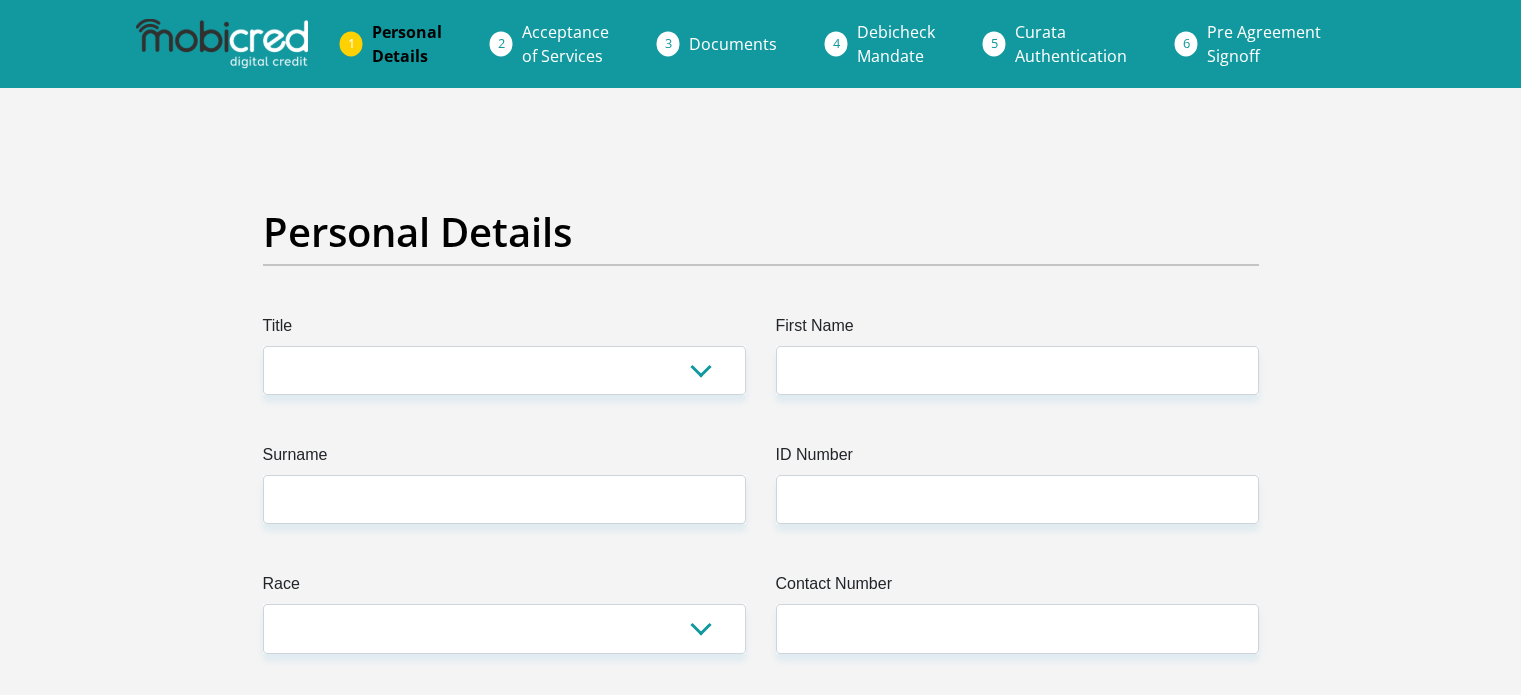 scroll, scrollTop: 0, scrollLeft: 0, axis: both 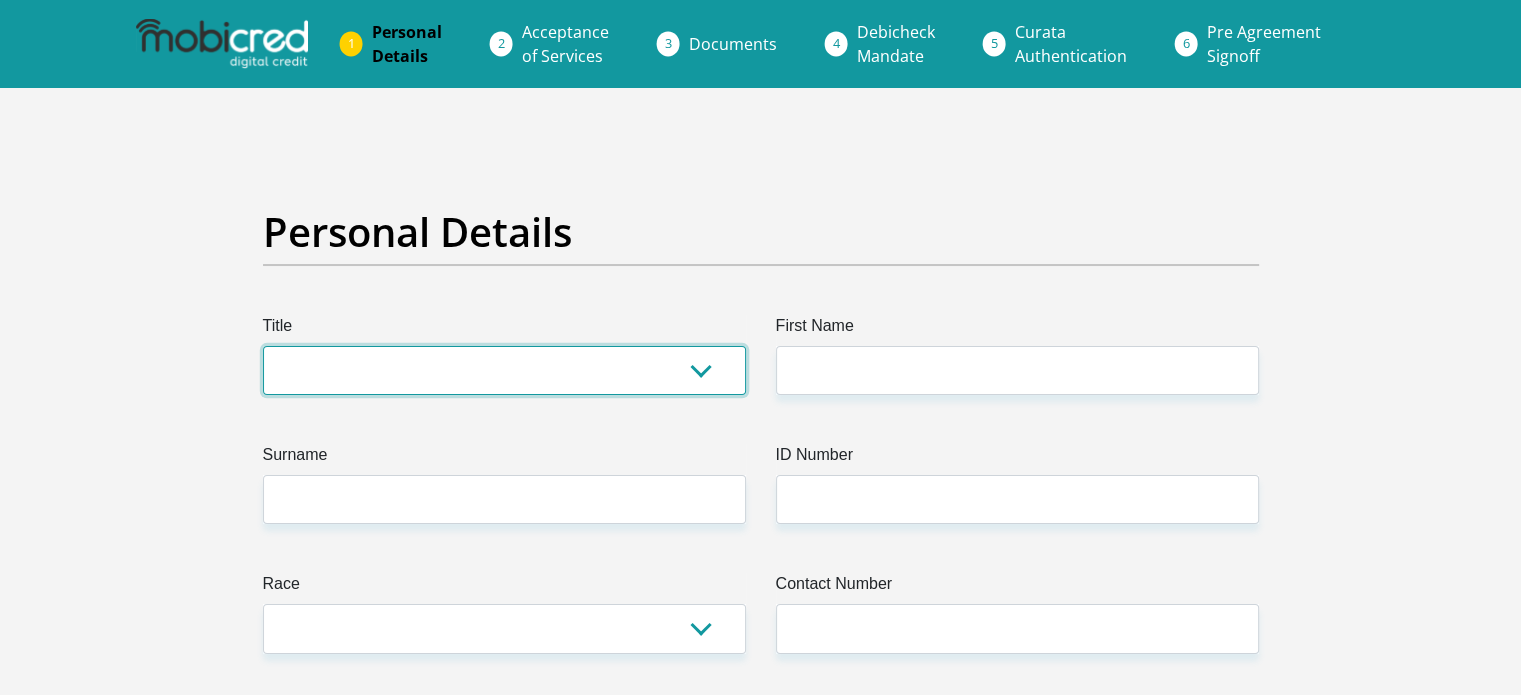 click on "Mr
Ms
Mrs
Dr
Other" at bounding box center (504, 370) 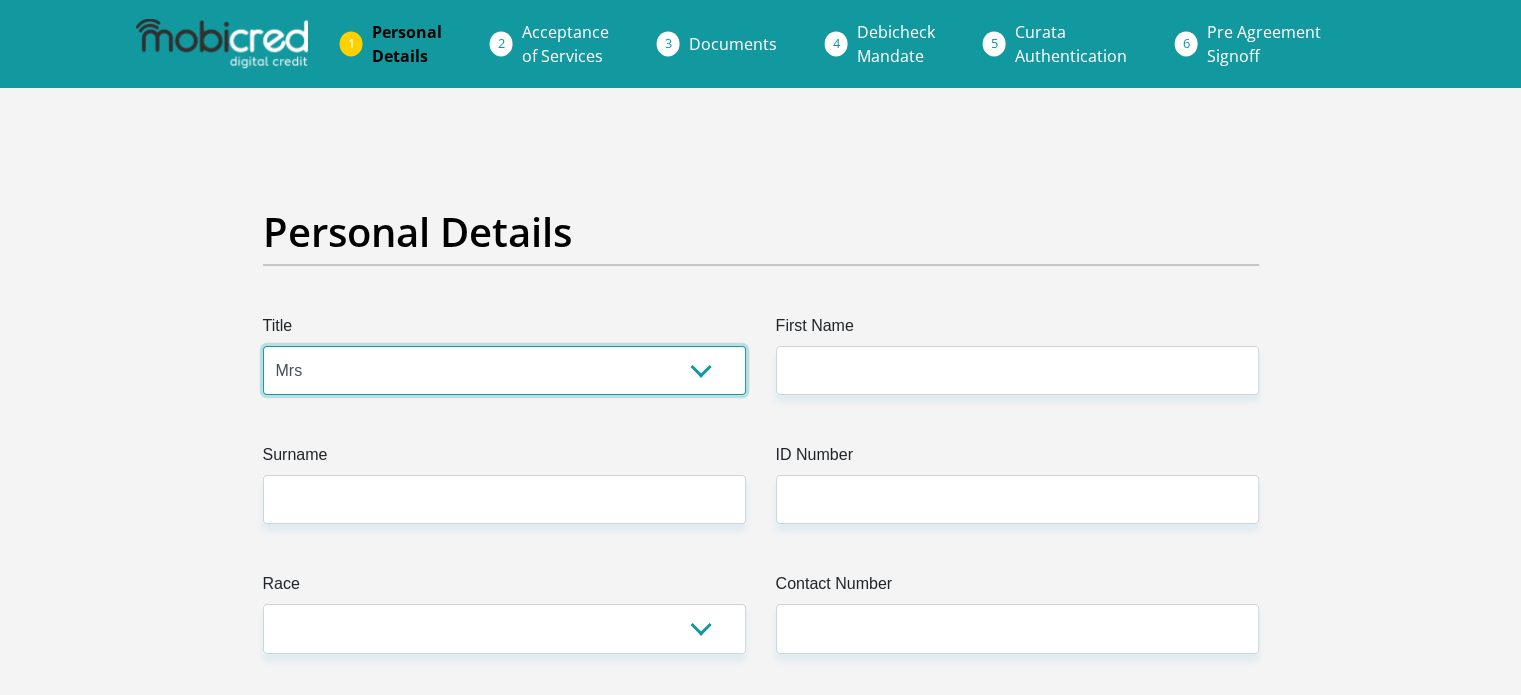 click on "Mr
Ms
Mrs
Dr
Other" at bounding box center [504, 370] 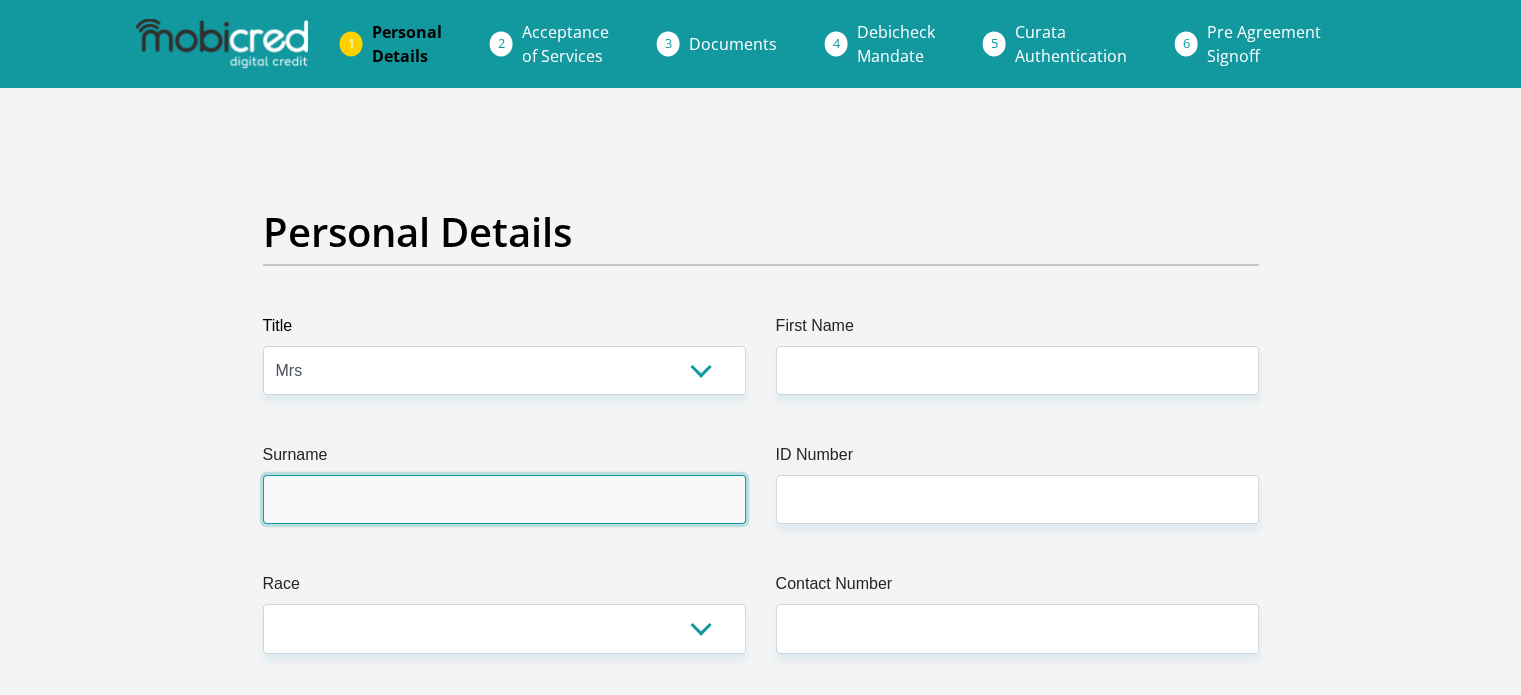 click on "Surname" at bounding box center (504, 499) 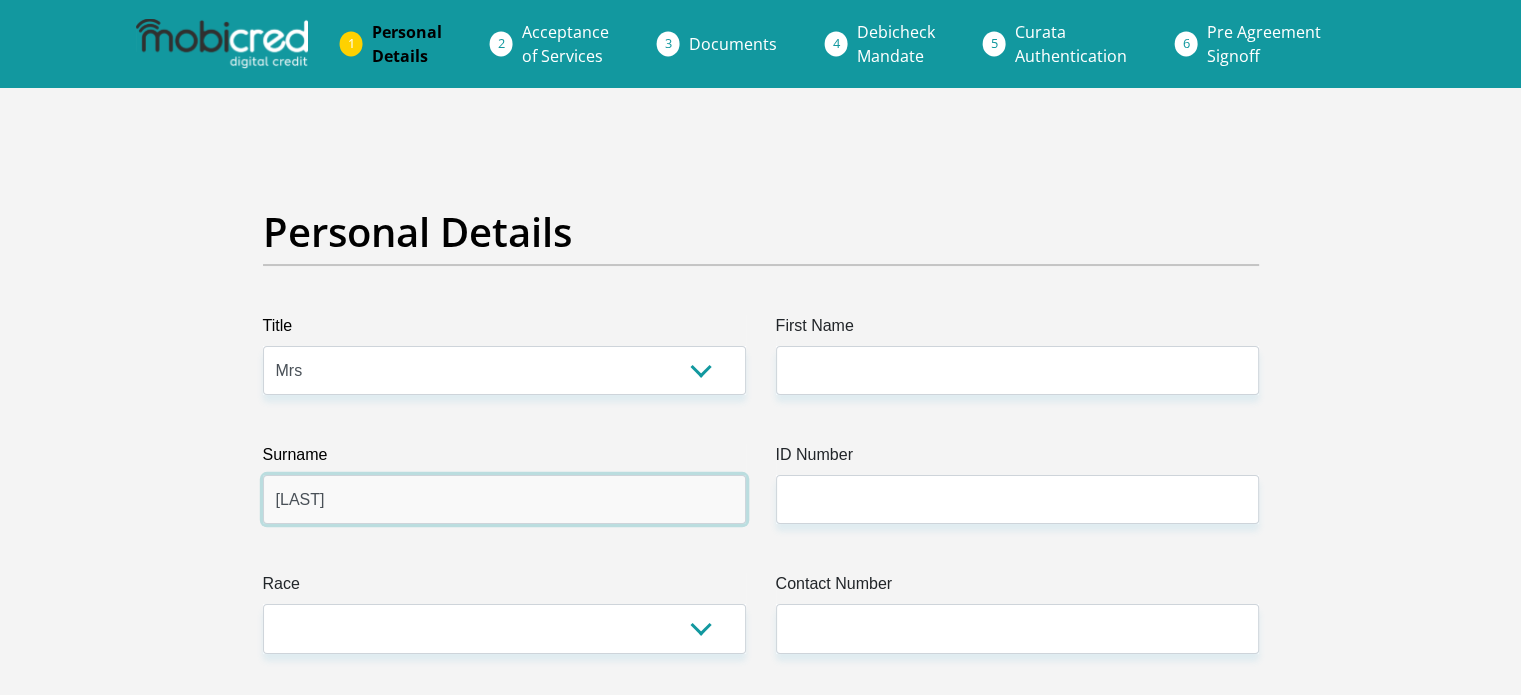 type on "[LAST]" 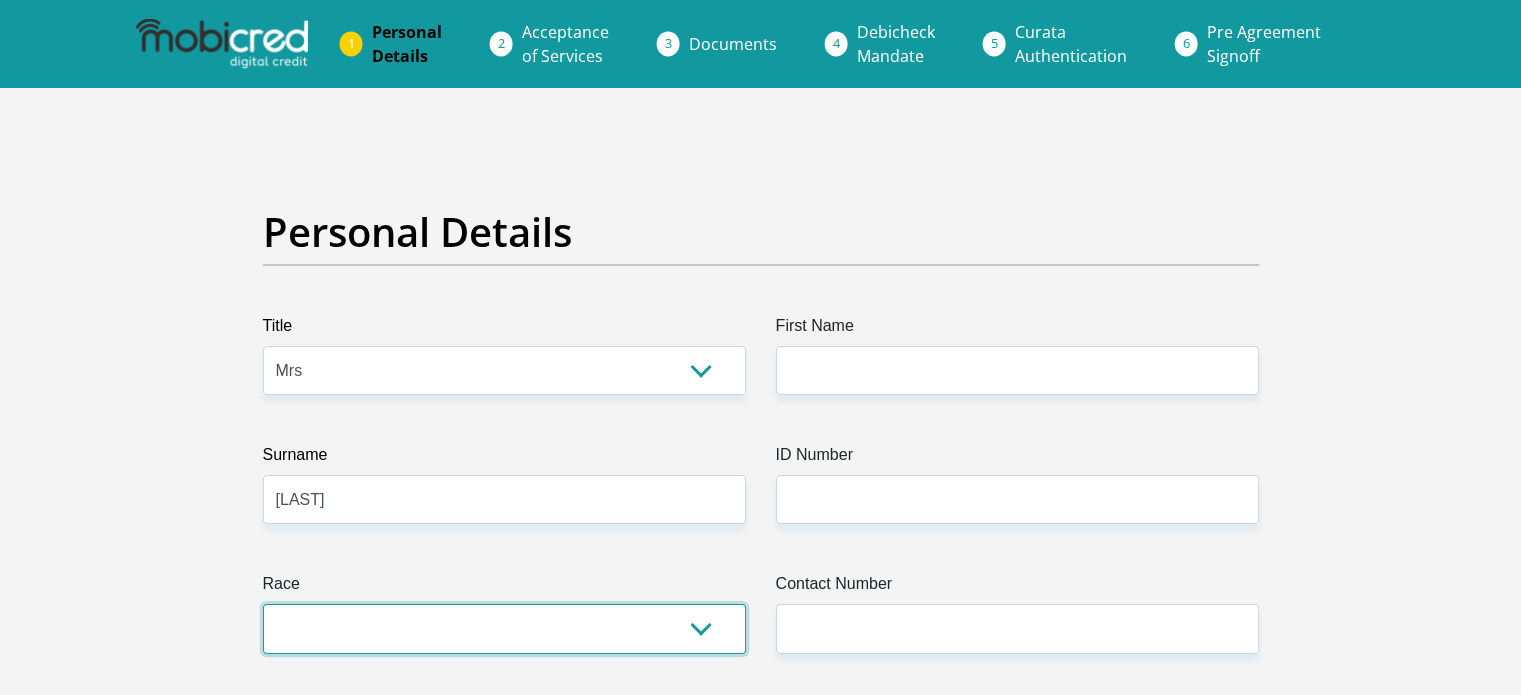 click on "Black
Coloured
Indian
White
Other" at bounding box center [504, 628] 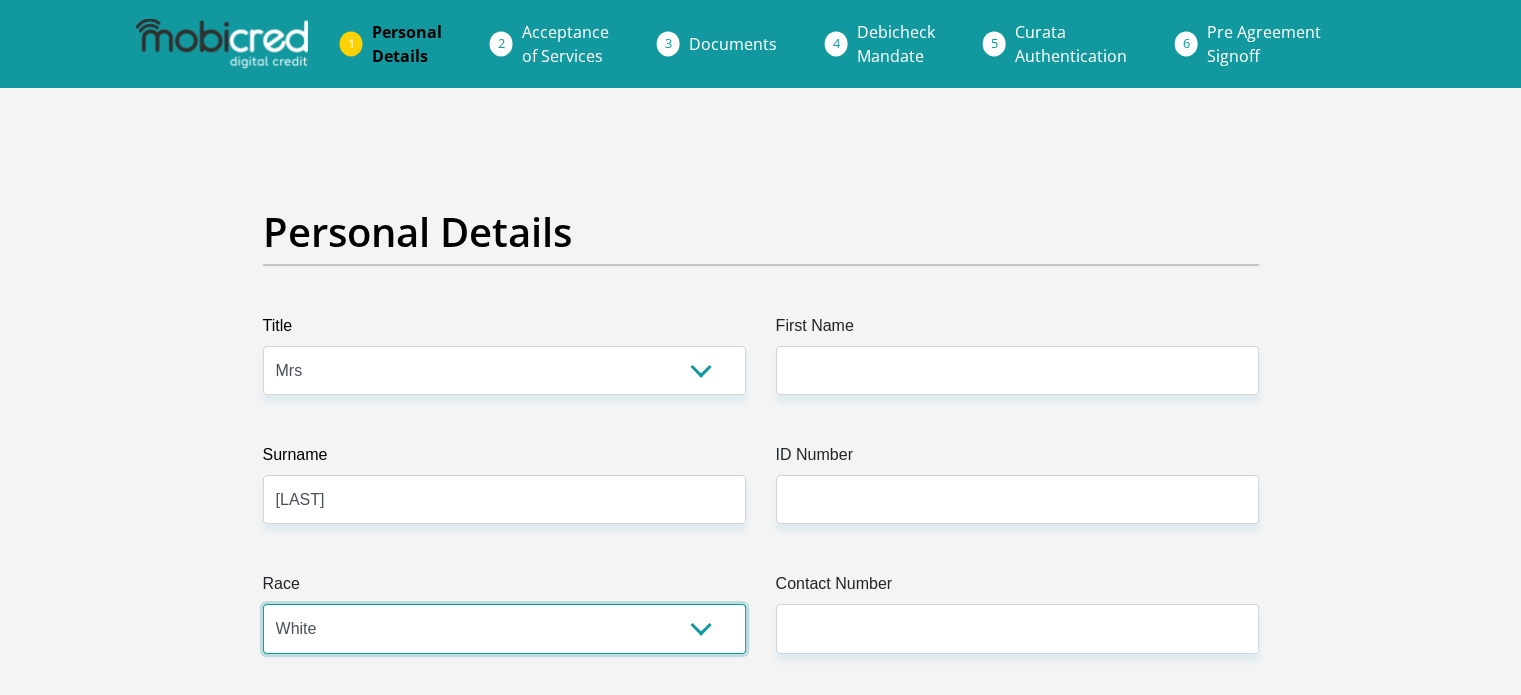 click on "Black
Coloured
Indian
White
Other" at bounding box center [504, 628] 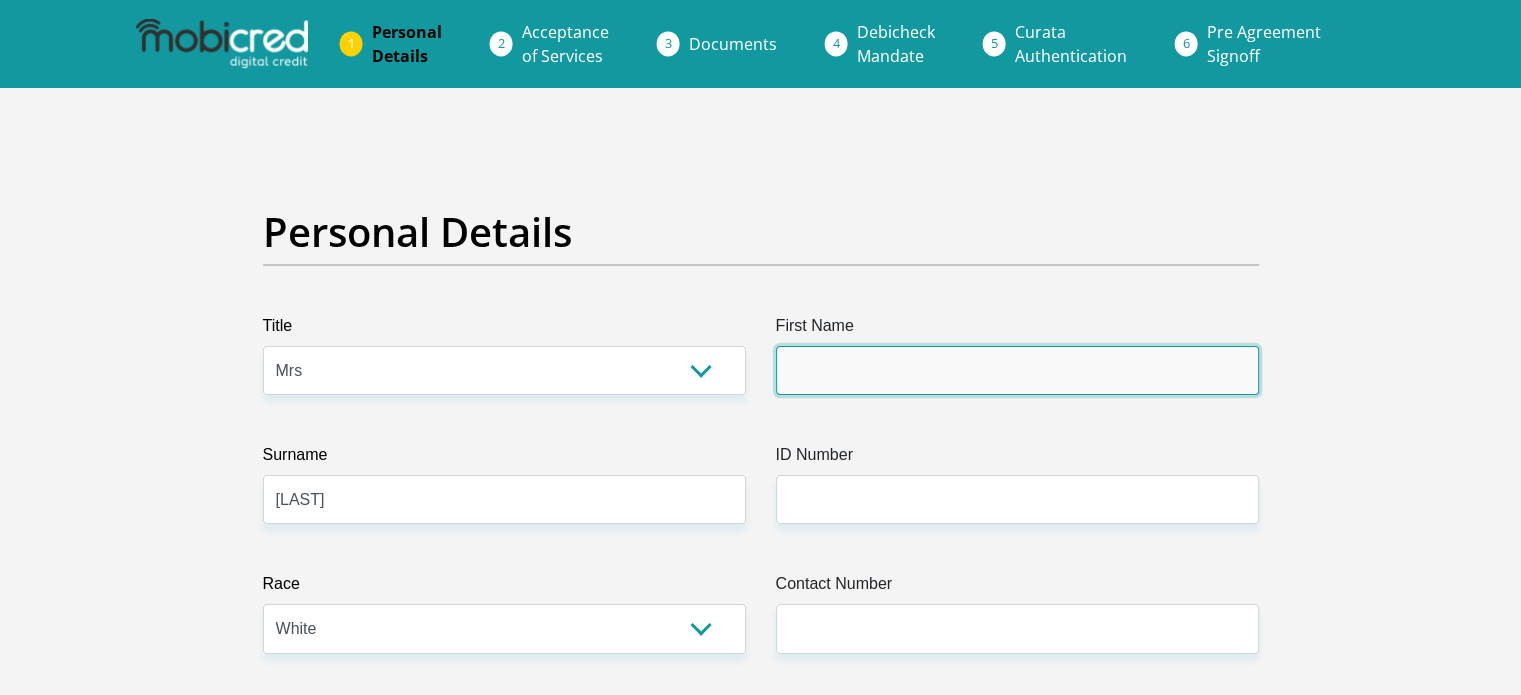 click on "First Name" at bounding box center [1017, 370] 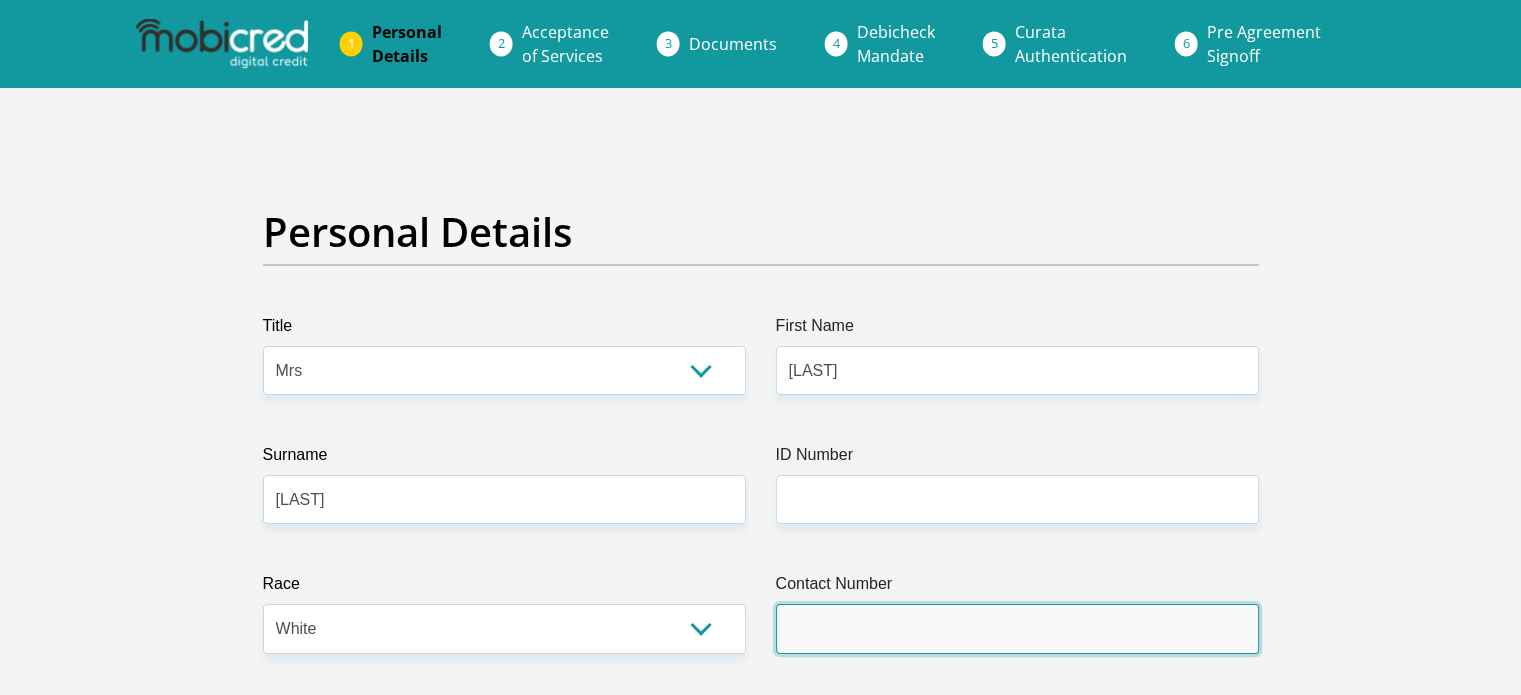 type on "[NUMBER]" 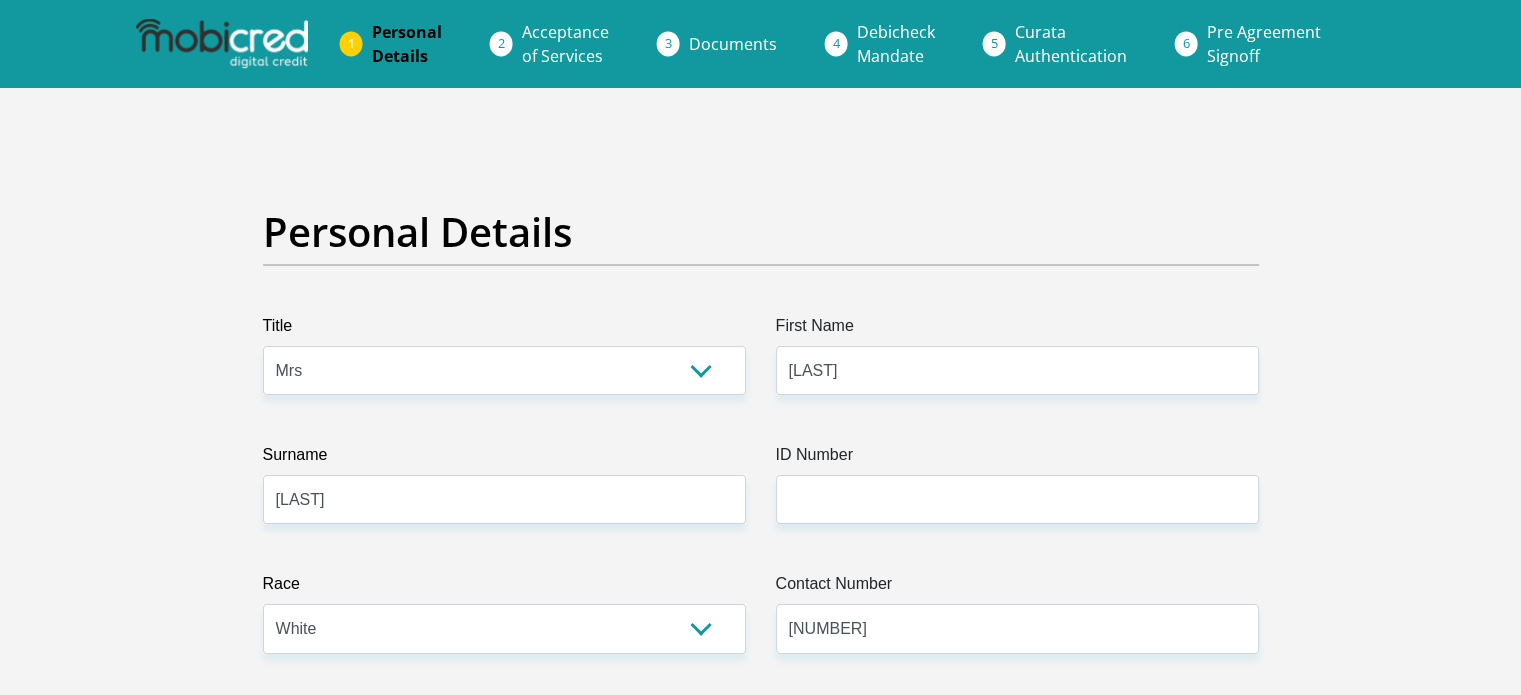 select on "ZAF" 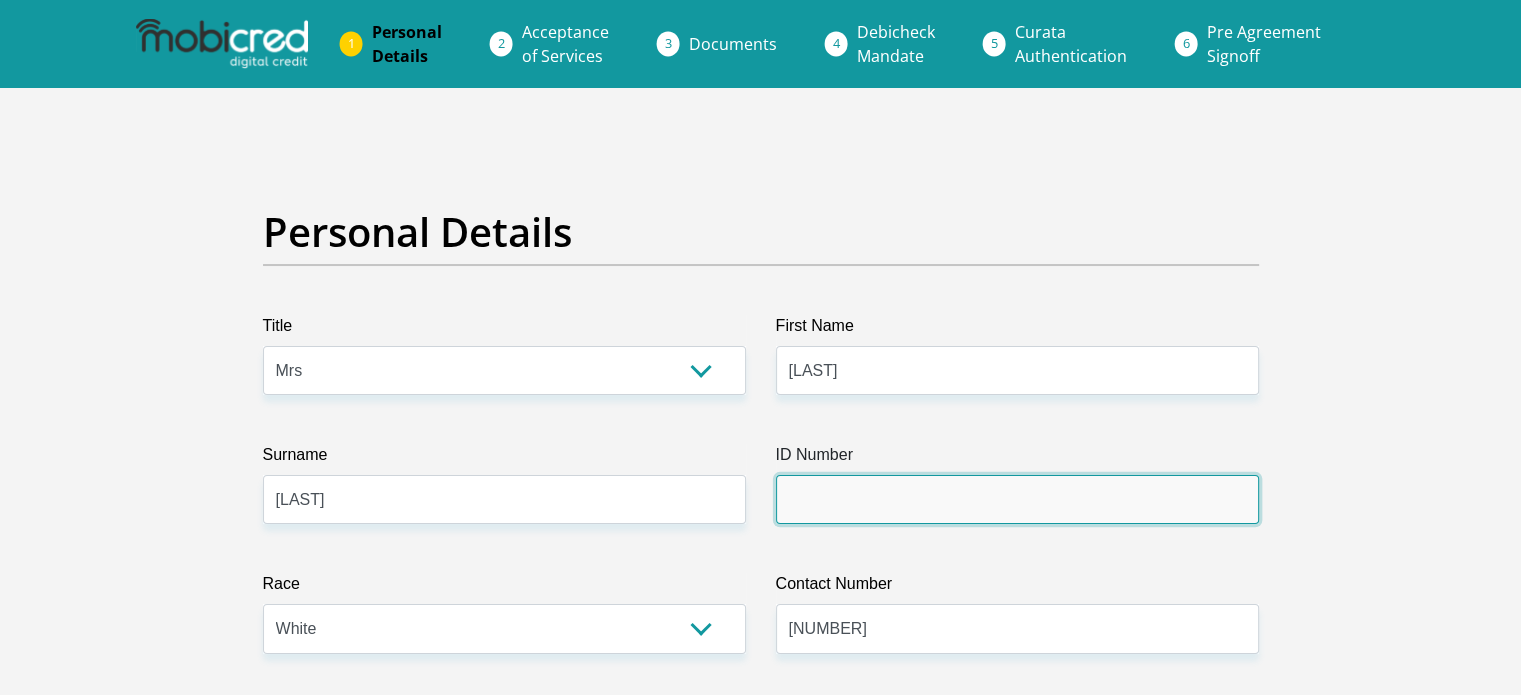 click on "ID Number" at bounding box center (1017, 499) 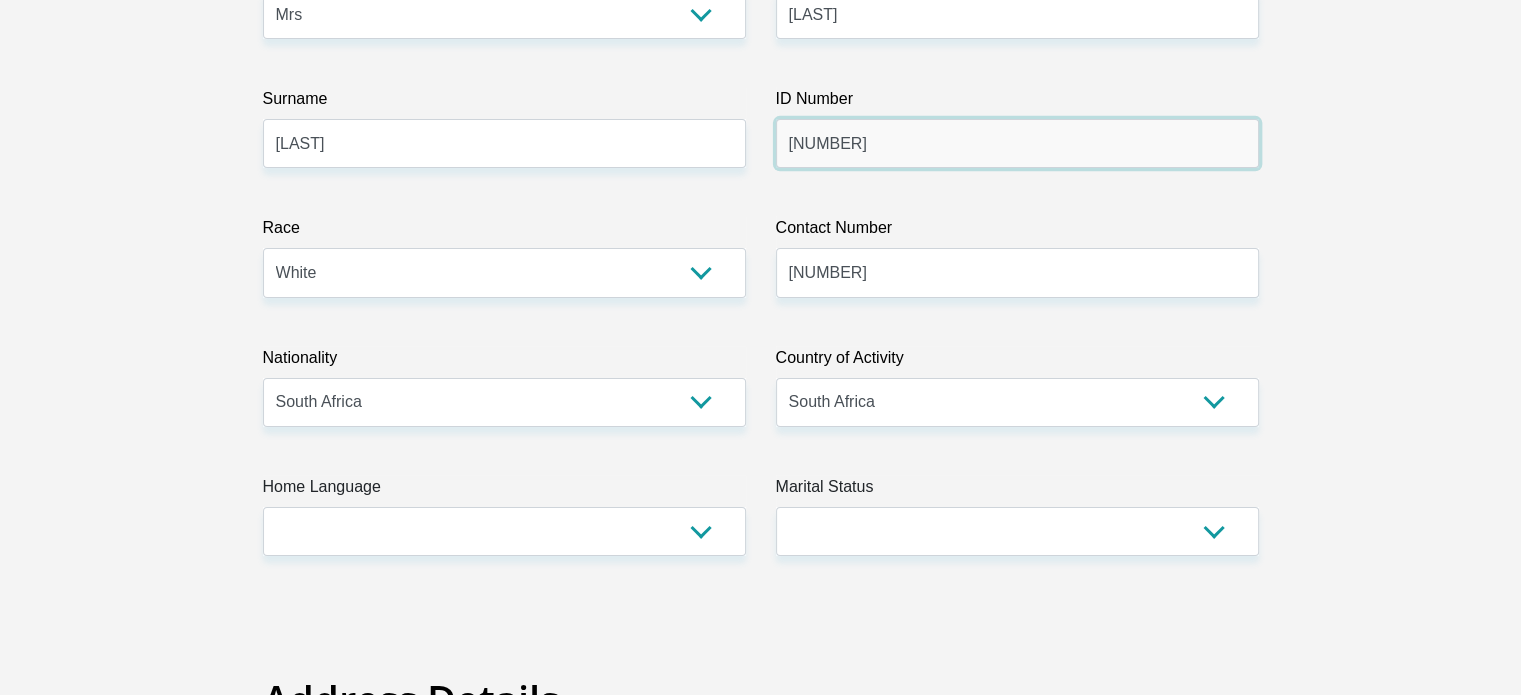 scroll, scrollTop: 500, scrollLeft: 0, axis: vertical 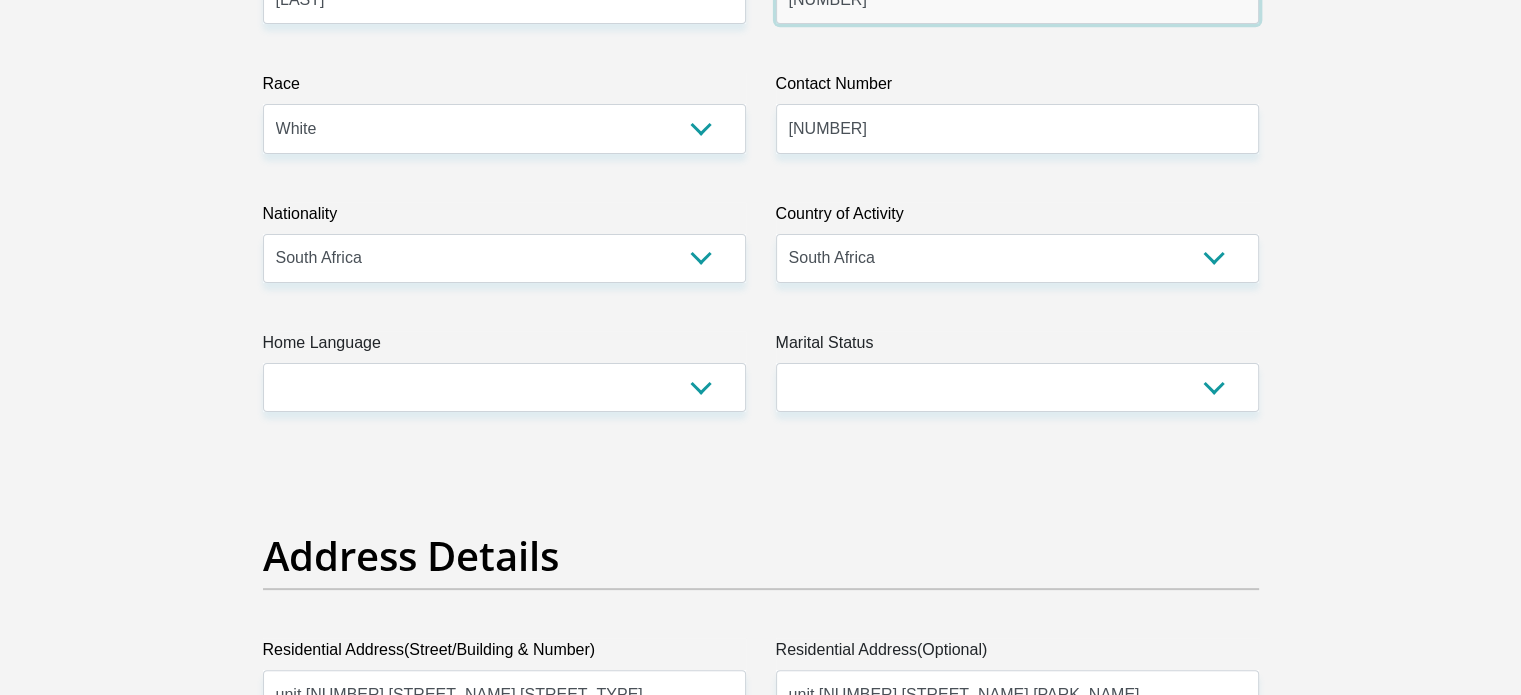 type on "[NUMBER]" 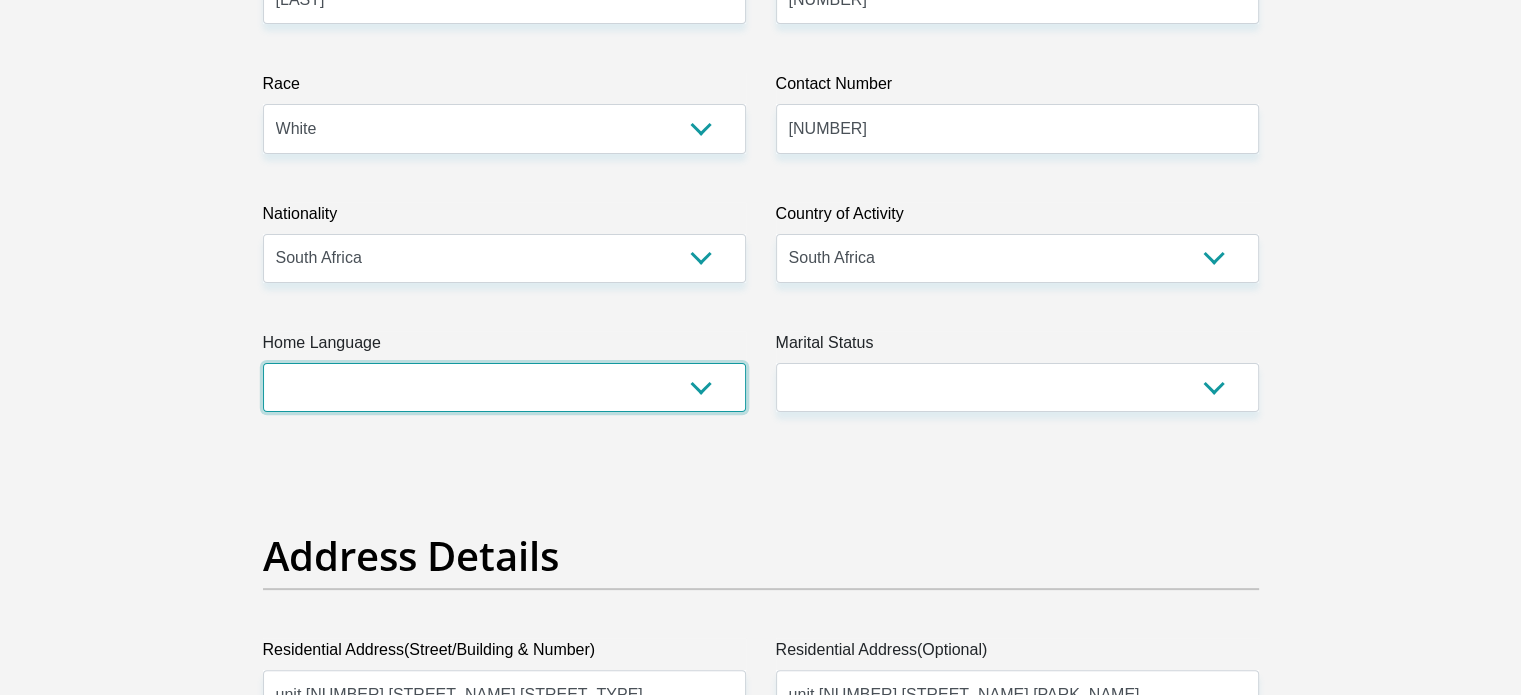 click on "Afrikaans
English
Sepedi
South Ndebele
Southern Sotho
Swati
Tsonga
Tswana
Venda
Xhosa
Zulu
Other" at bounding box center [504, 387] 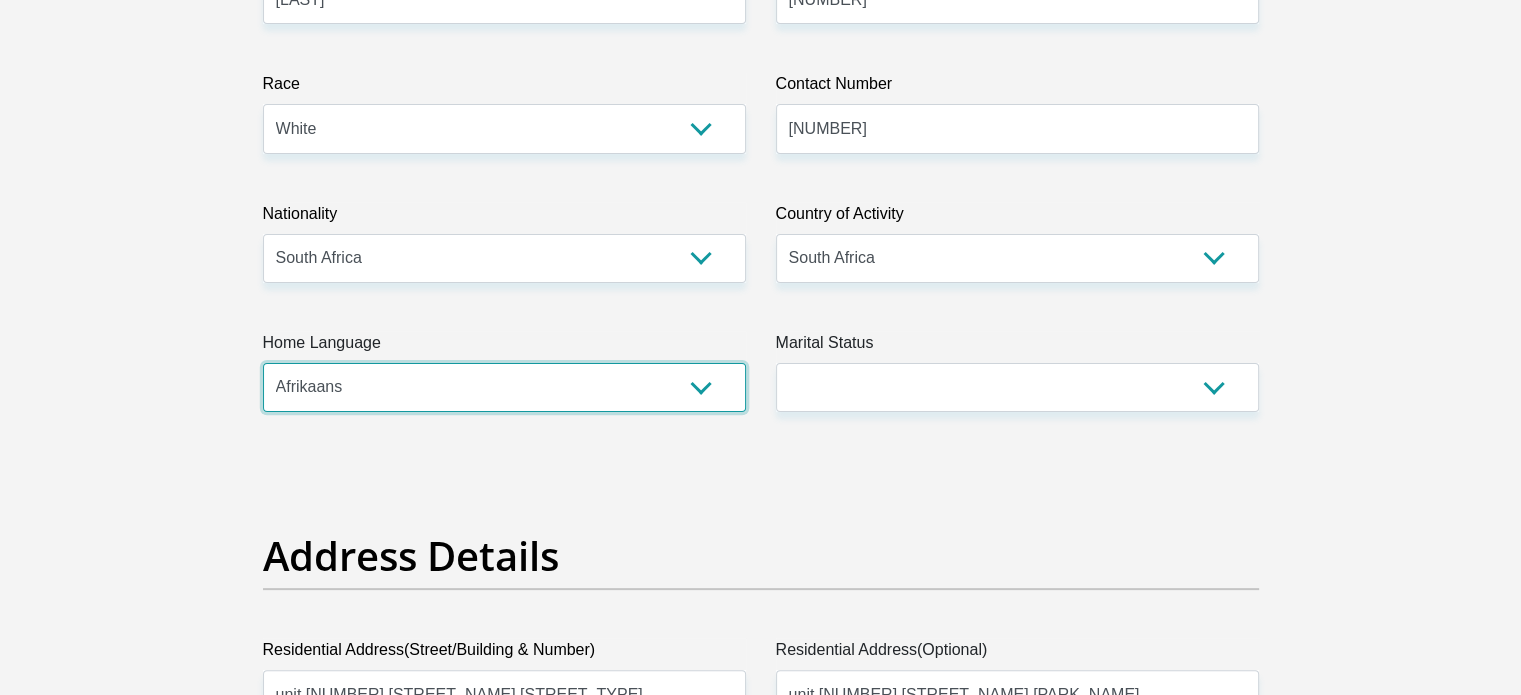 click on "Afrikaans
English
Sepedi
South Ndebele
Southern Sotho
Swati
Tsonga
Tswana
Venda
Xhosa
Zulu
Other" at bounding box center (504, 387) 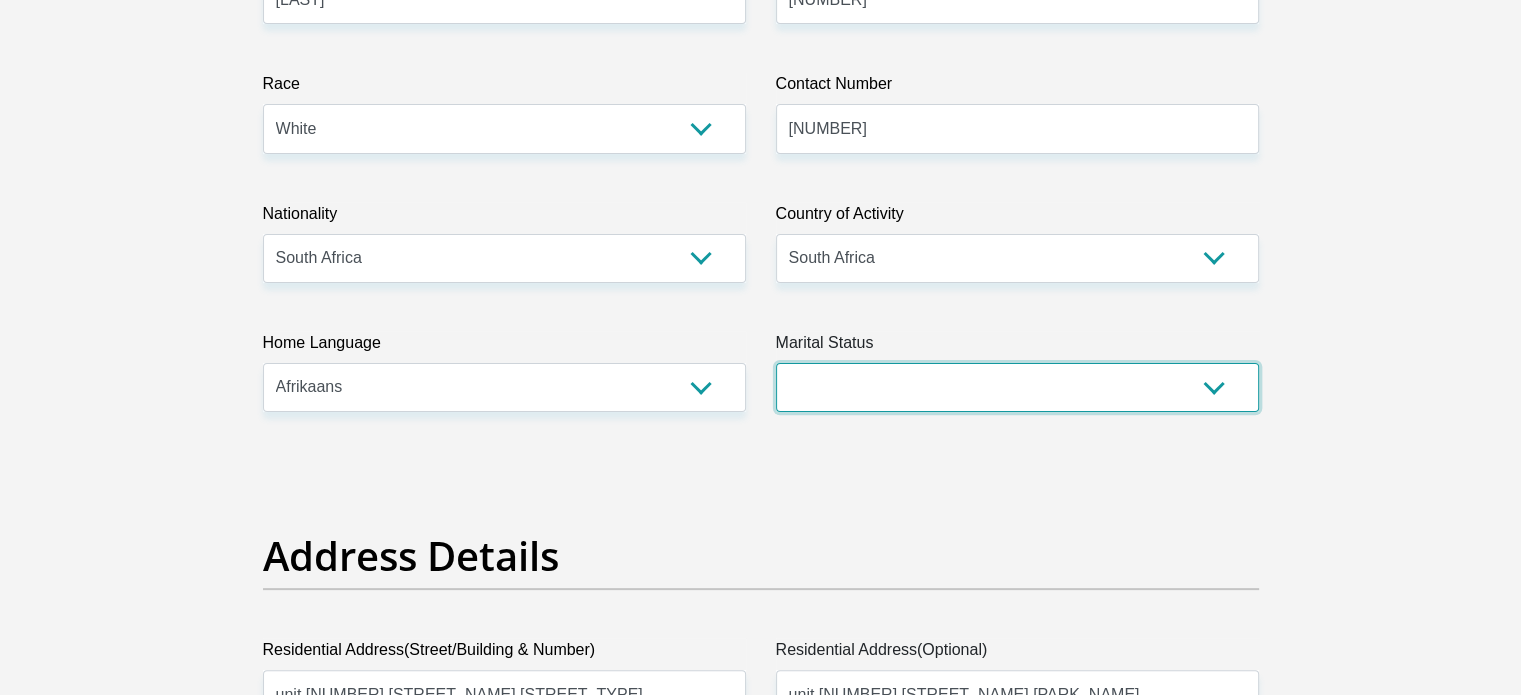 click on "Married ANC
Single
Divorced
Widowed
Married COP or Customary Law" at bounding box center (1017, 387) 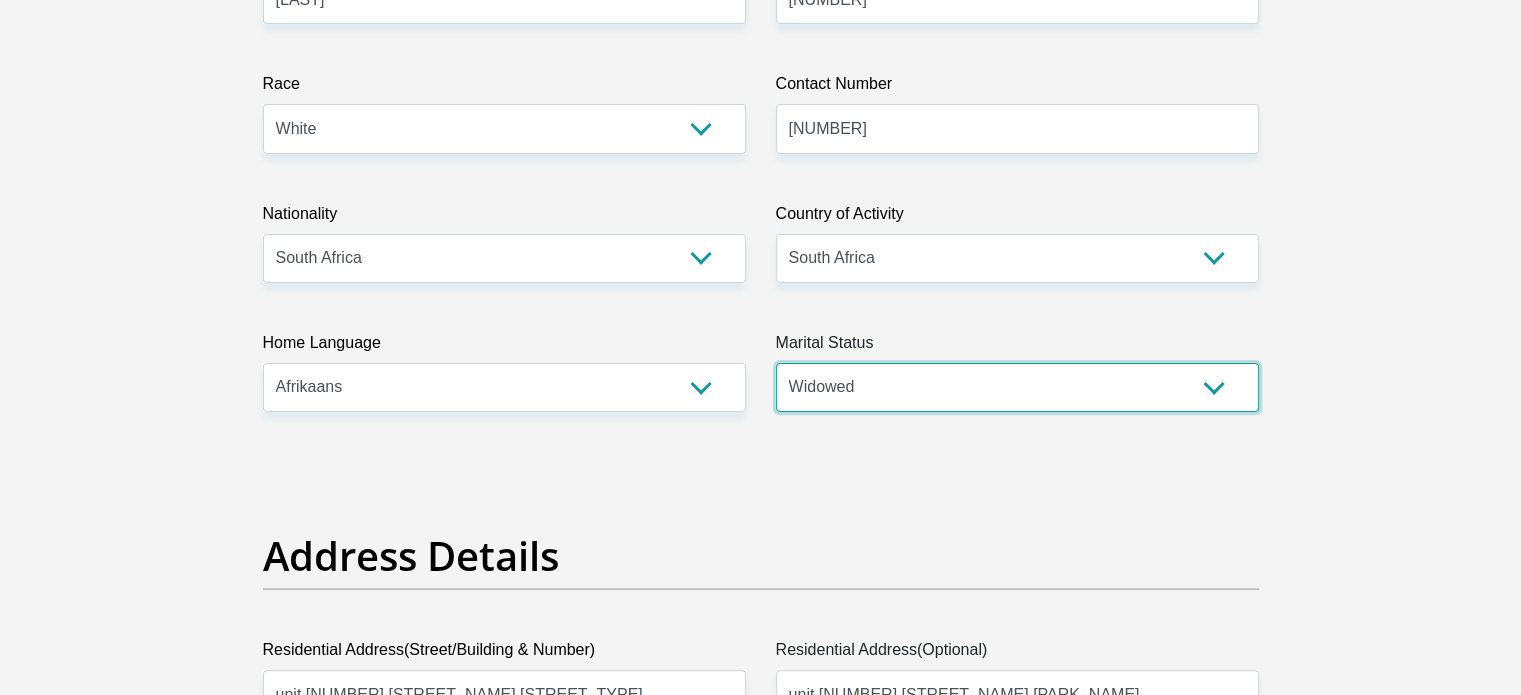 click on "Married ANC
Single
Divorced
Widowed
Married COP or Customary Law" at bounding box center [1017, 387] 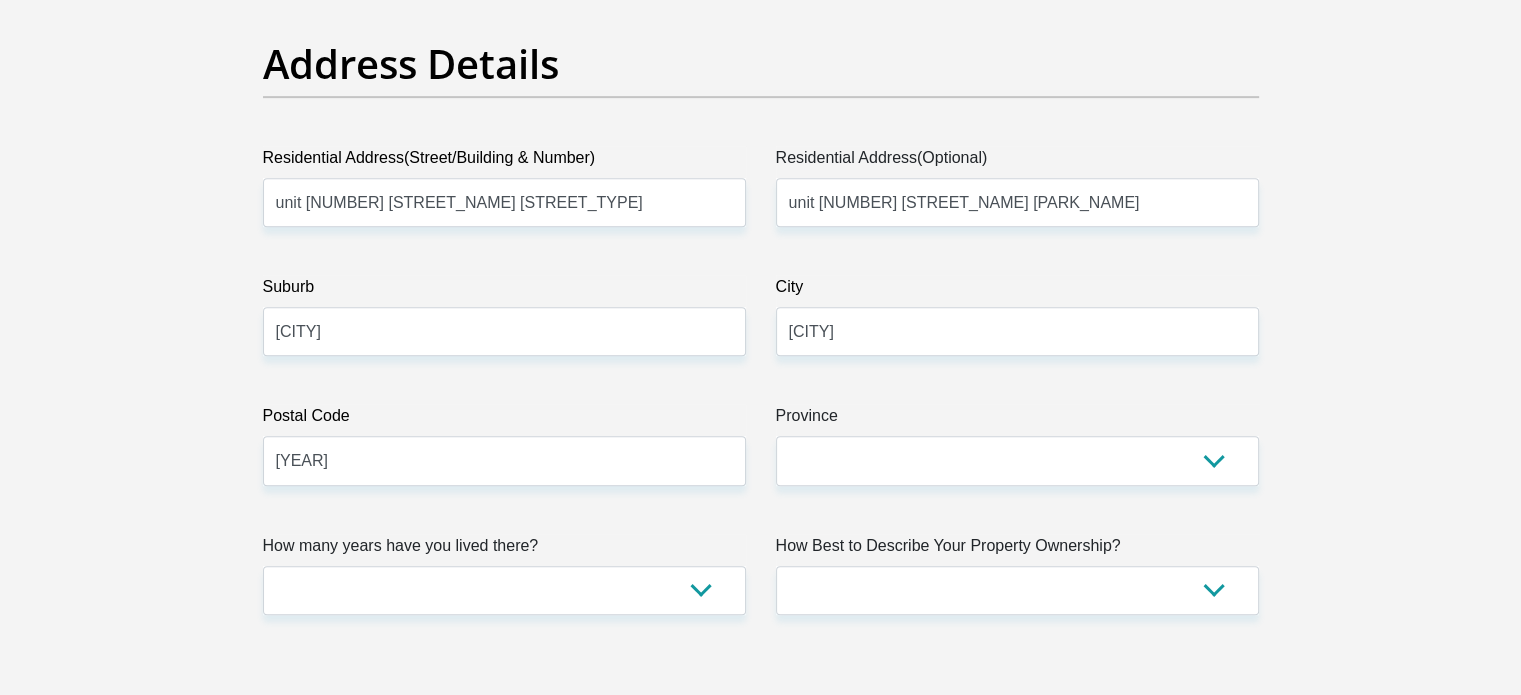 scroll, scrollTop: 1000, scrollLeft: 0, axis: vertical 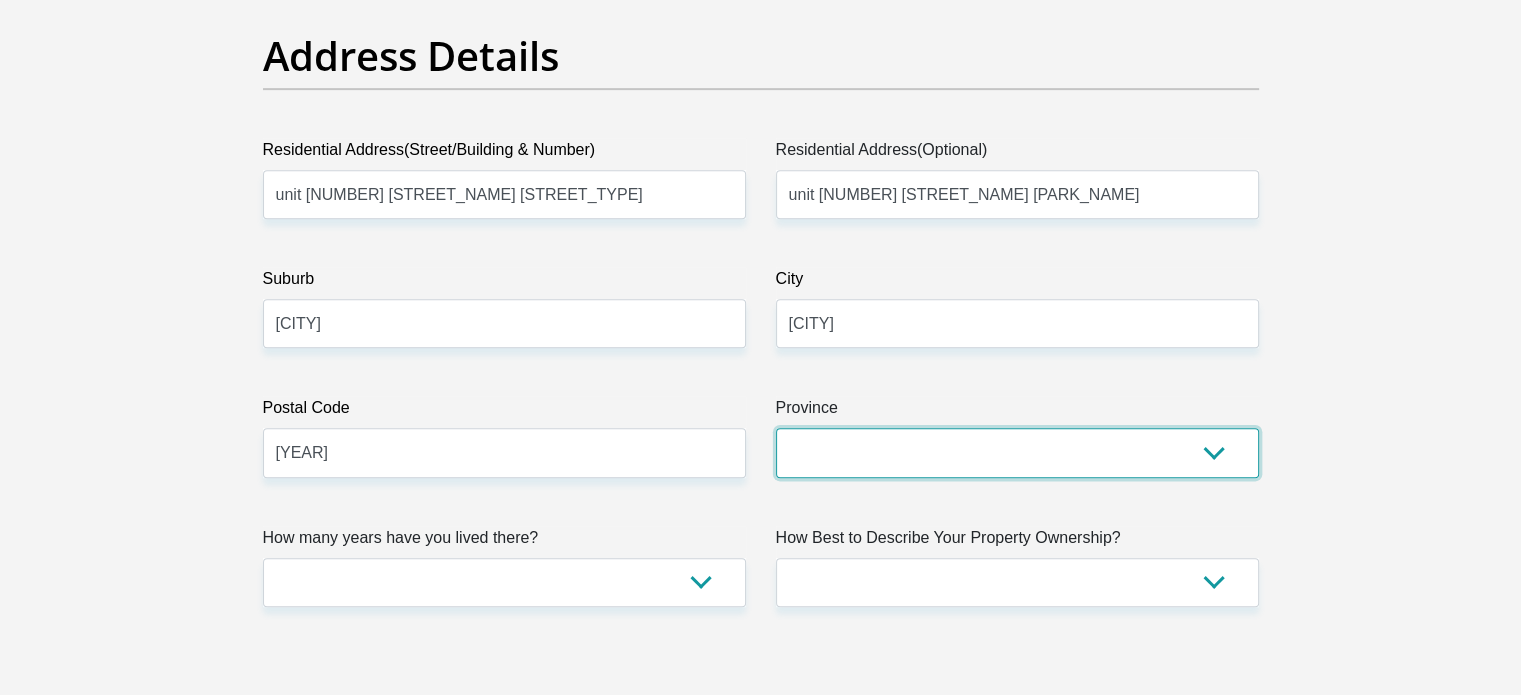 click on "Eastern Cape
Free State
Gauteng
KwaZulu-Natal
Limpopo
Mpumalanga
Northern Cape
North West
Western Cape" at bounding box center (1017, 452) 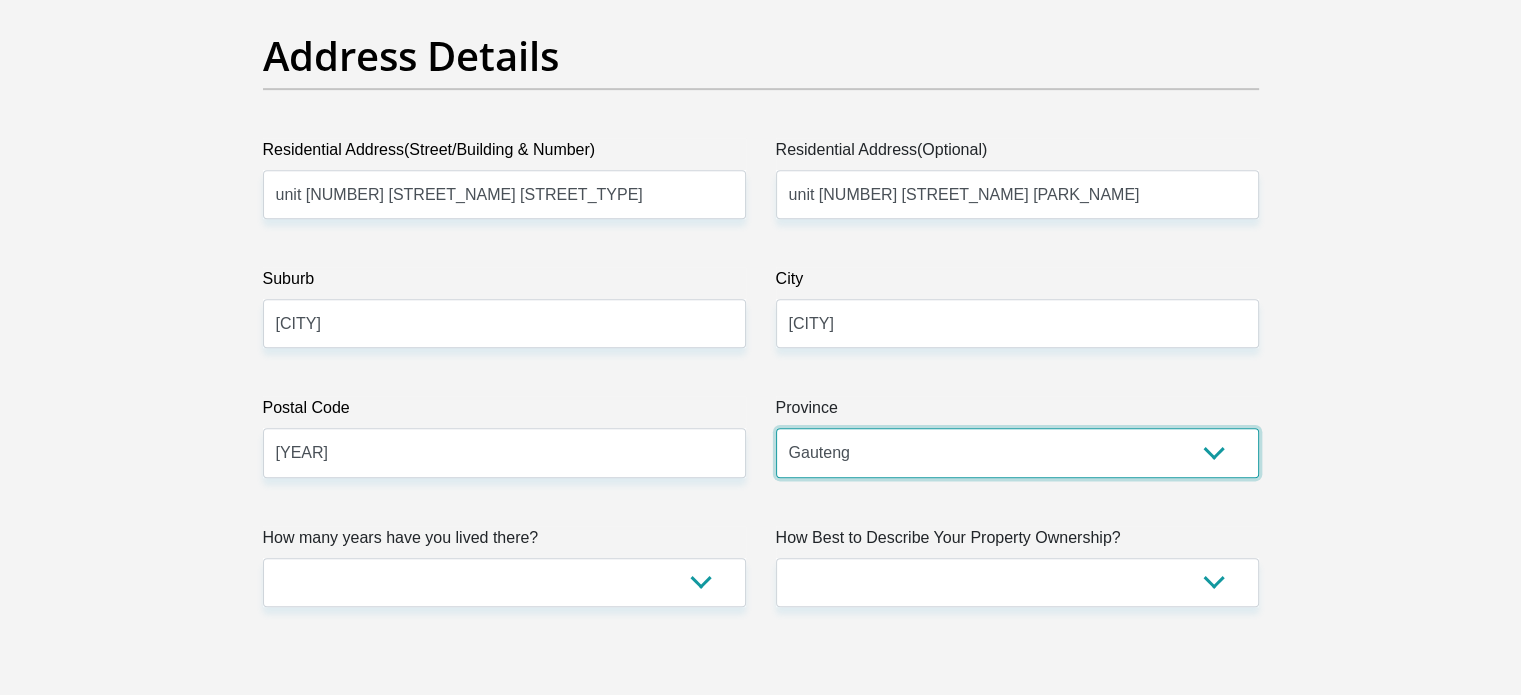 click on "Eastern Cape
Free State
Gauteng
KwaZulu-Natal
Limpopo
Mpumalanga
Northern Cape
North West
Western Cape" at bounding box center [1017, 452] 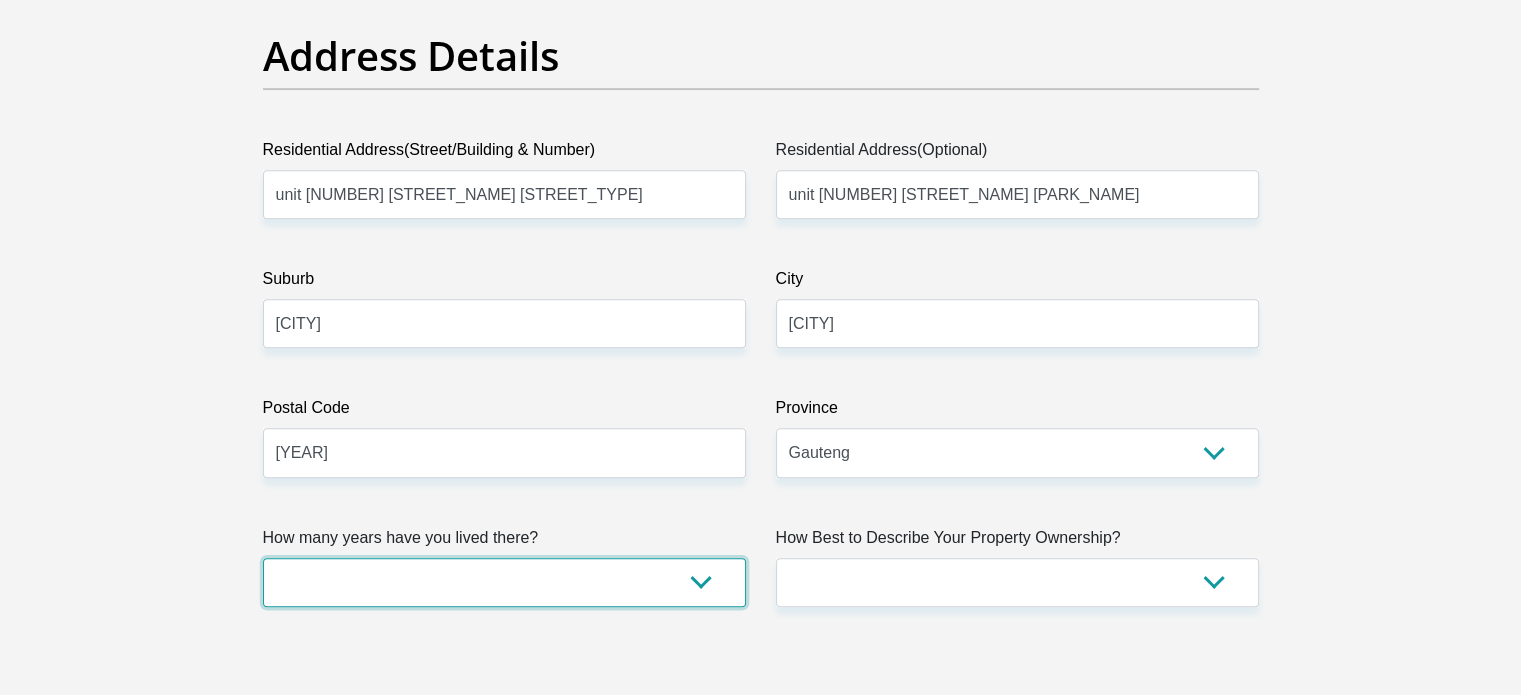click on "less than 1 year
1-3 years
3-5 years
5+ years" at bounding box center [504, 582] 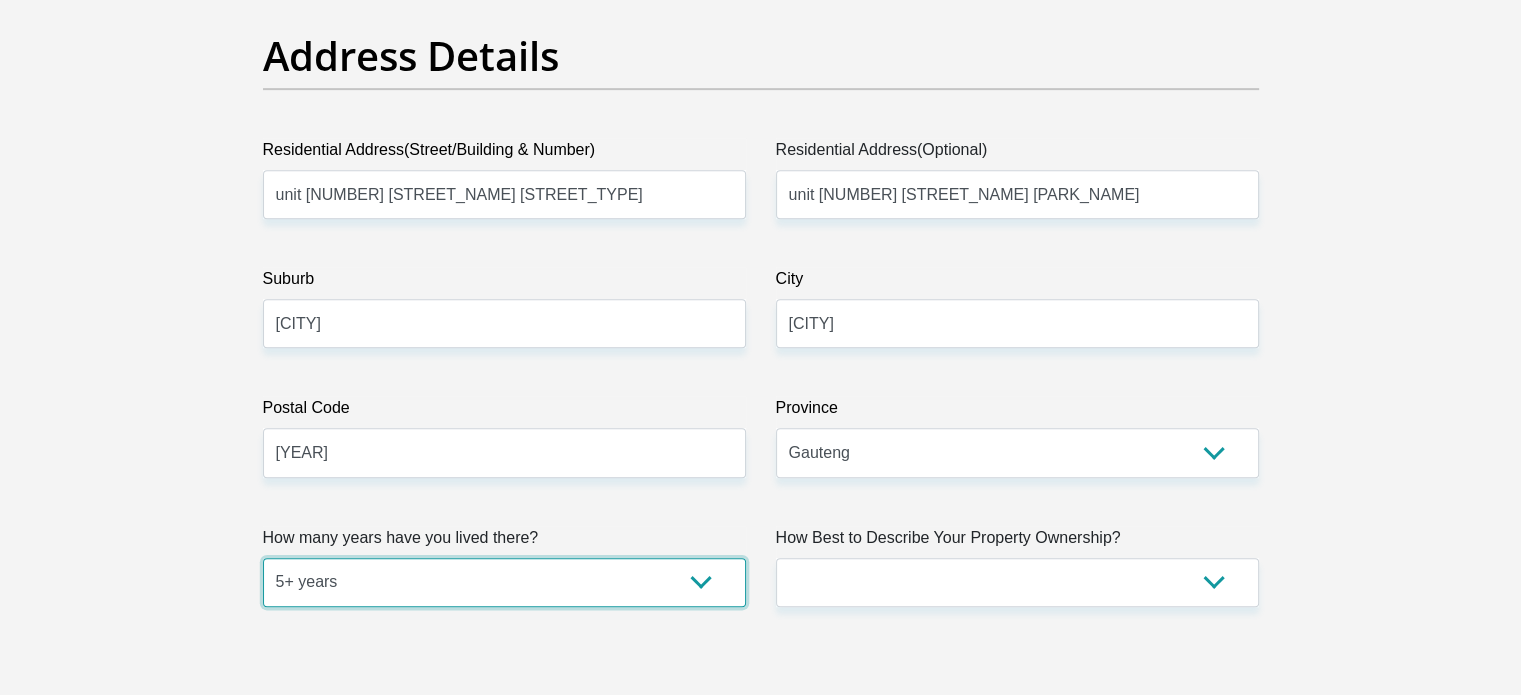 click on "less than 1 year
1-3 years
3-5 years
5+ years" at bounding box center [504, 582] 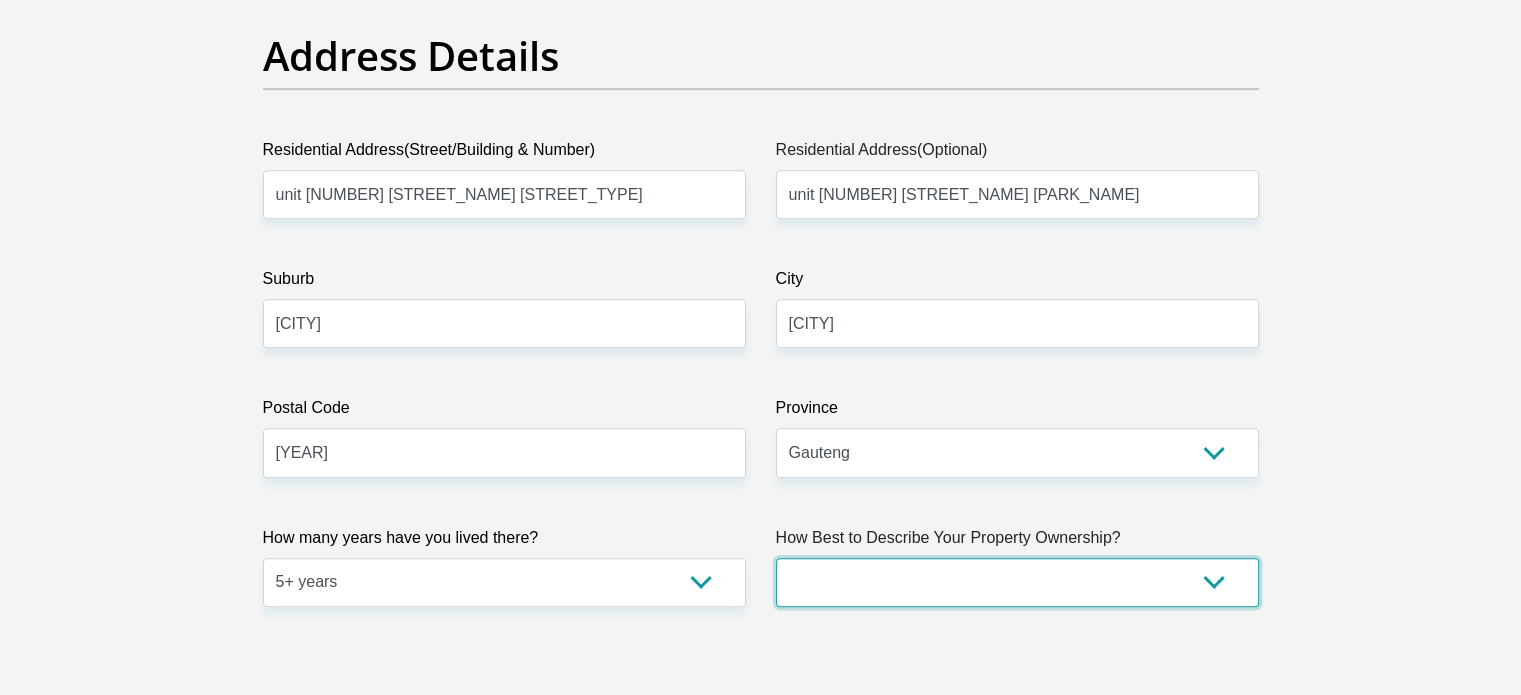 click on "Owned
Rented
Family Owned
Company Dwelling" at bounding box center [1017, 582] 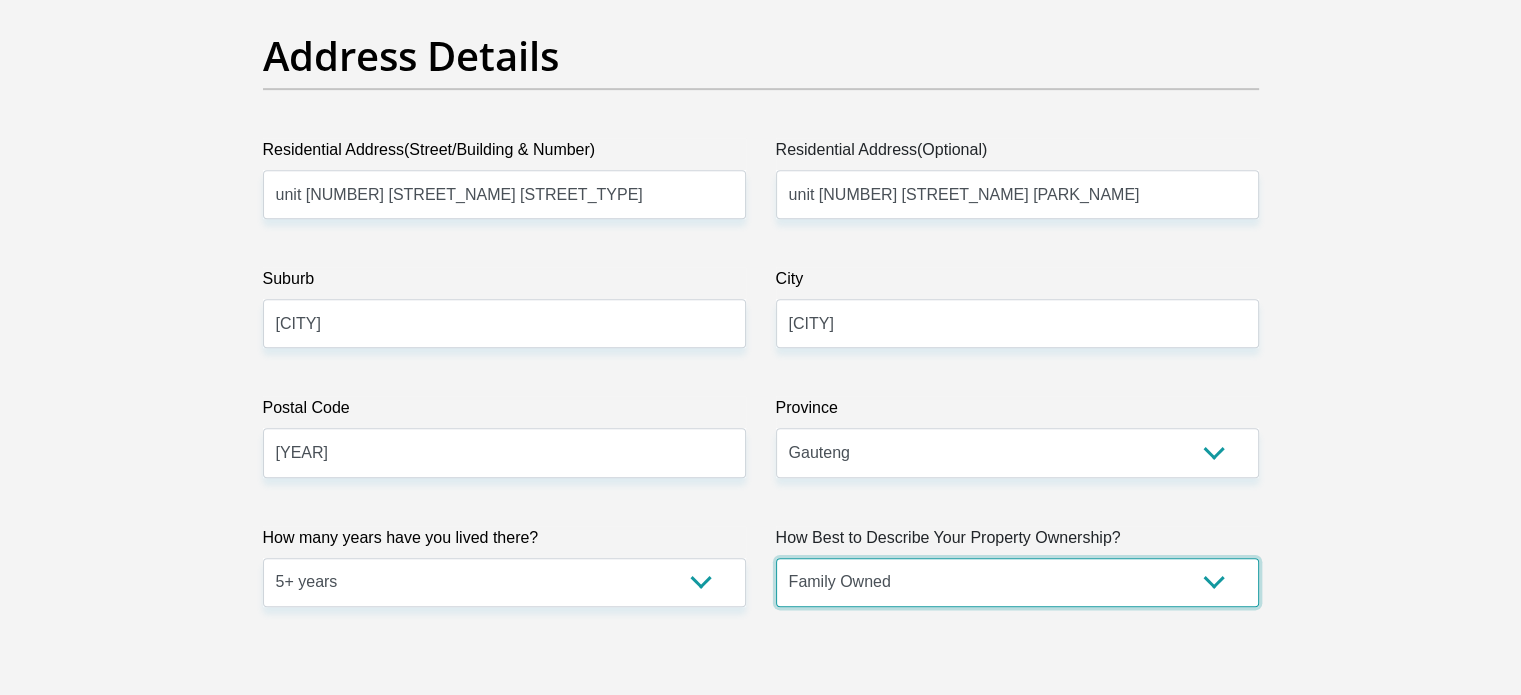 click on "Owned
Rented
Family Owned
Company Dwelling" at bounding box center [1017, 582] 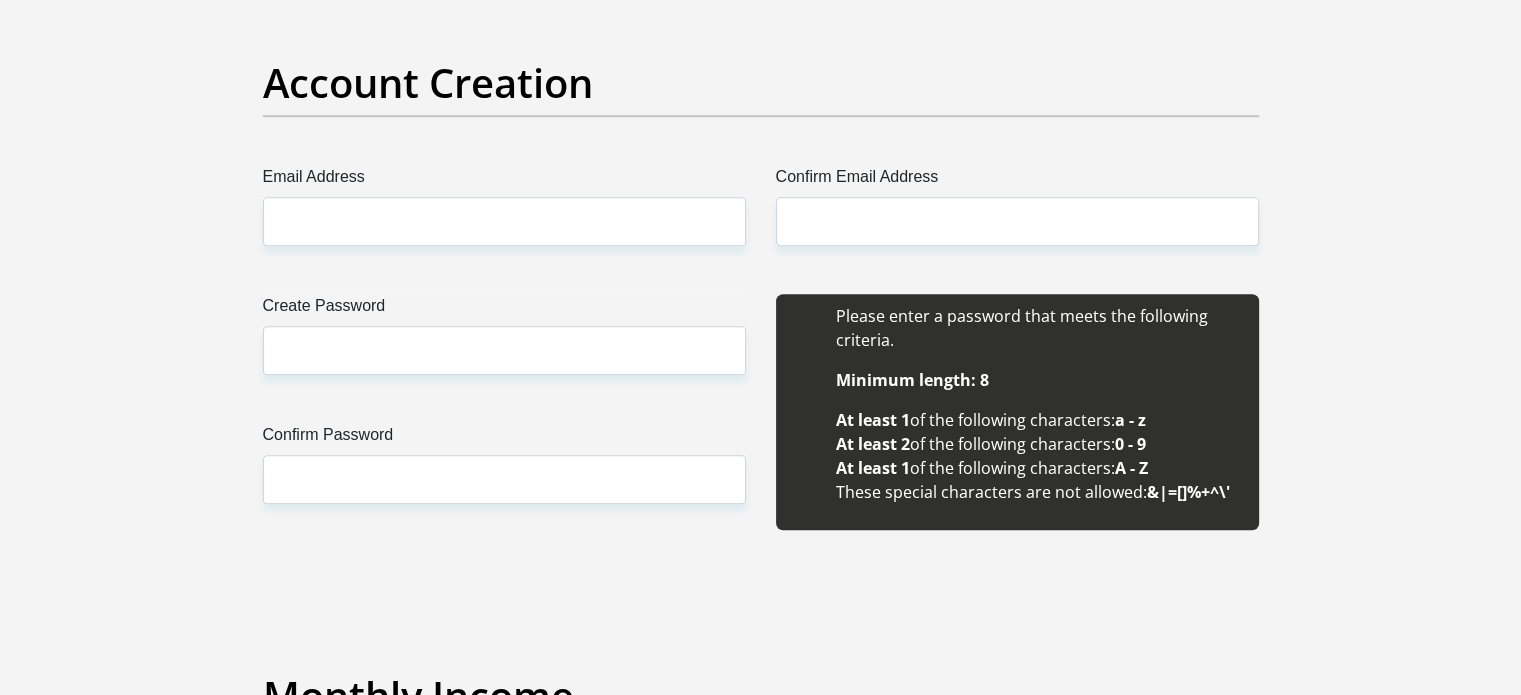 scroll, scrollTop: 1700, scrollLeft: 0, axis: vertical 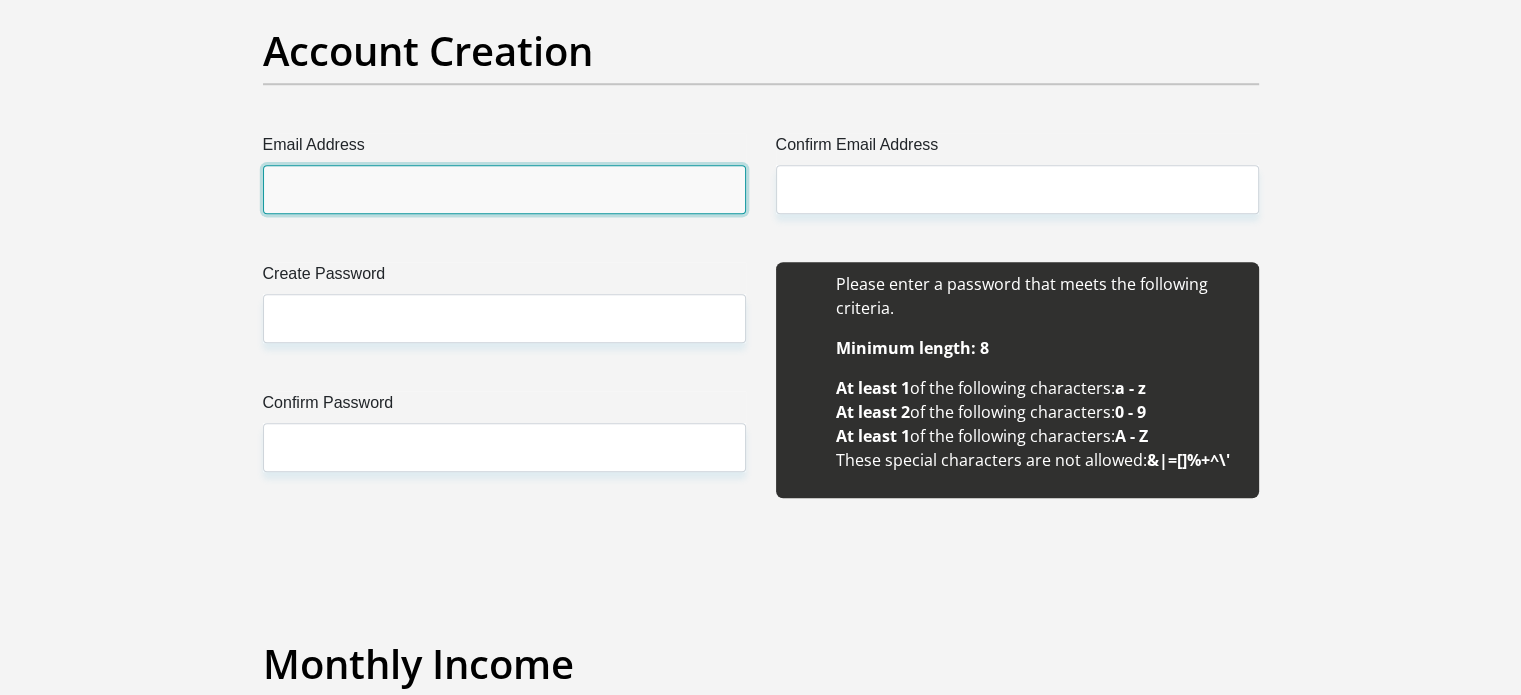 click on "Email Address" at bounding box center [504, 189] 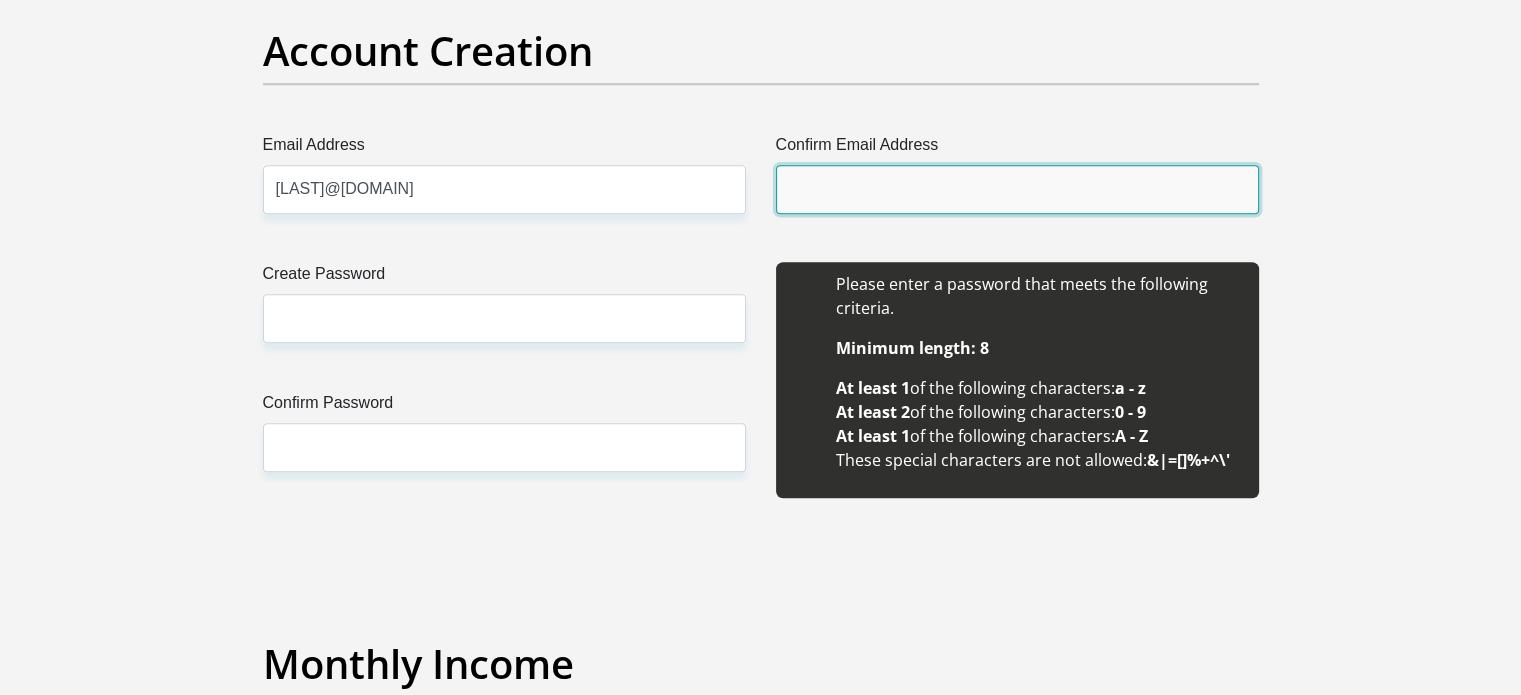 type on "kerrchrista36@gmail.com" 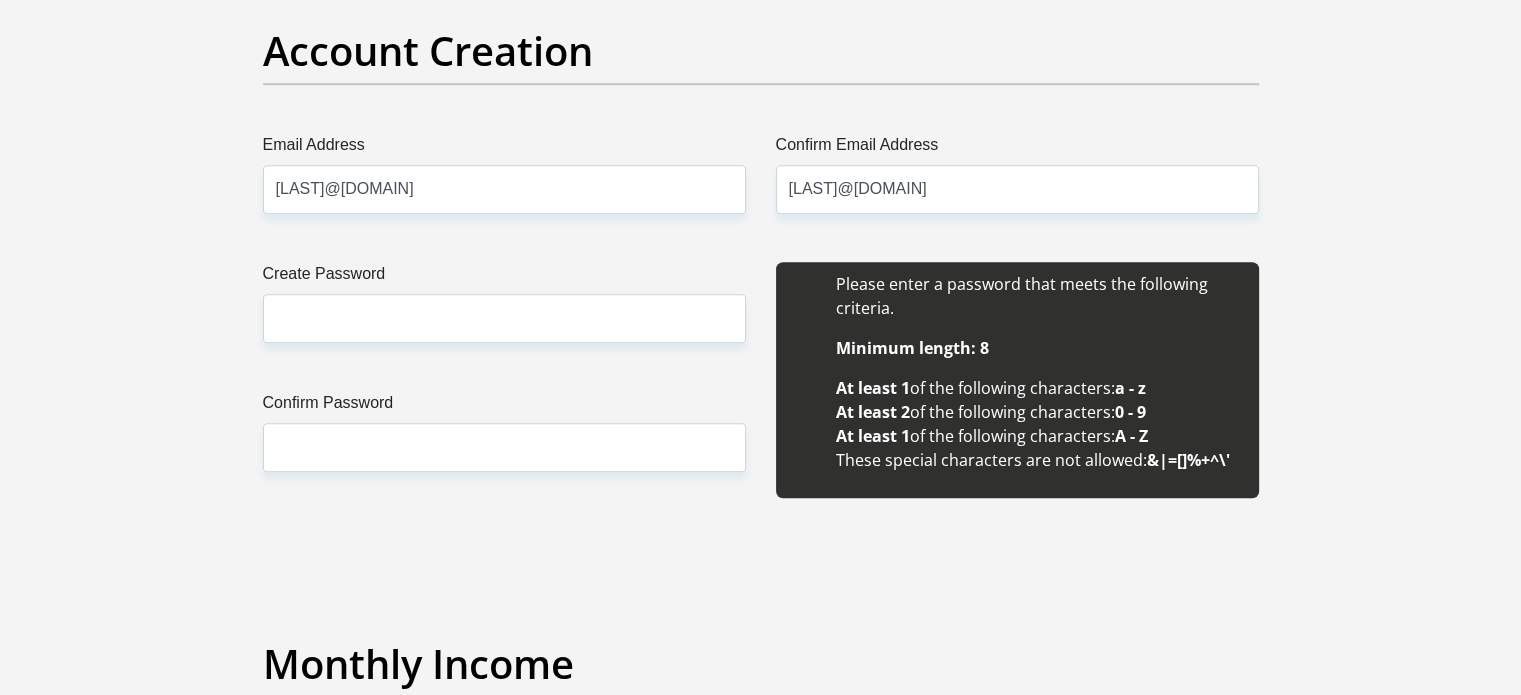 type 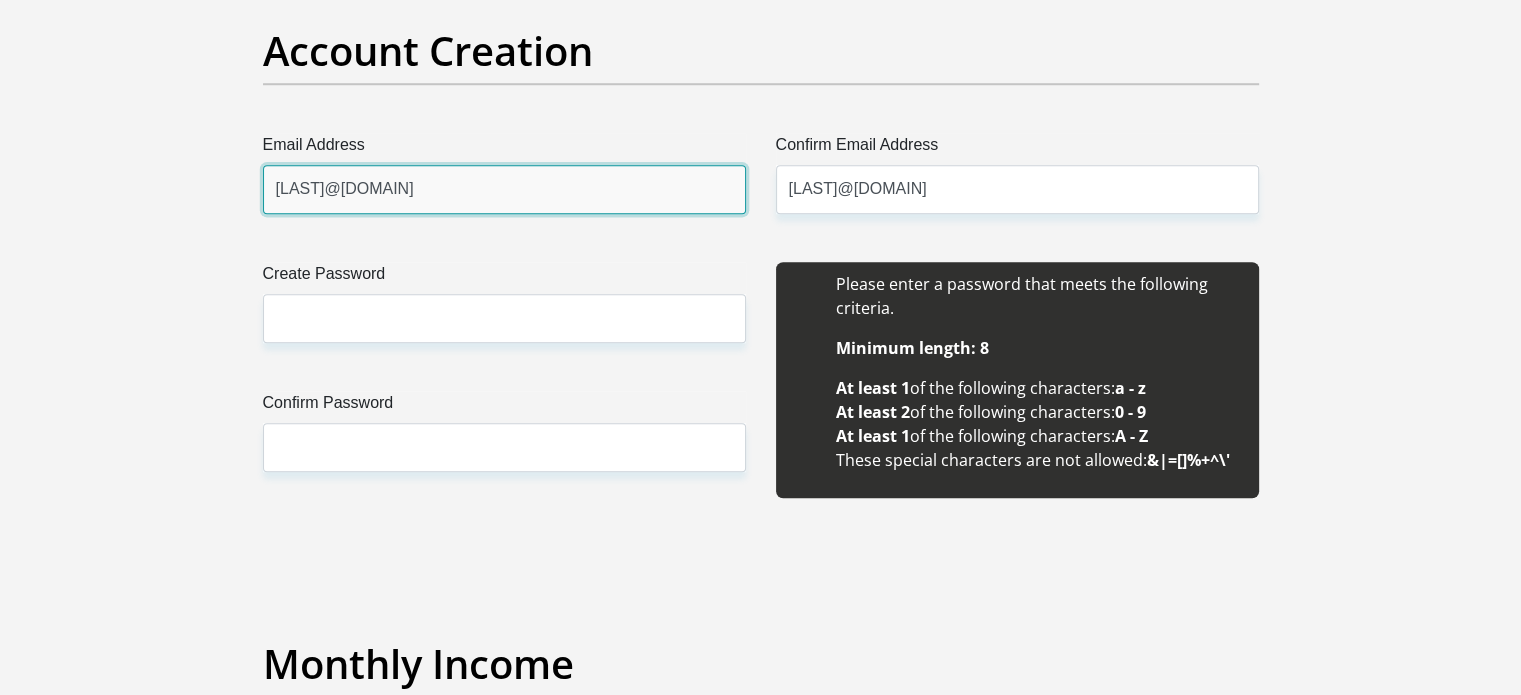 type 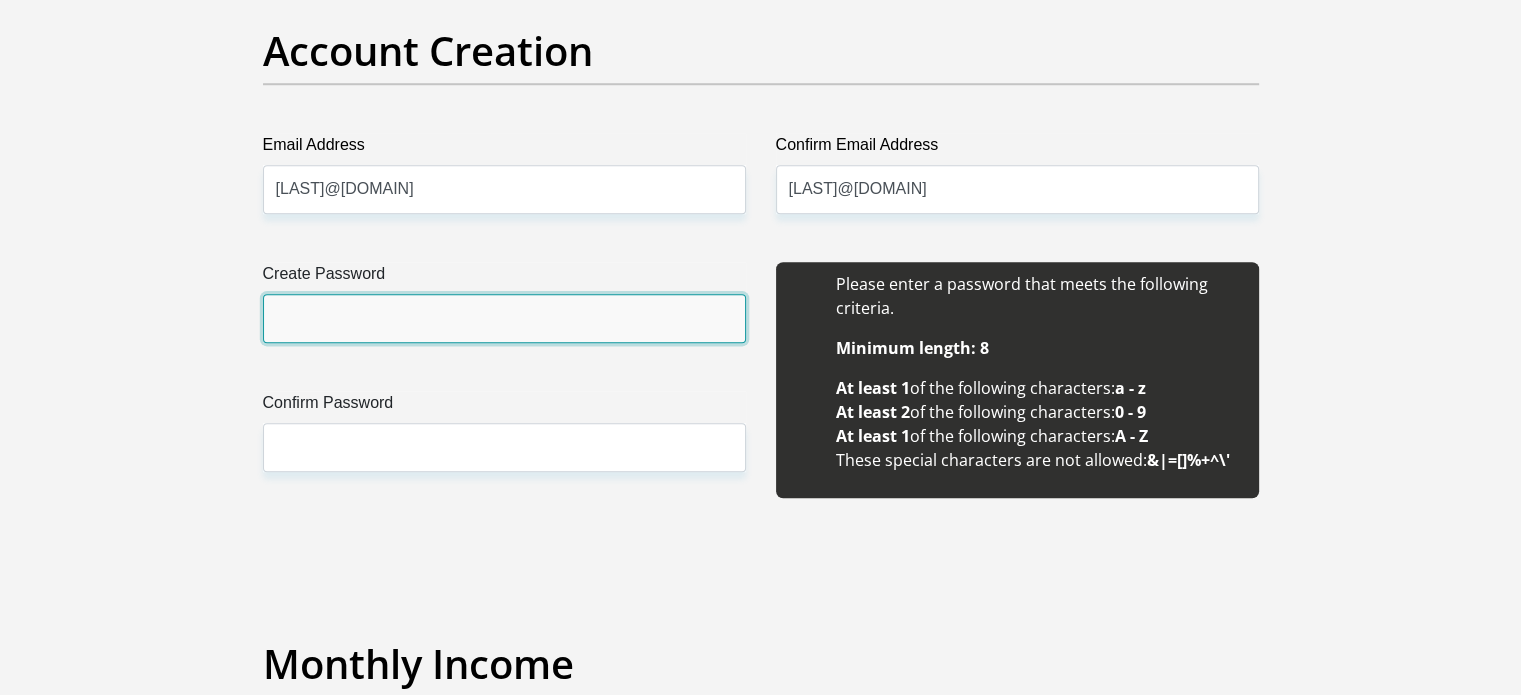 click on "Create Password" at bounding box center (504, 318) 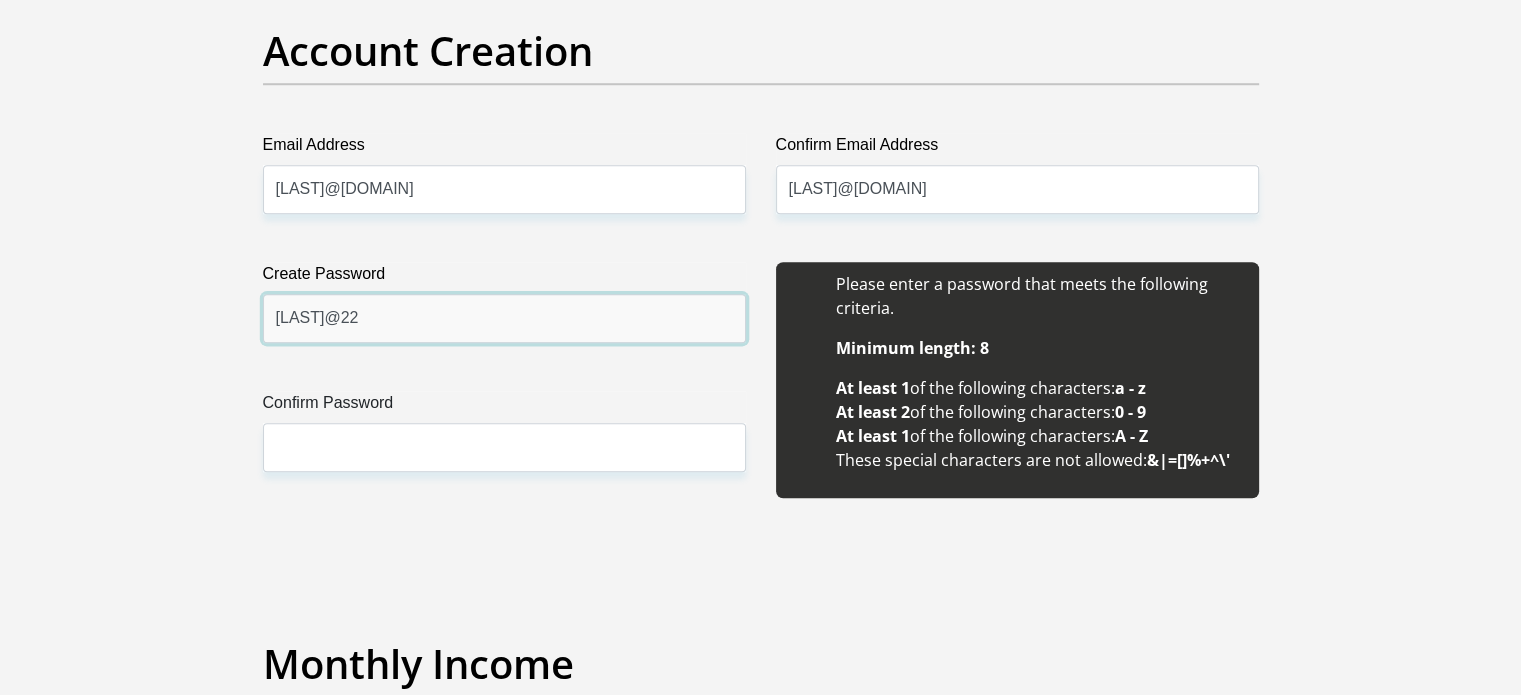 type on "Kerneels@22" 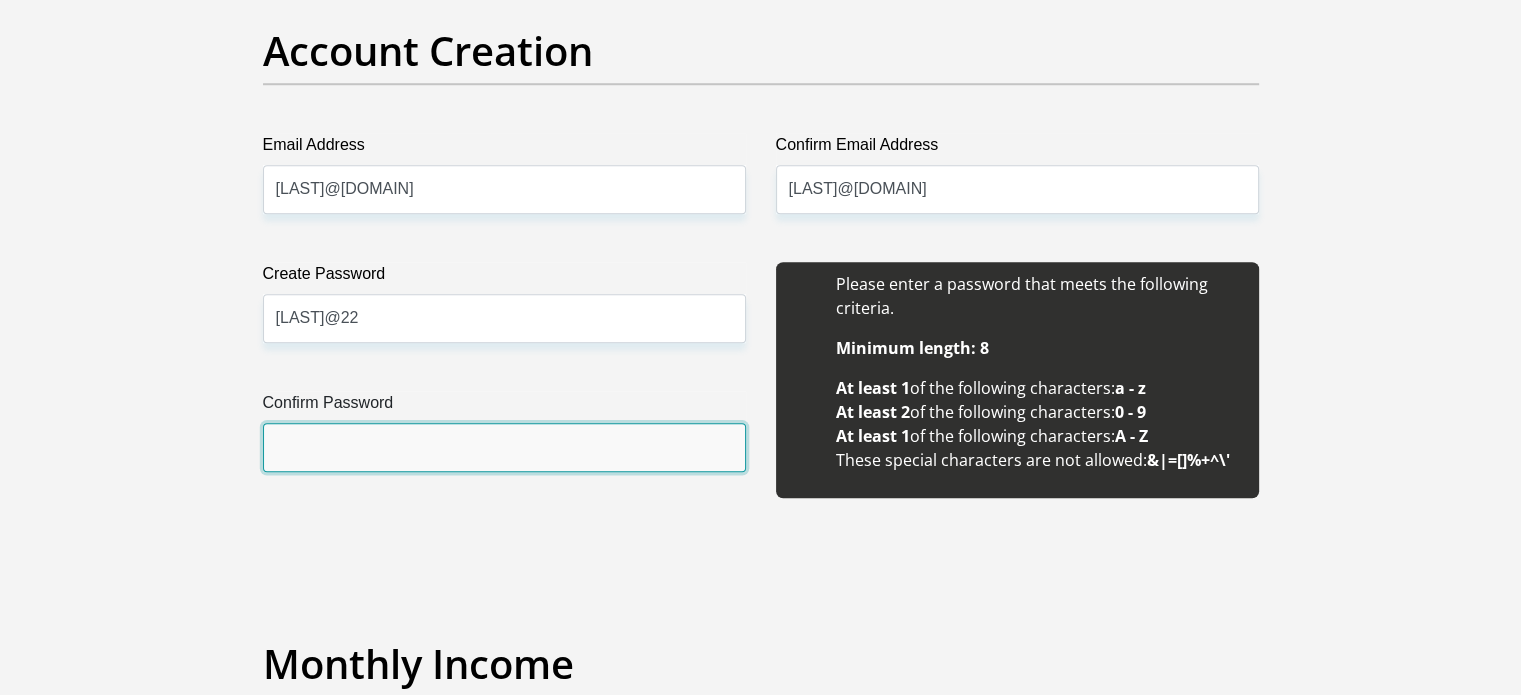 click on "Confirm Password" at bounding box center (504, 447) 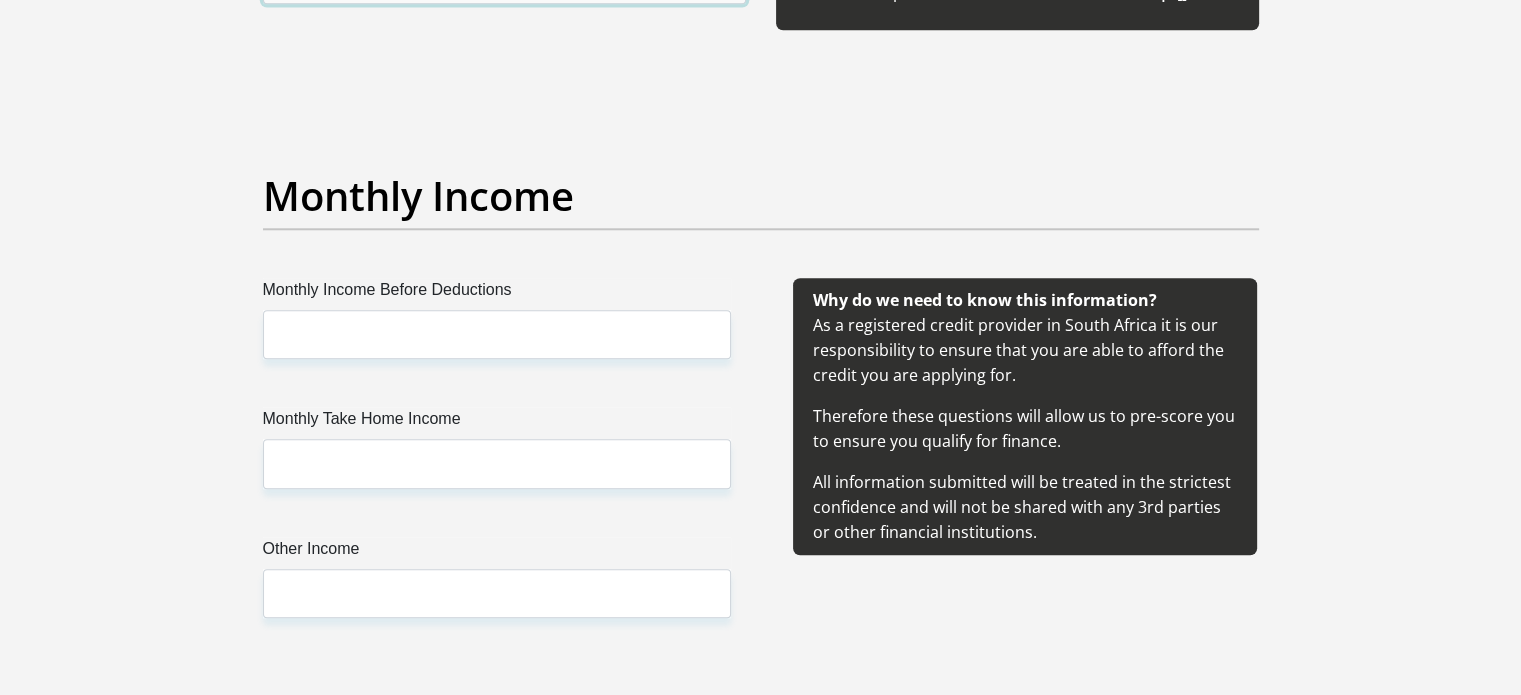 scroll, scrollTop: 2300, scrollLeft: 0, axis: vertical 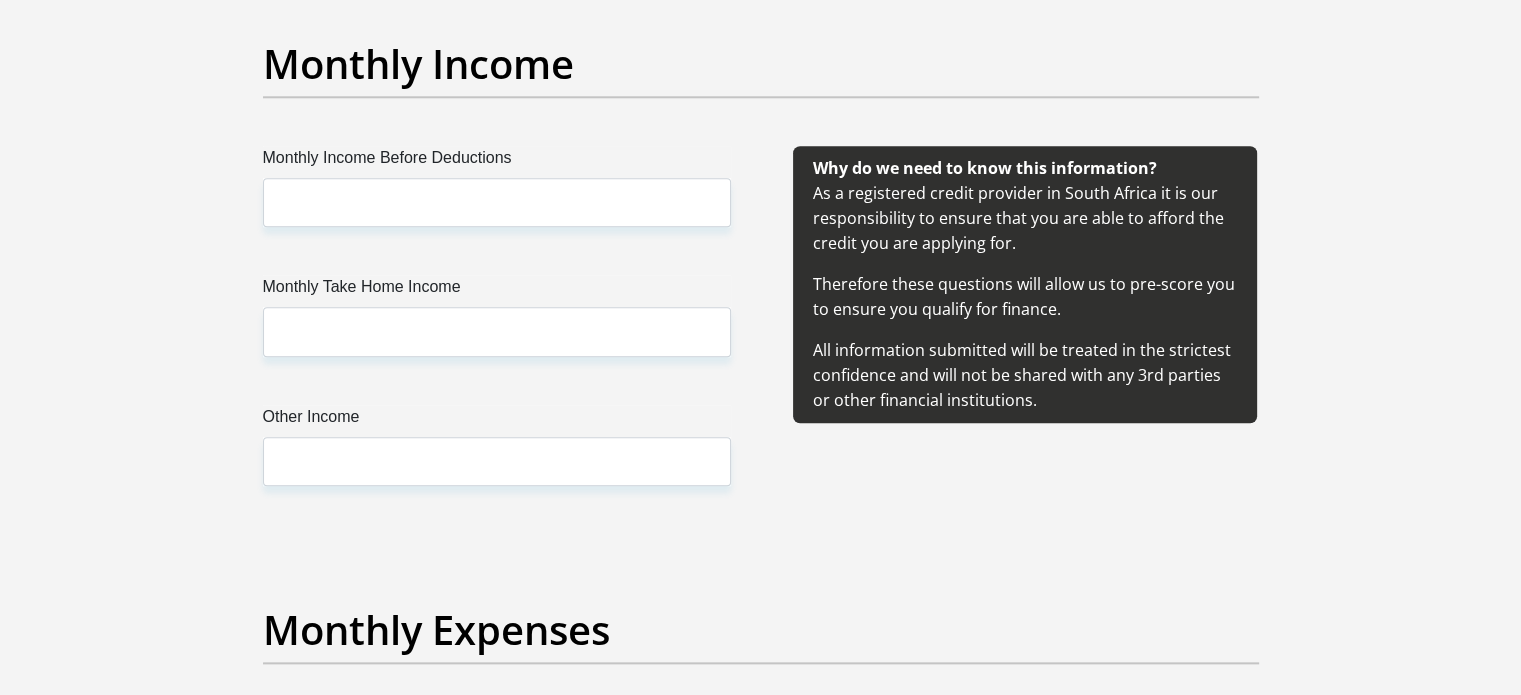 type on "Kerneels@22" 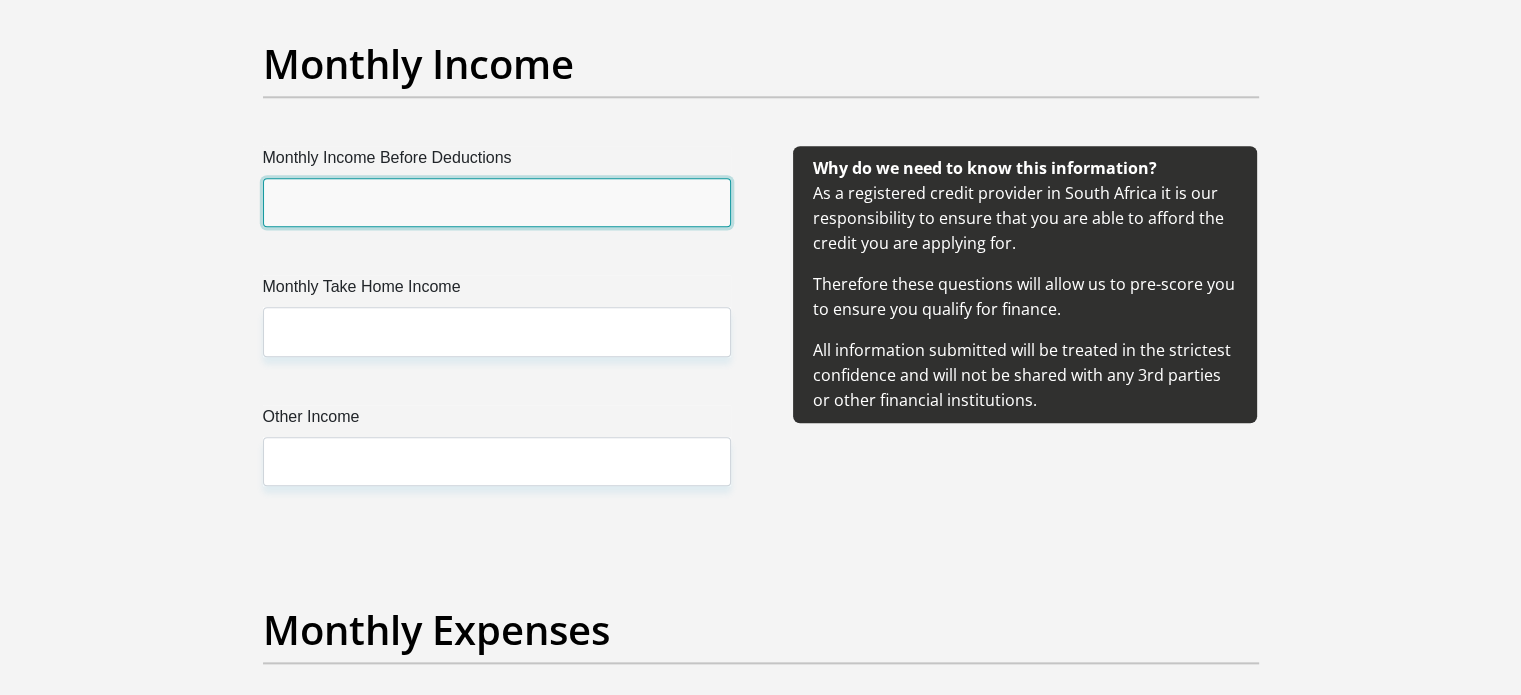 click on "Monthly Income Before Deductions" at bounding box center (497, 202) 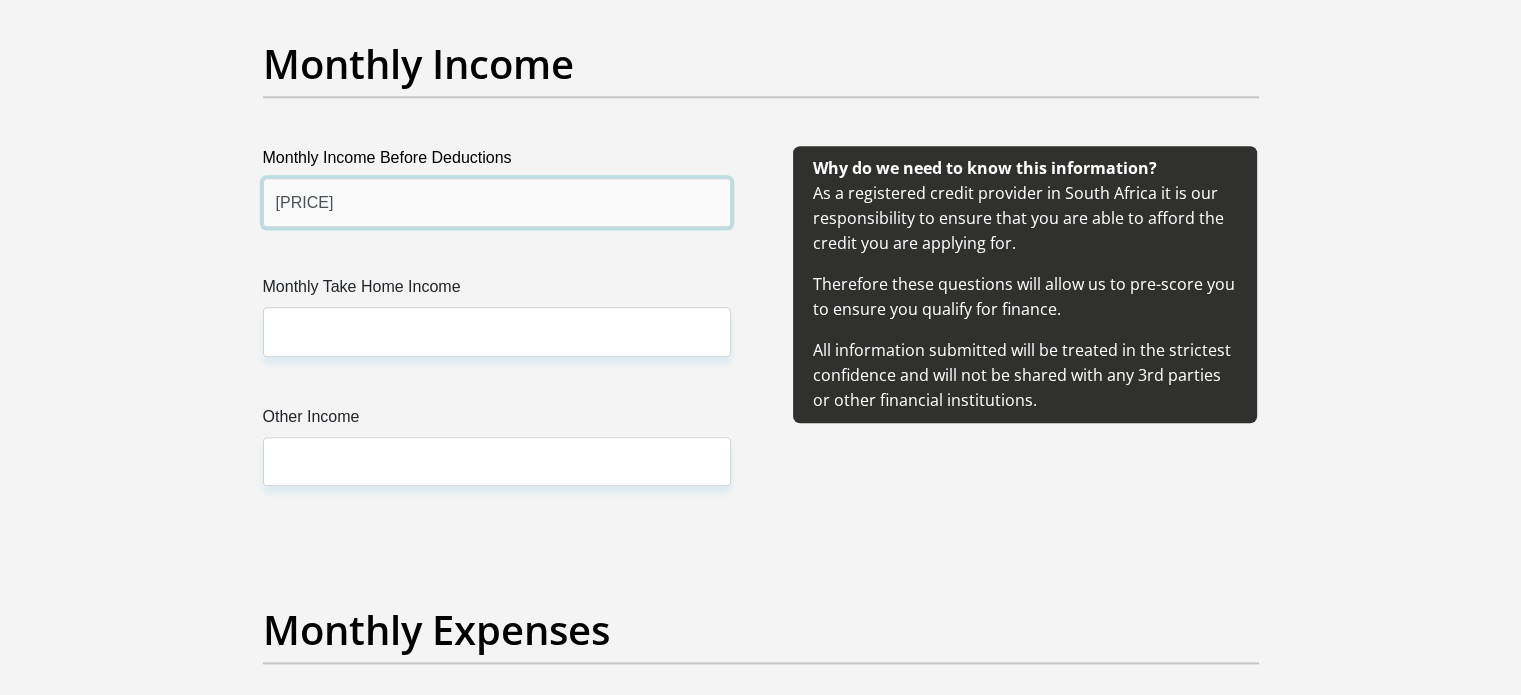 type on "7203.00" 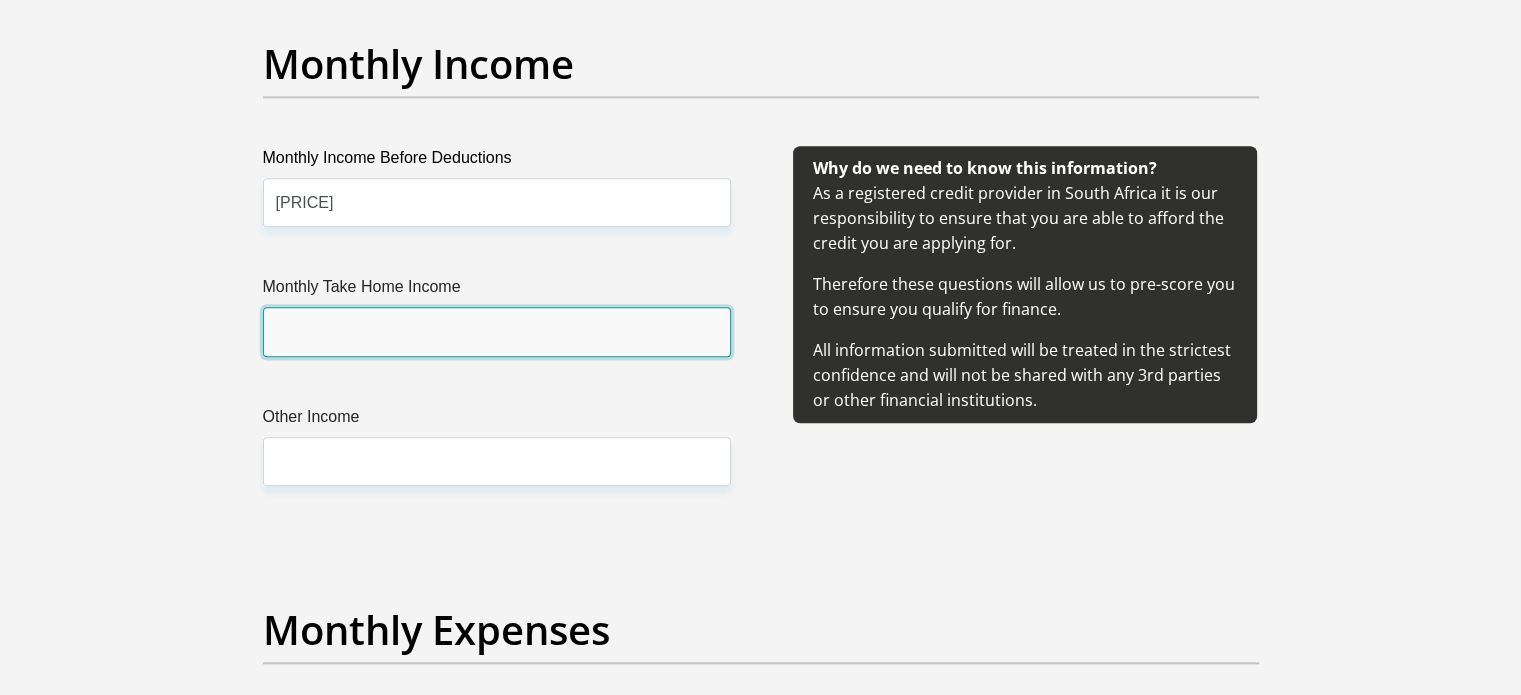 click on "Monthly Take Home Income" at bounding box center [497, 331] 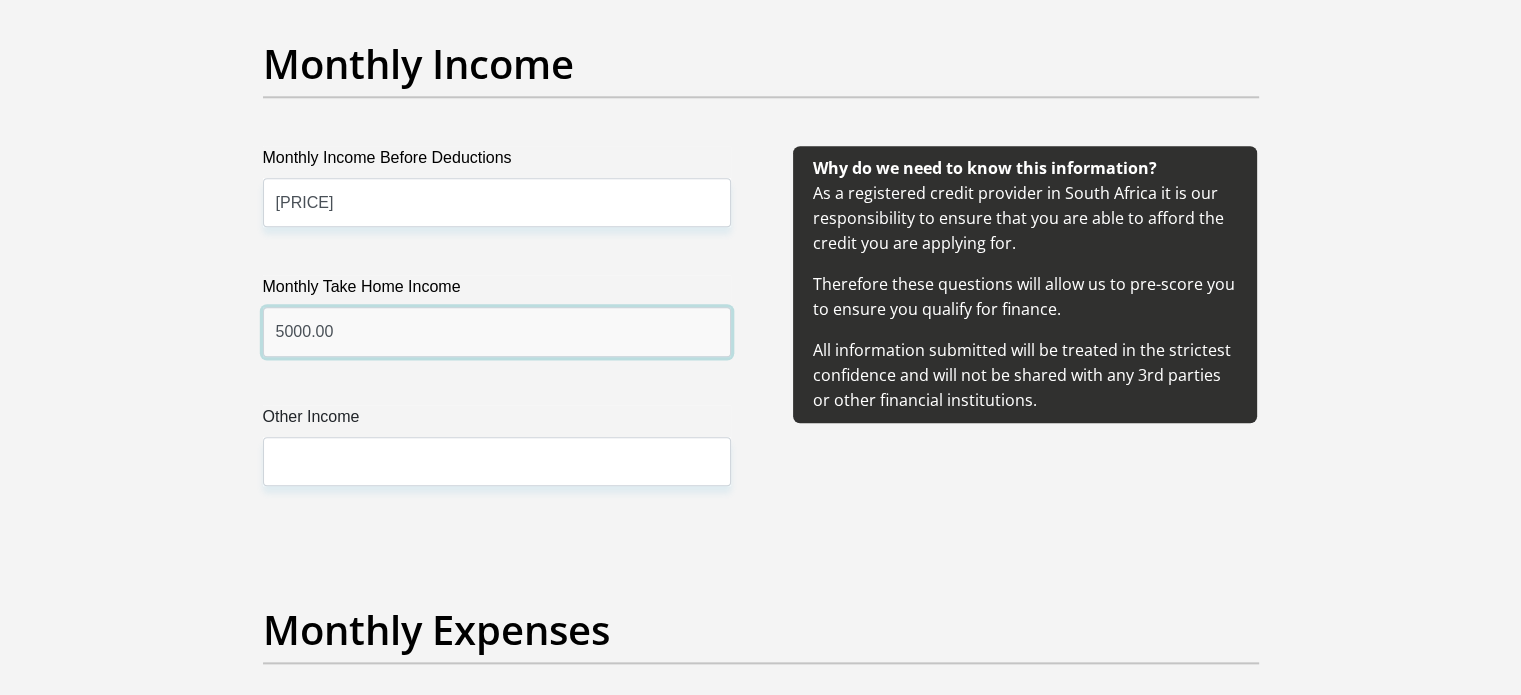 type on "5000.00" 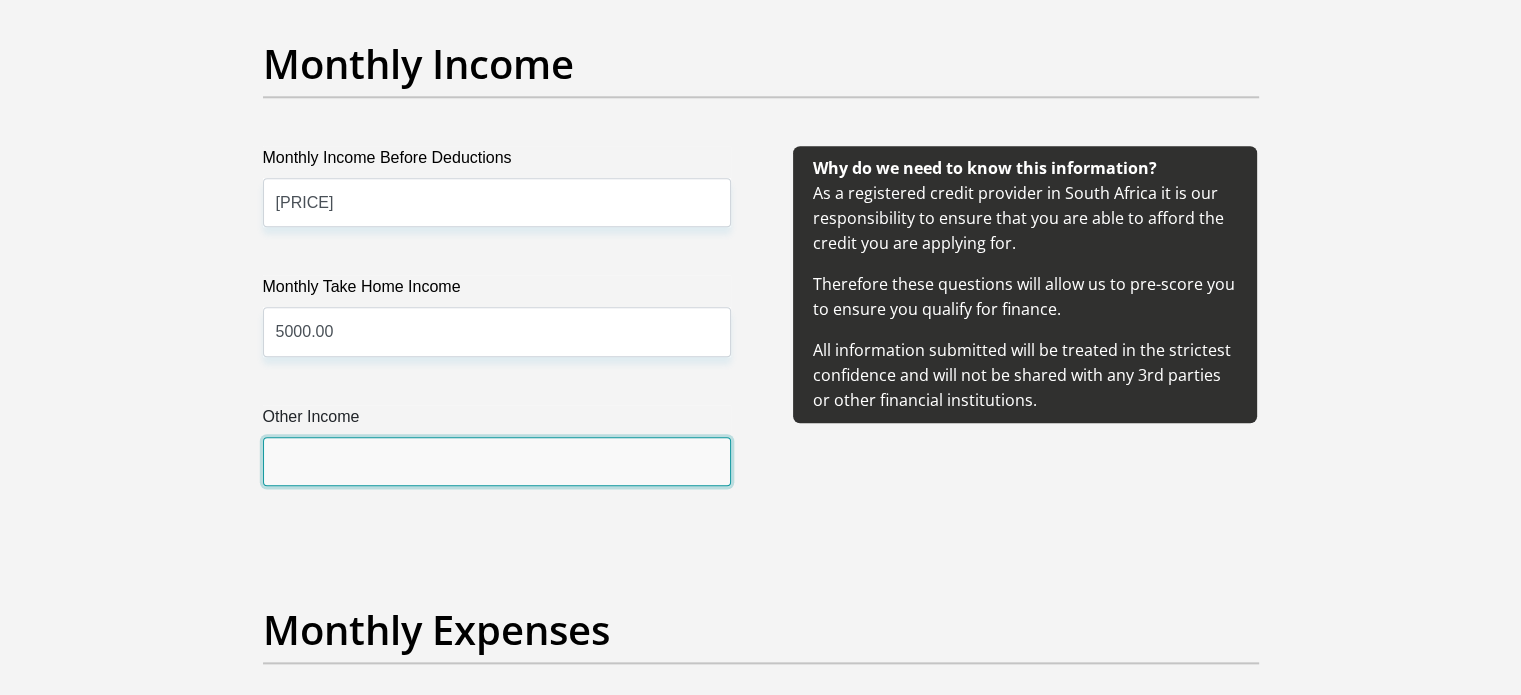 click on "Other Income" at bounding box center (497, 461) 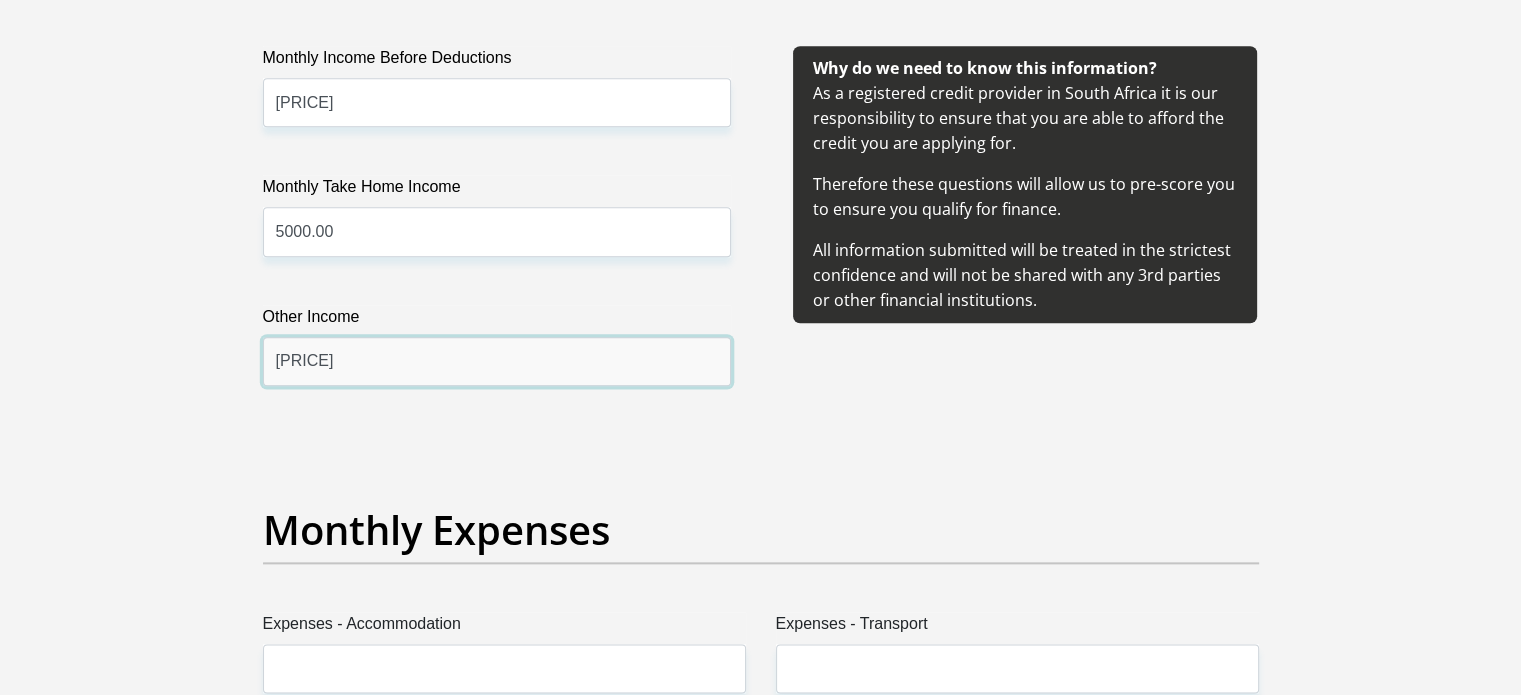 scroll, scrollTop: 2600, scrollLeft: 0, axis: vertical 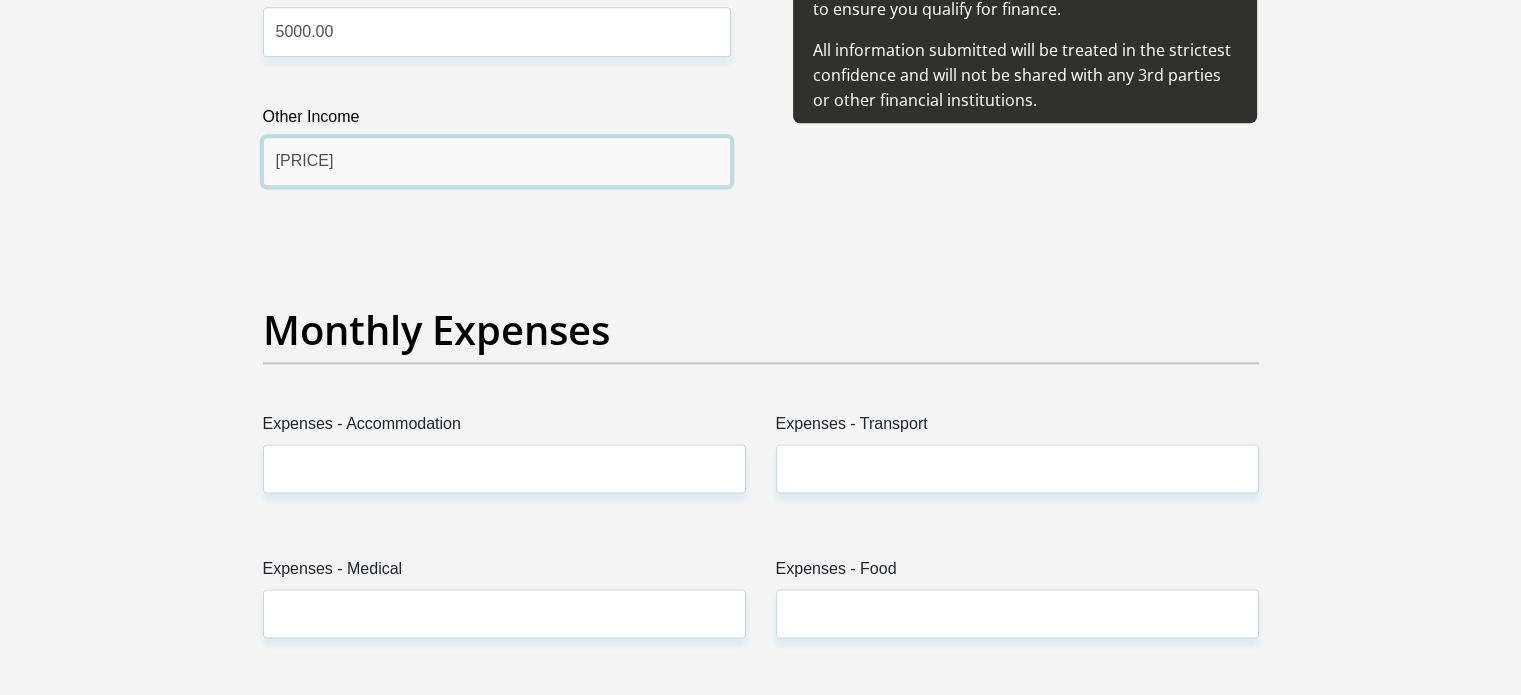type on "2400.00" 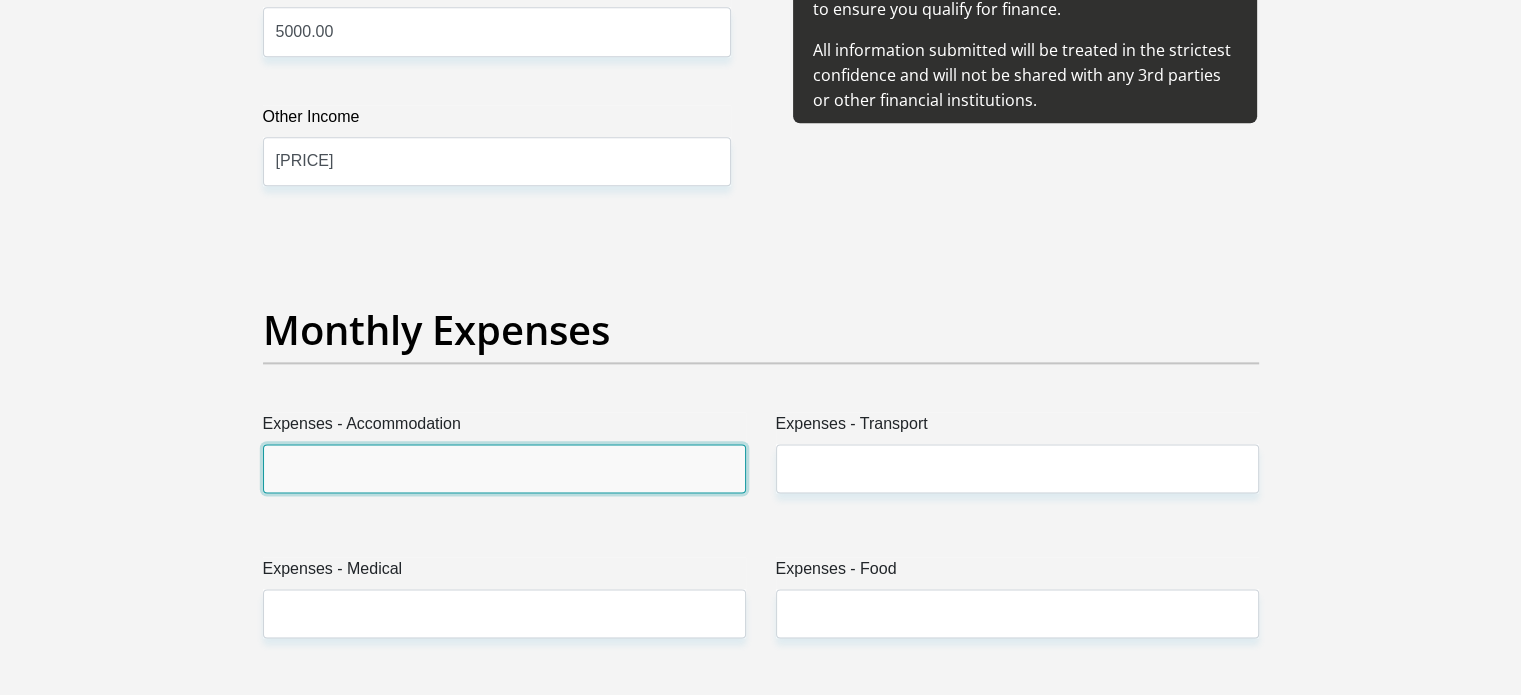 click on "Expenses - Accommodation" at bounding box center (504, 468) 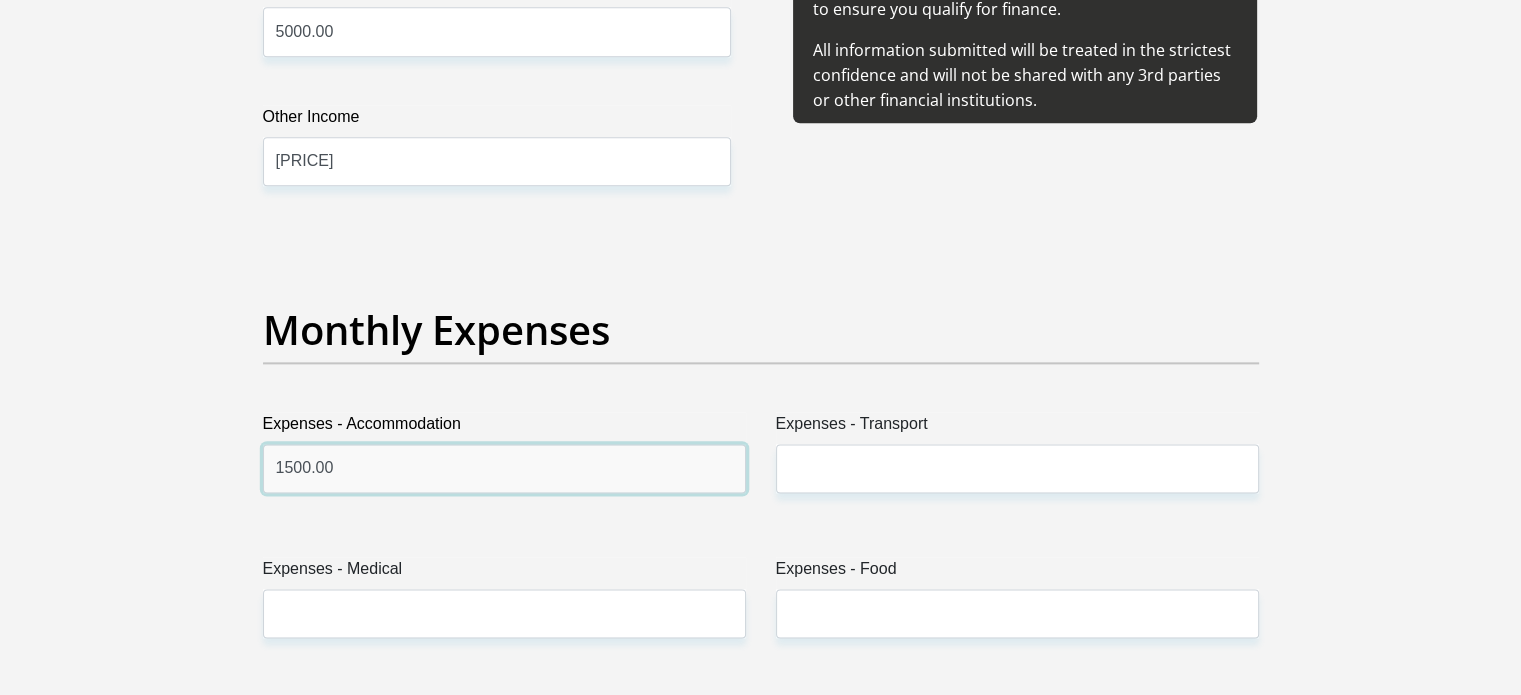 type on "1500.00" 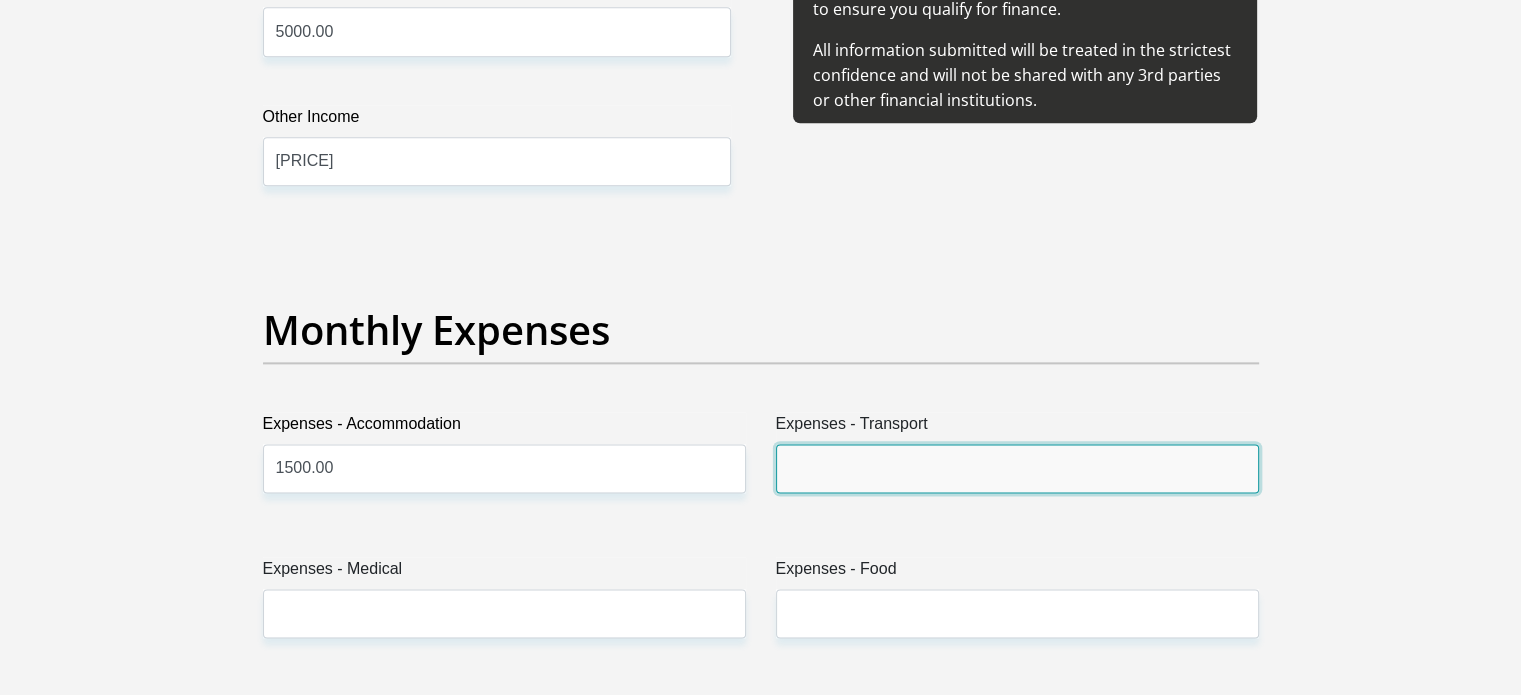 click on "Expenses - Transport" at bounding box center [1017, 468] 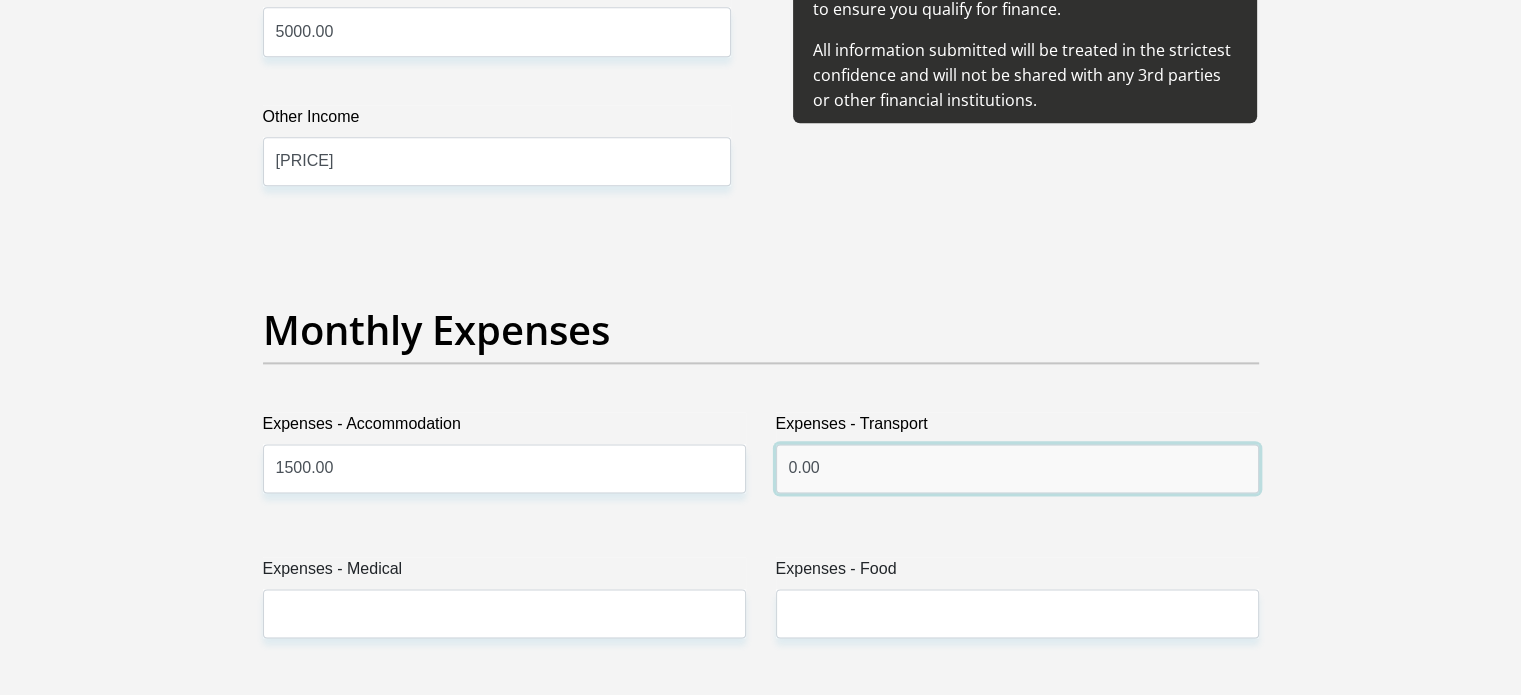 type on "0.00" 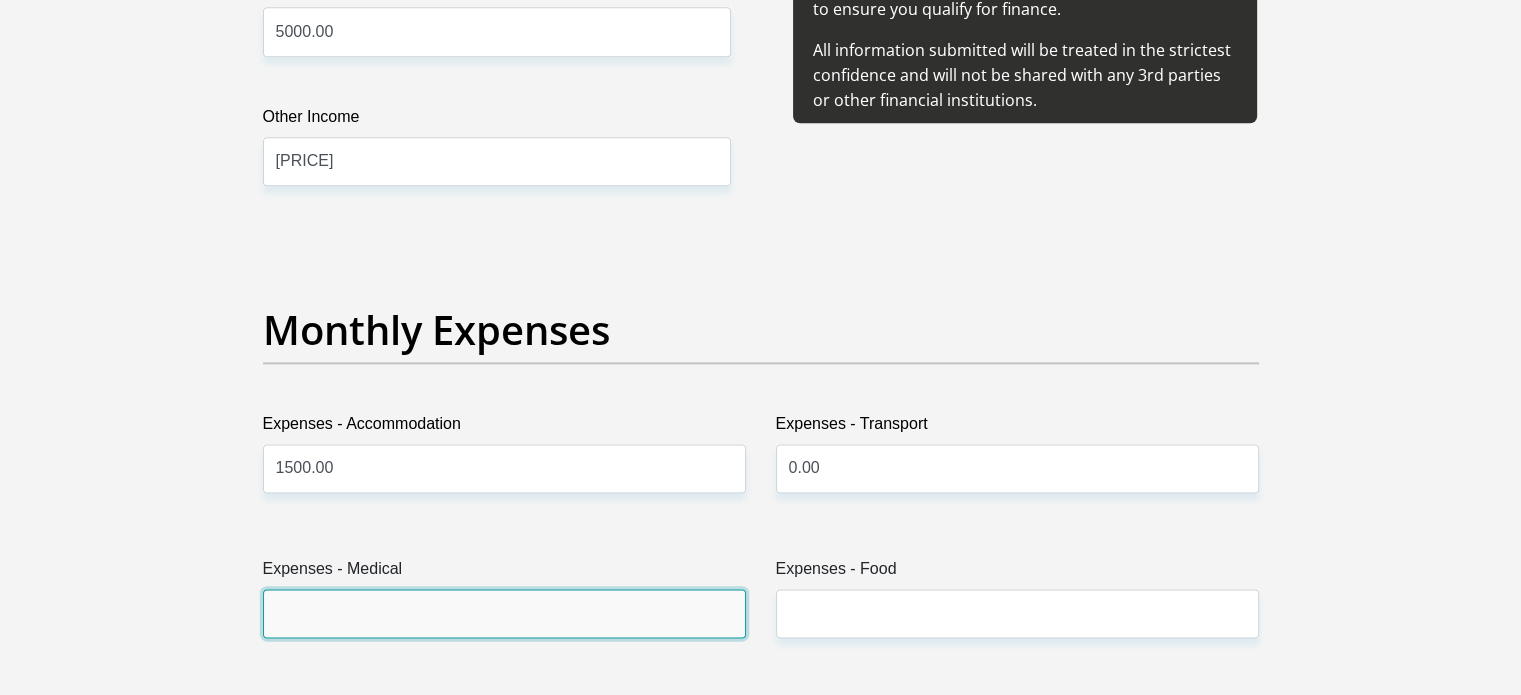 click on "Expenses - Medical" at bounding box center [504, 613] 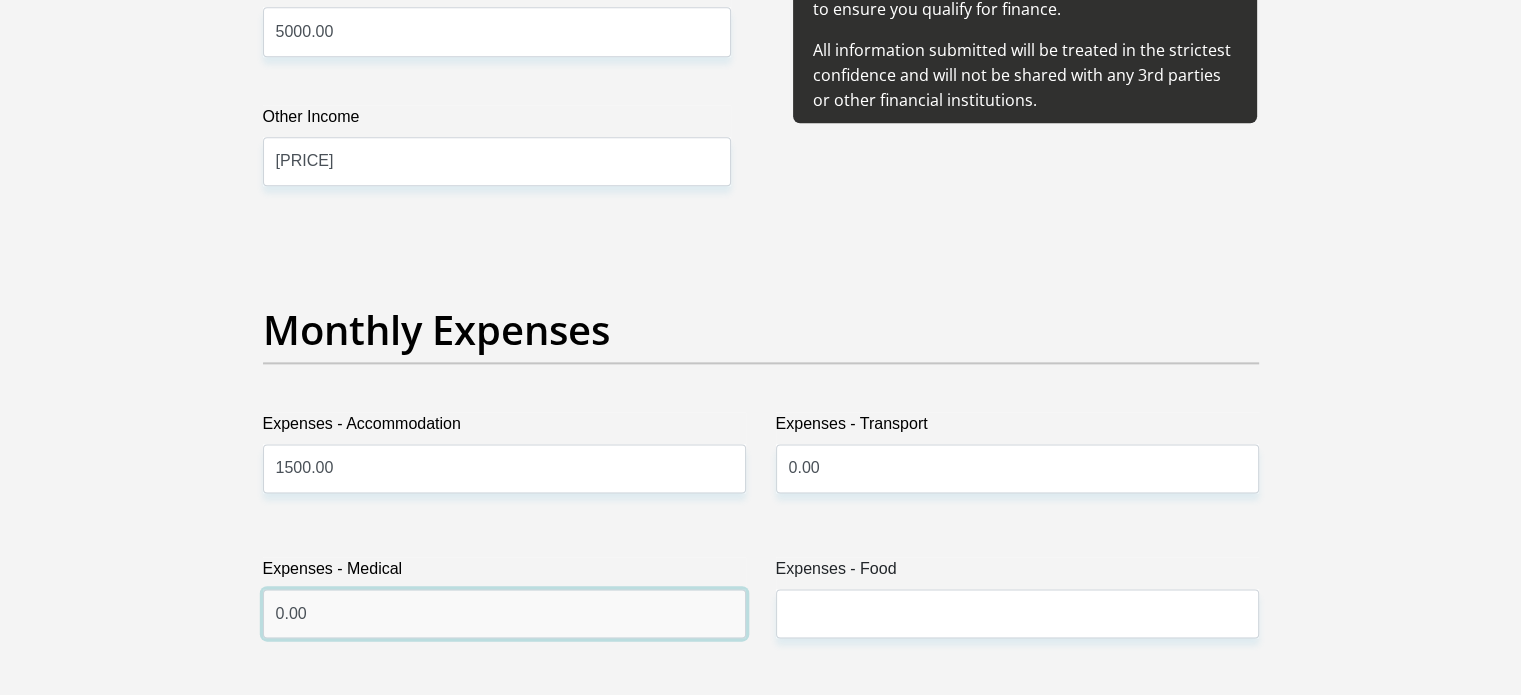 type on "0.00" 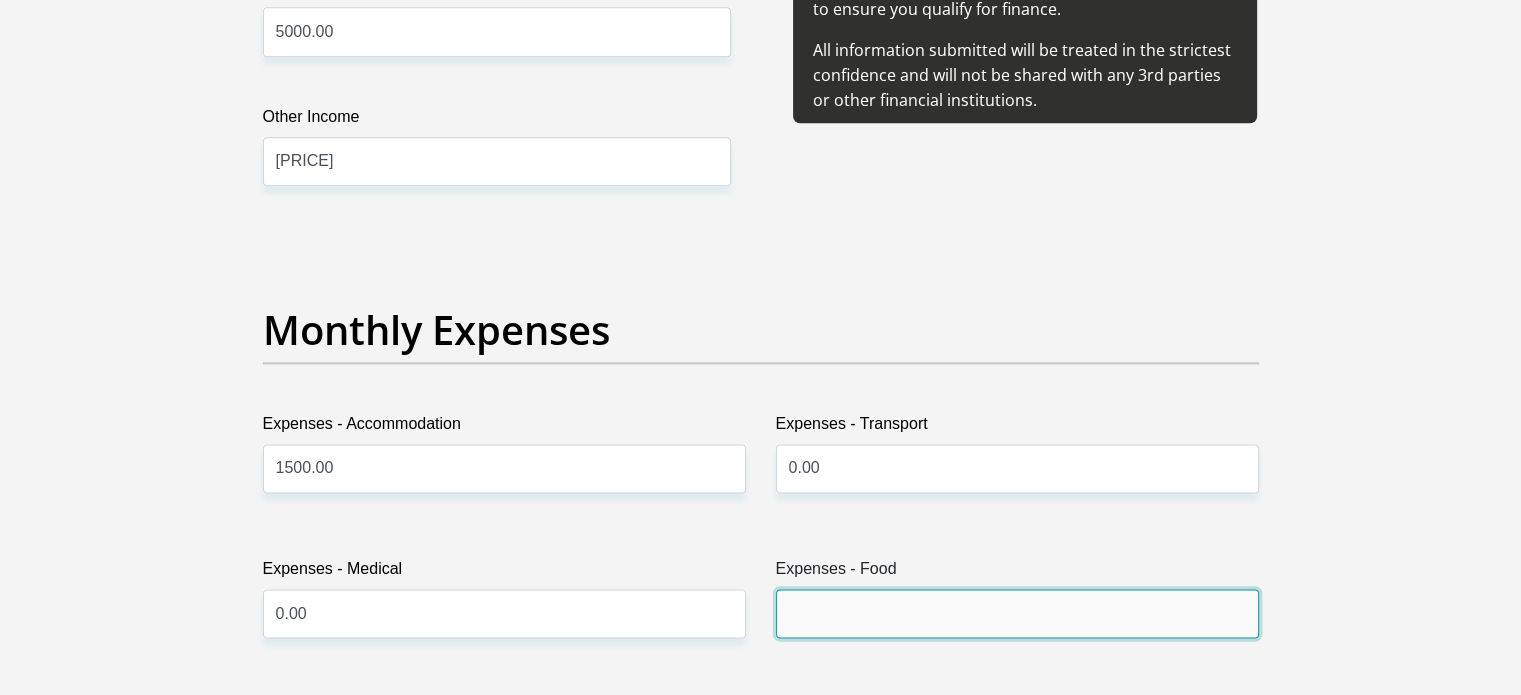 click on "Expenses - Food" at bounding box center [1017, 613] 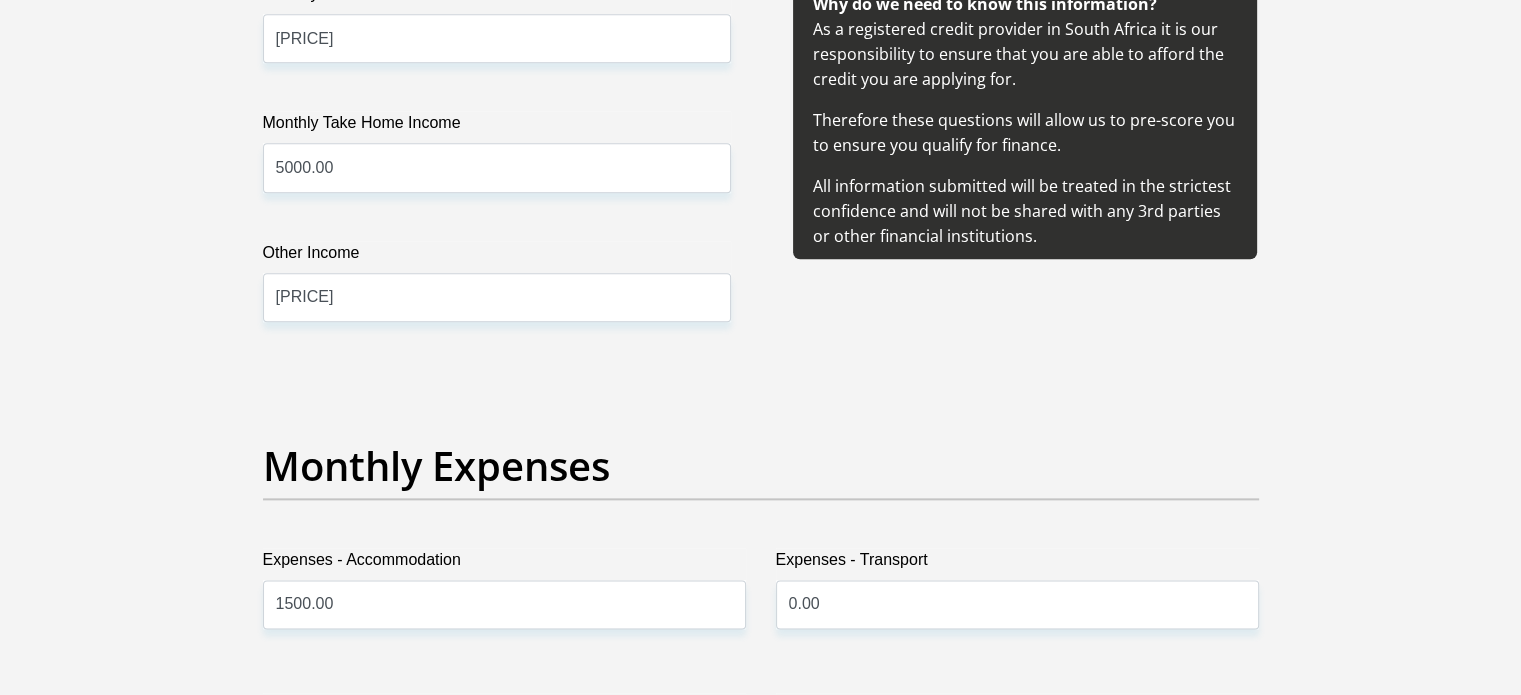 scroll, scrollTop: 2300, scrollLeft: 0, axis: vertical 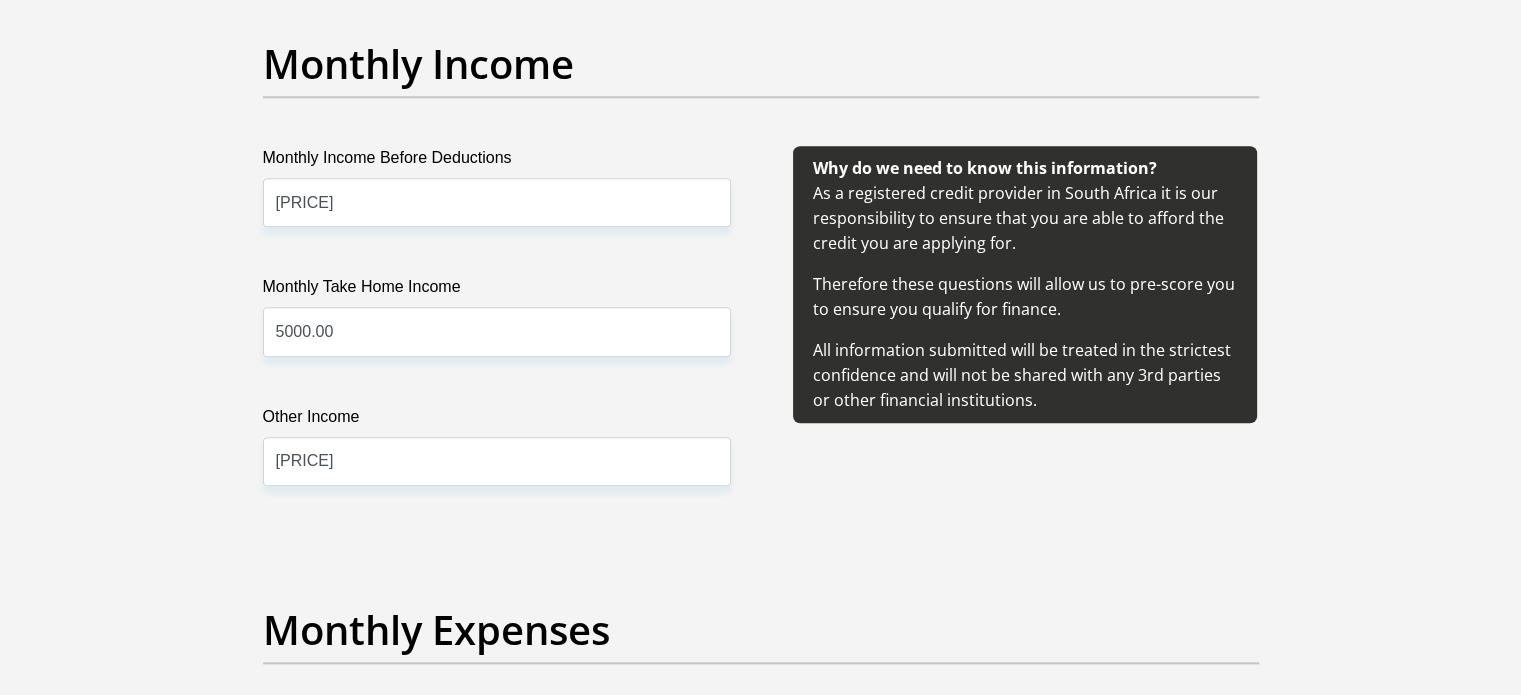 type on "2000.00" 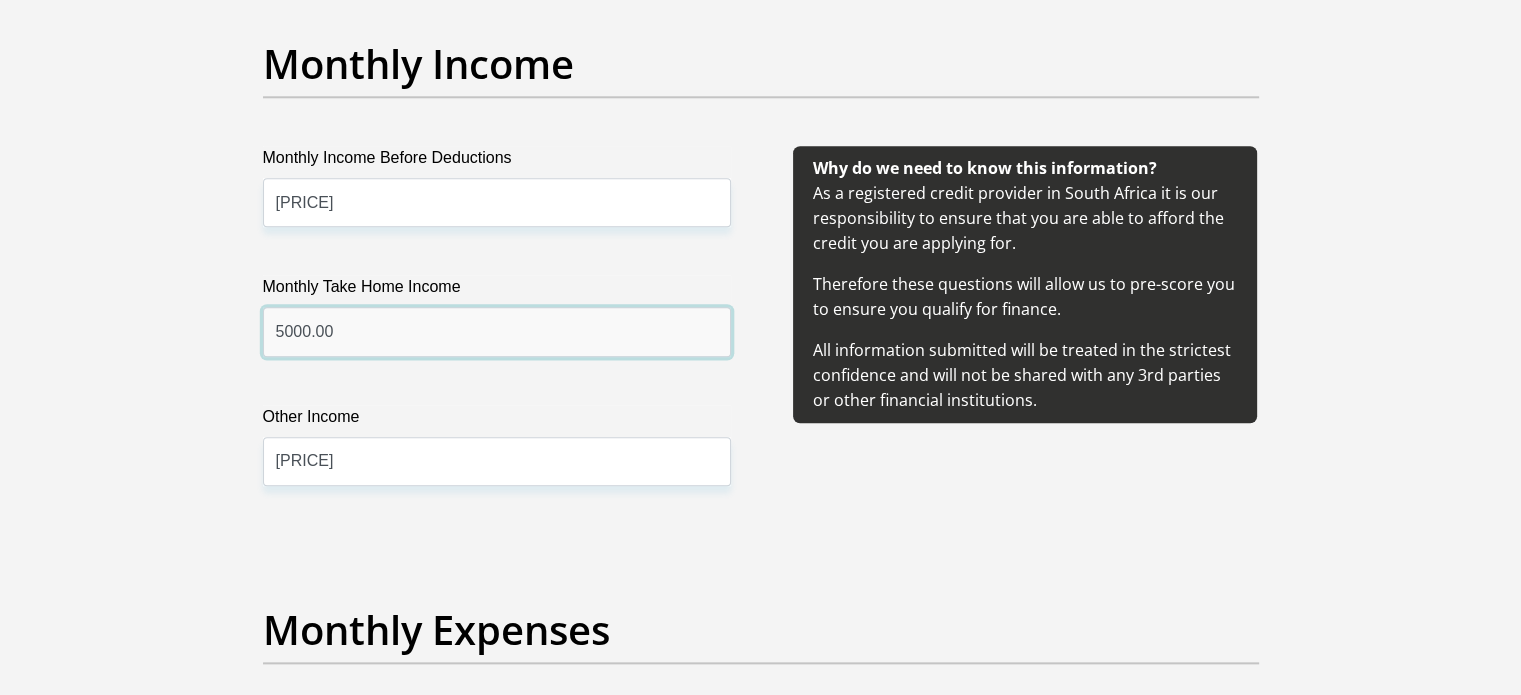 click on "5000.00" at bounding box center [497, 331] 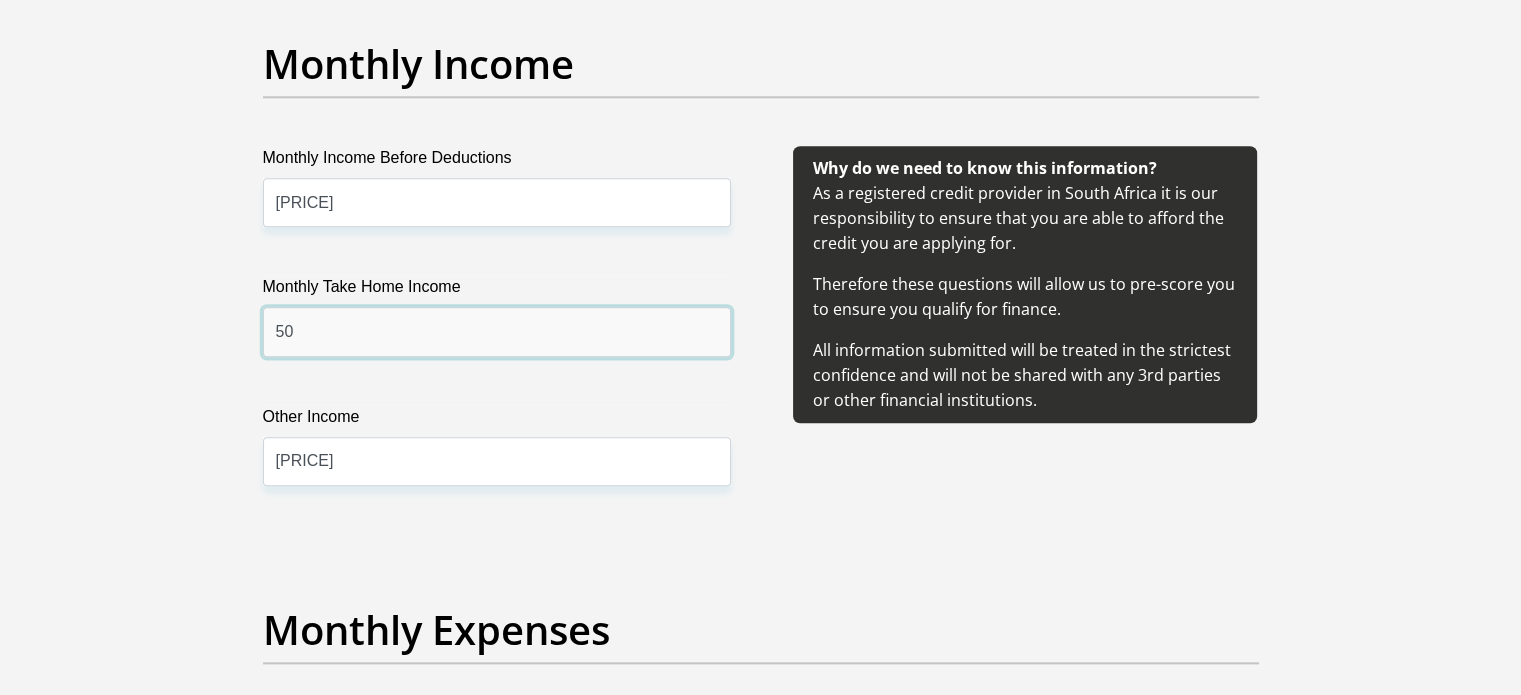 type on "5" 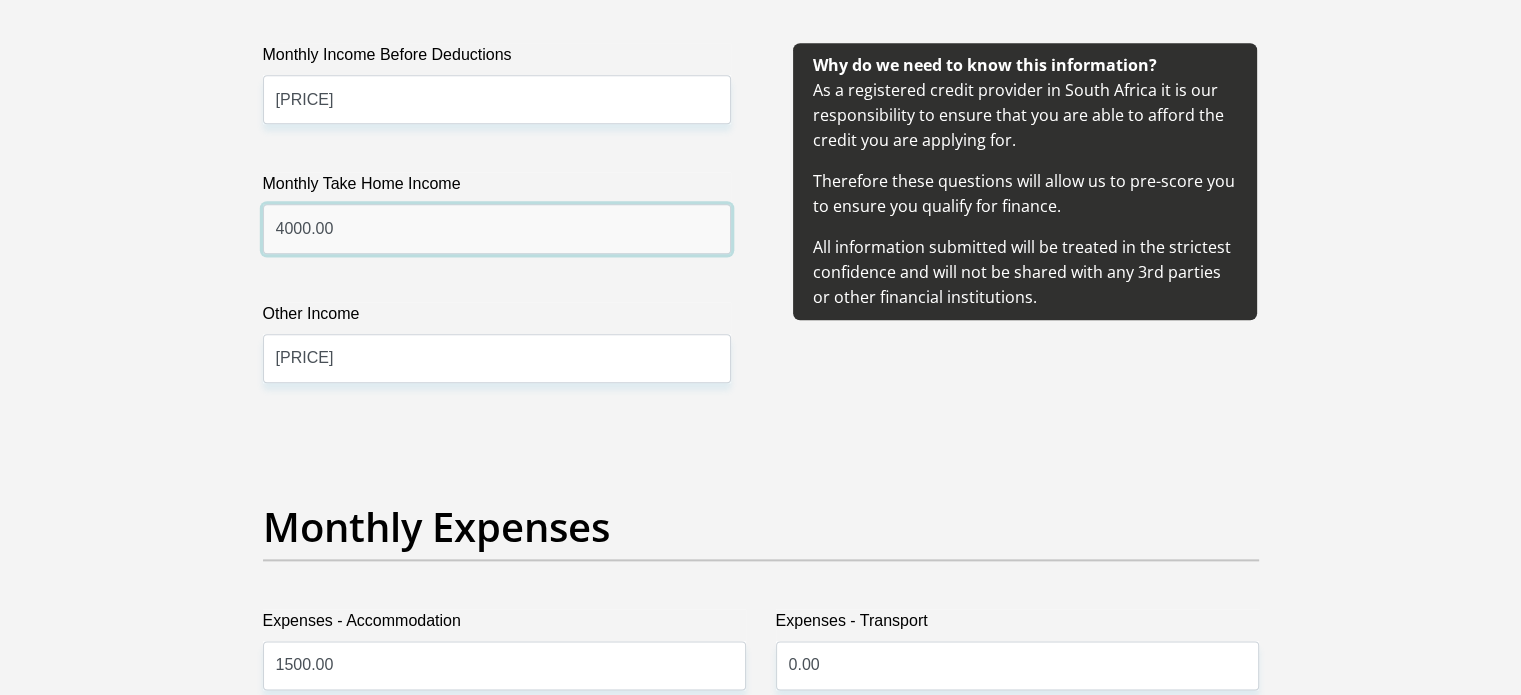 scroll, scrollTop: 2500, scrollLeft: 0, axis: vertical 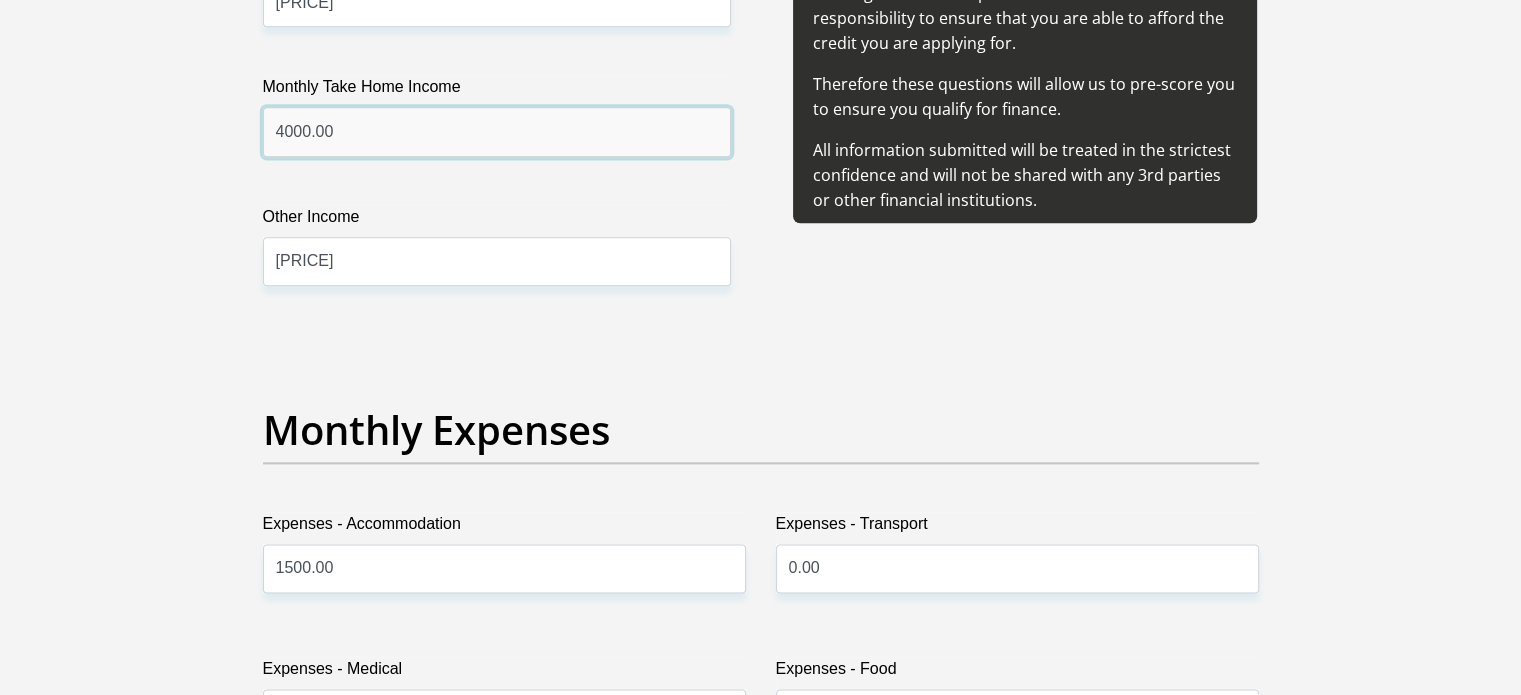 click on "4000.00" at bounding box center [497, 131] 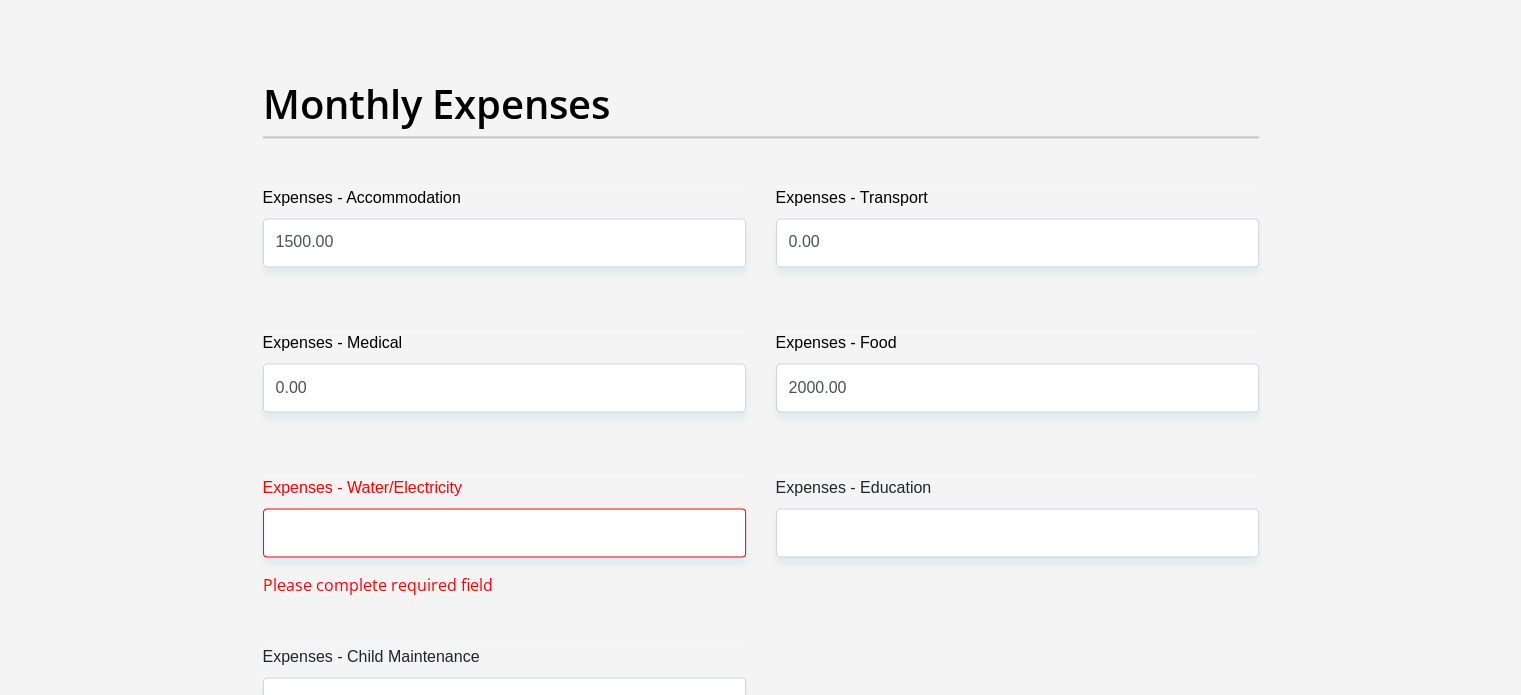 scroll, scrollTop: 3100, scrollLeft: 0, axis: vertical 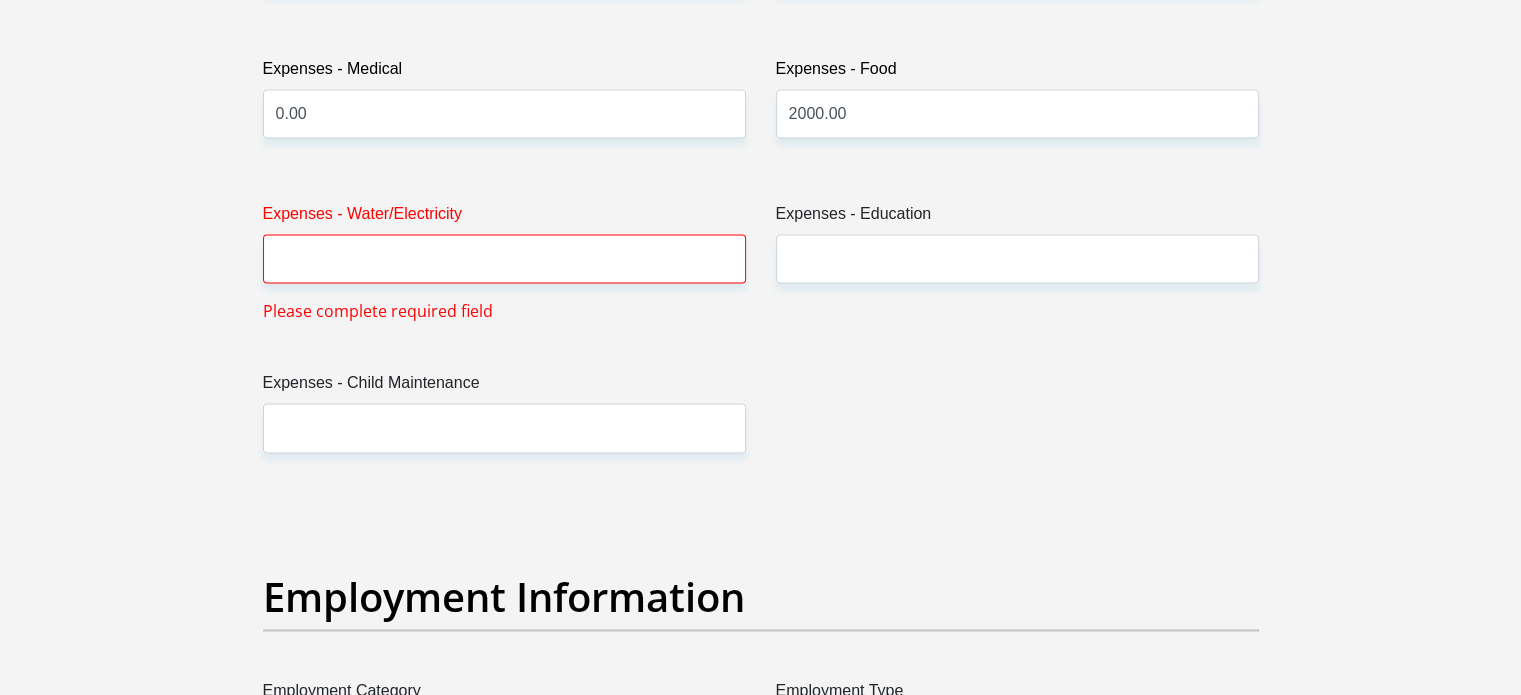 type on "4000.00" 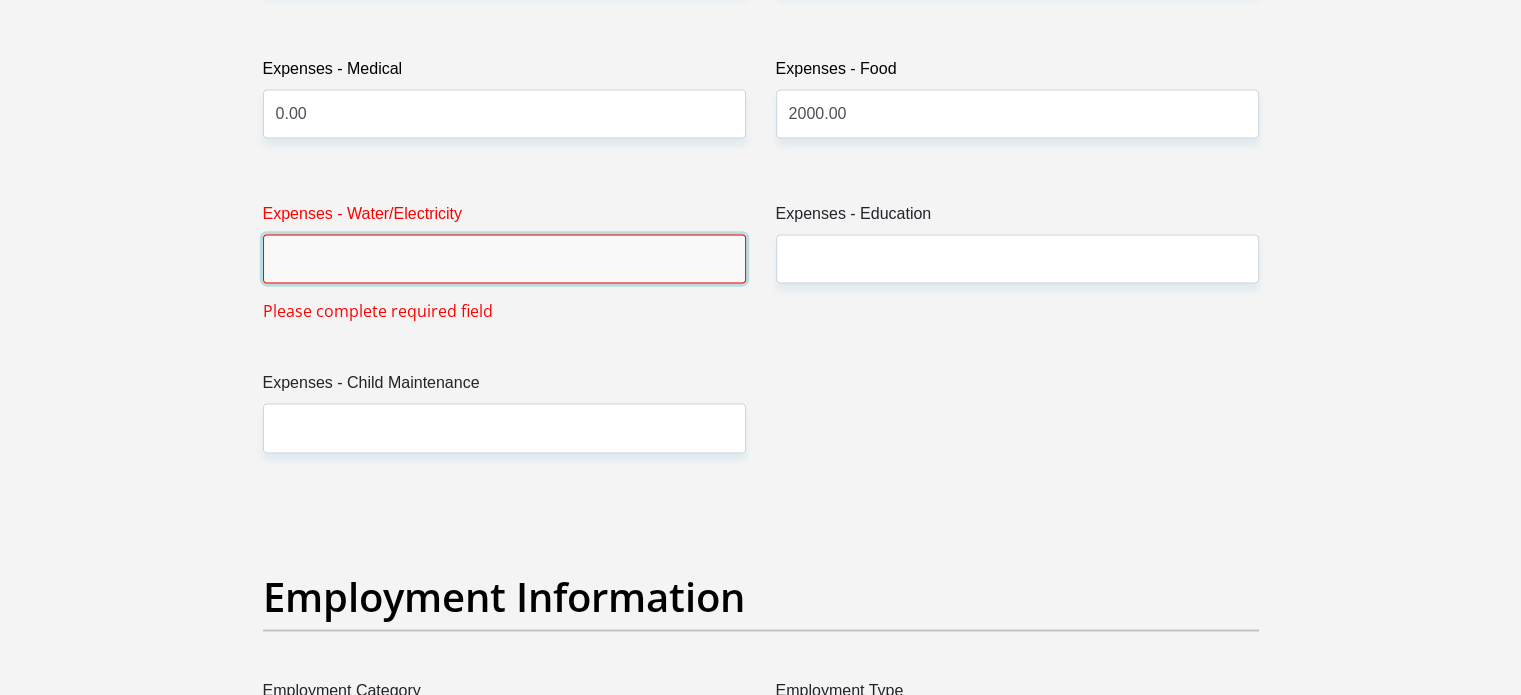 click on "Expenses - Water/Electricity" at bounding box center (504, 258) 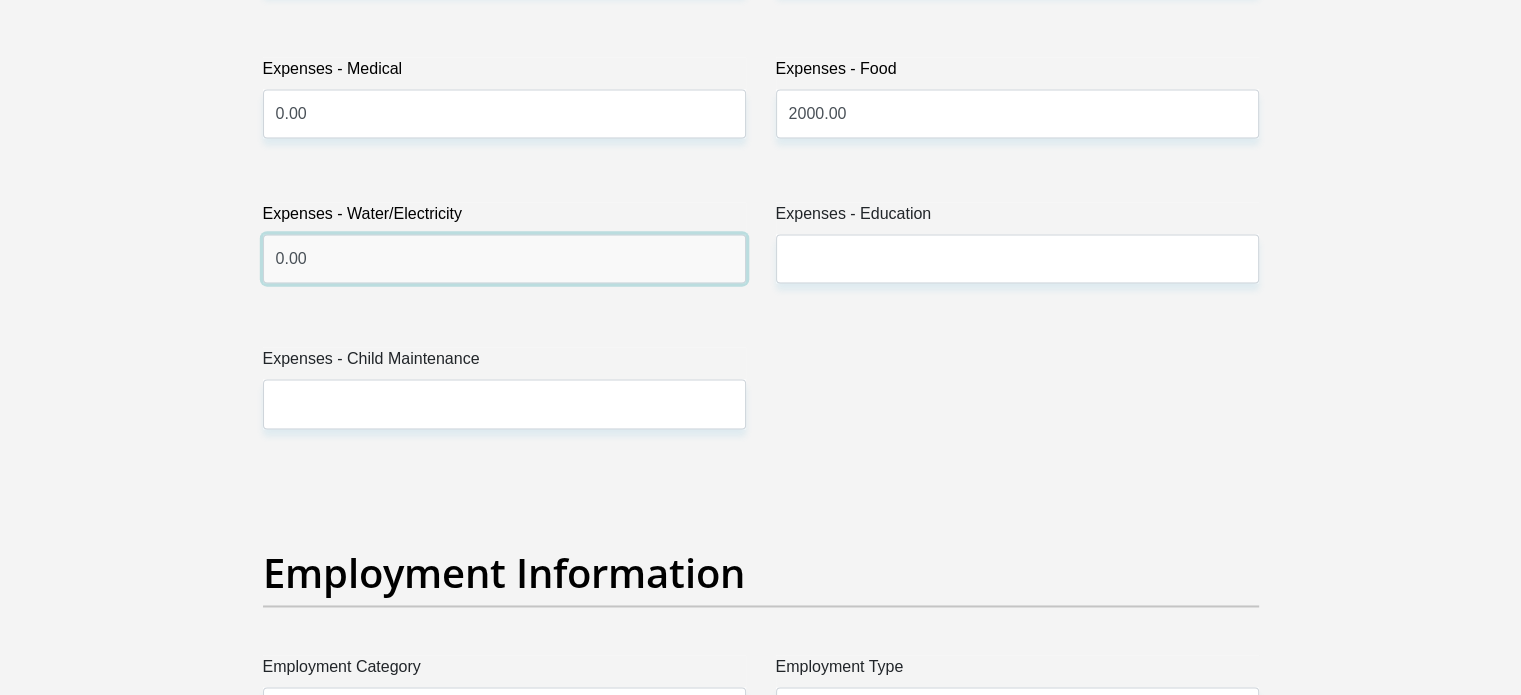 type on "0.00" 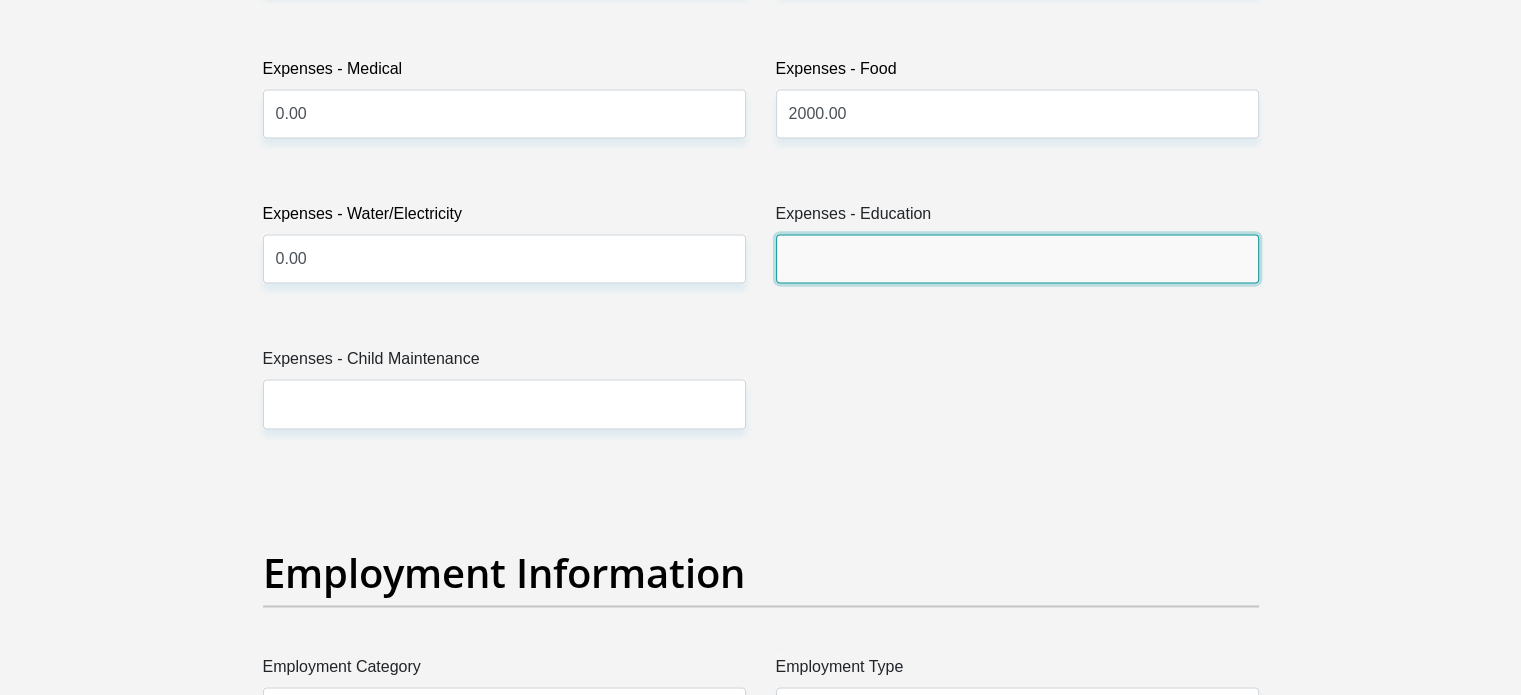 click on "Expenses - Education" at bounding box center (1017, 258) 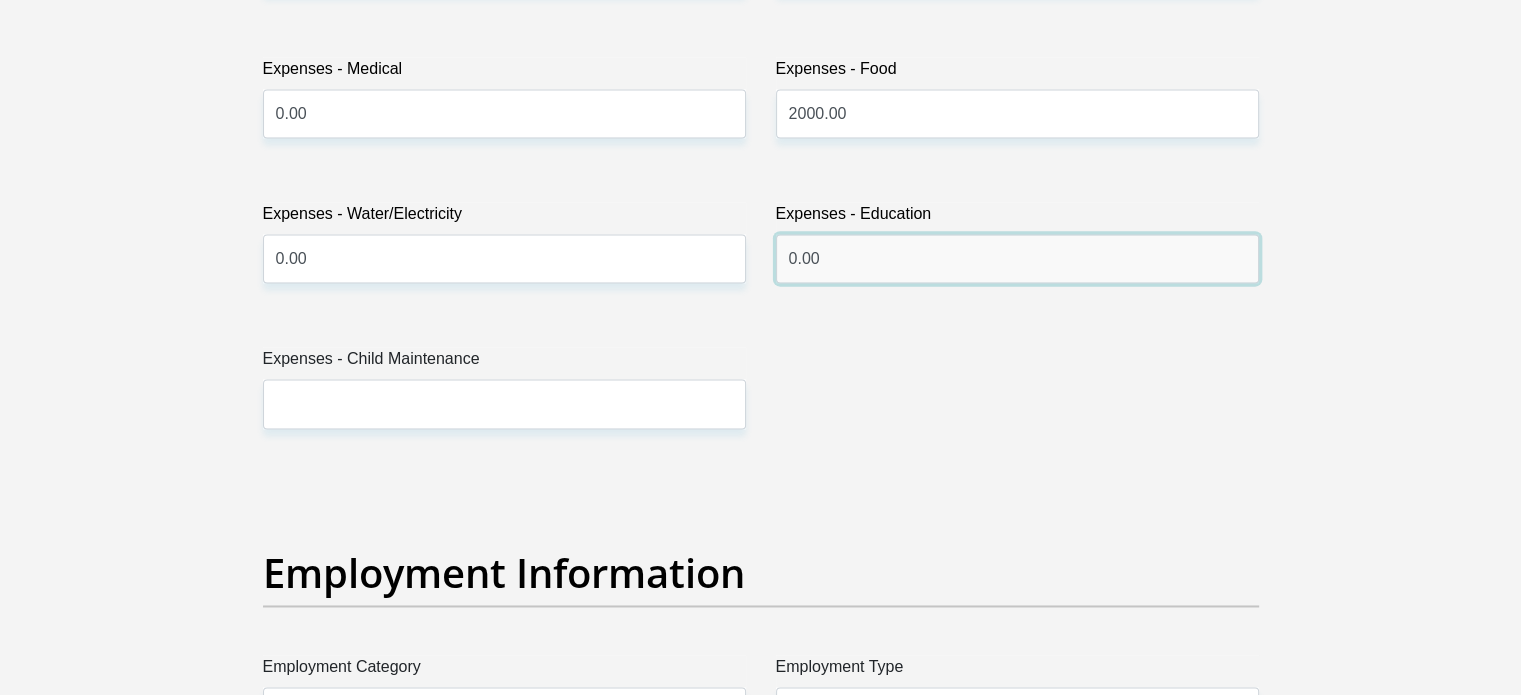 type on "0.00" 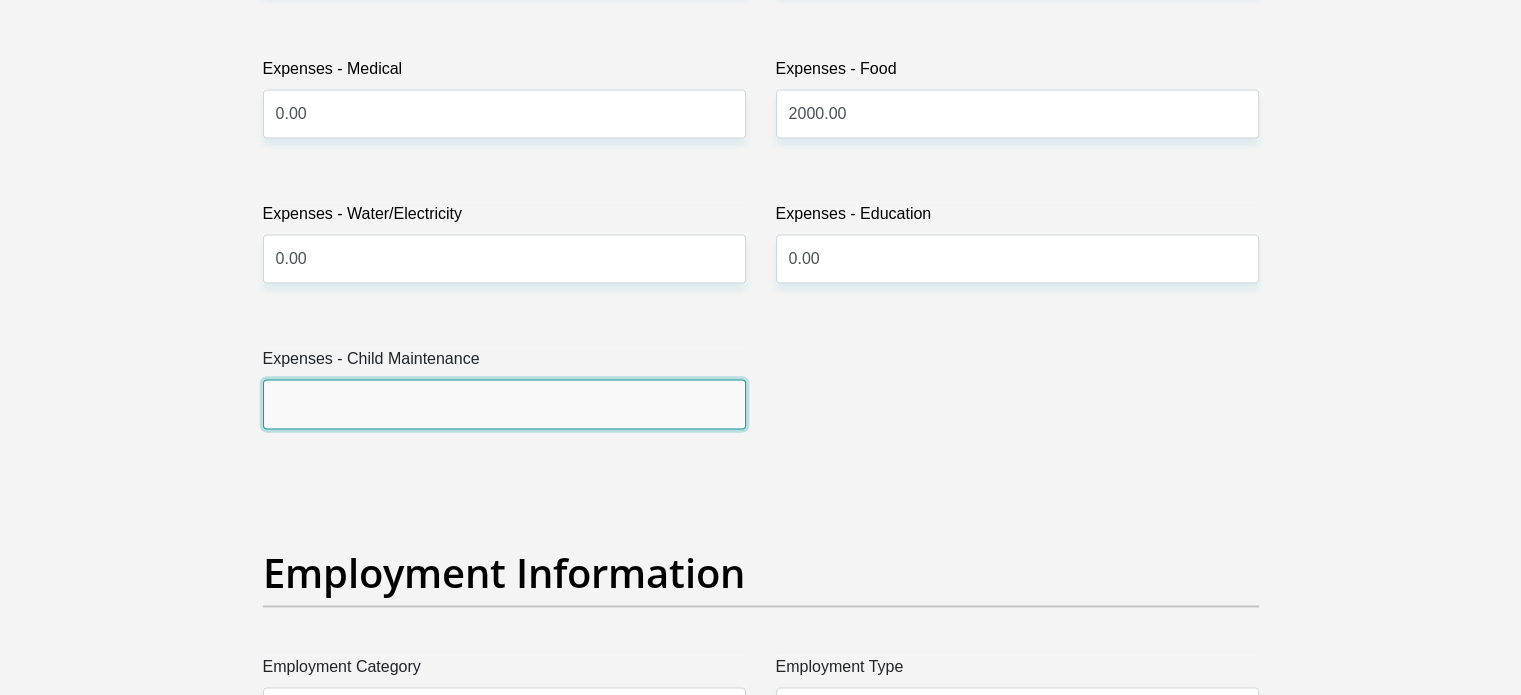 click on "Expenses - Child Maintenance" at bounding box center [504, 403] 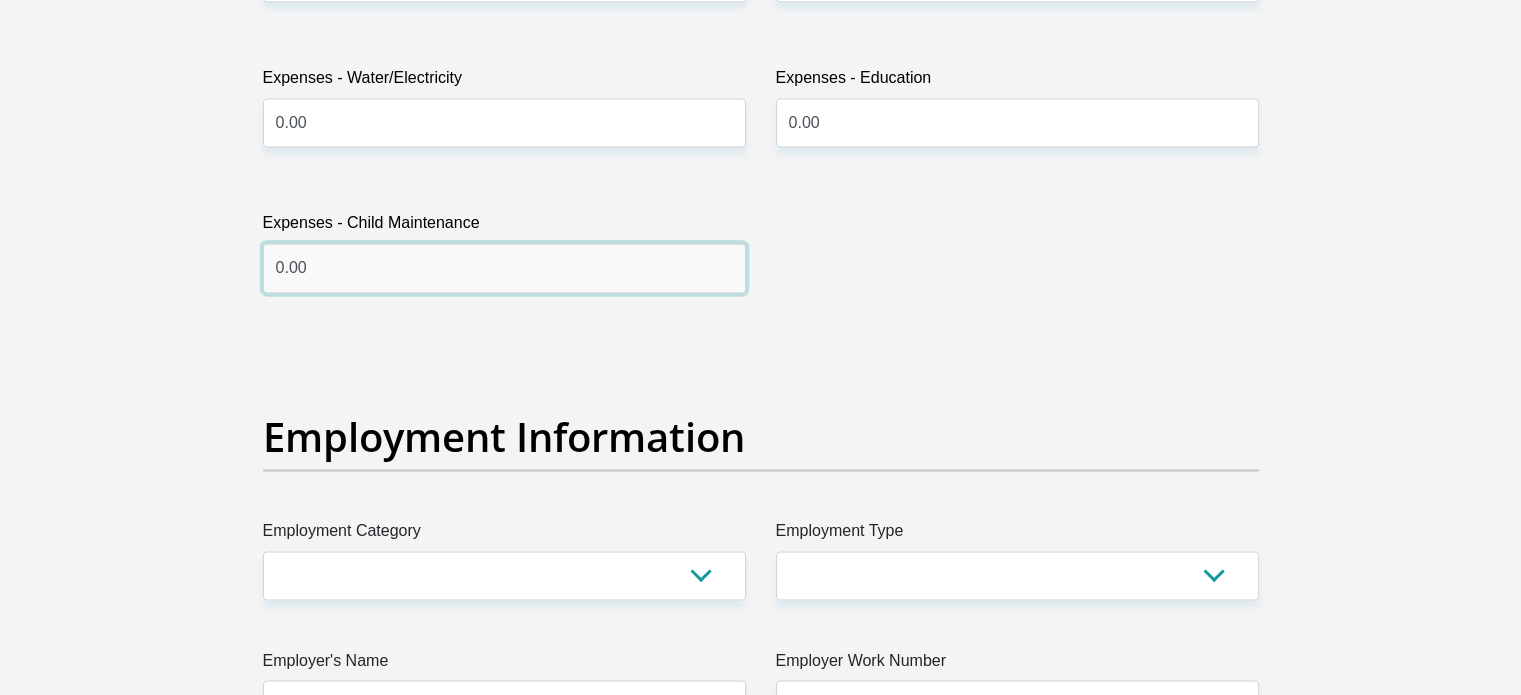 scroll, scrollTop: 3500, scrollLeft: 0, axis: vertical 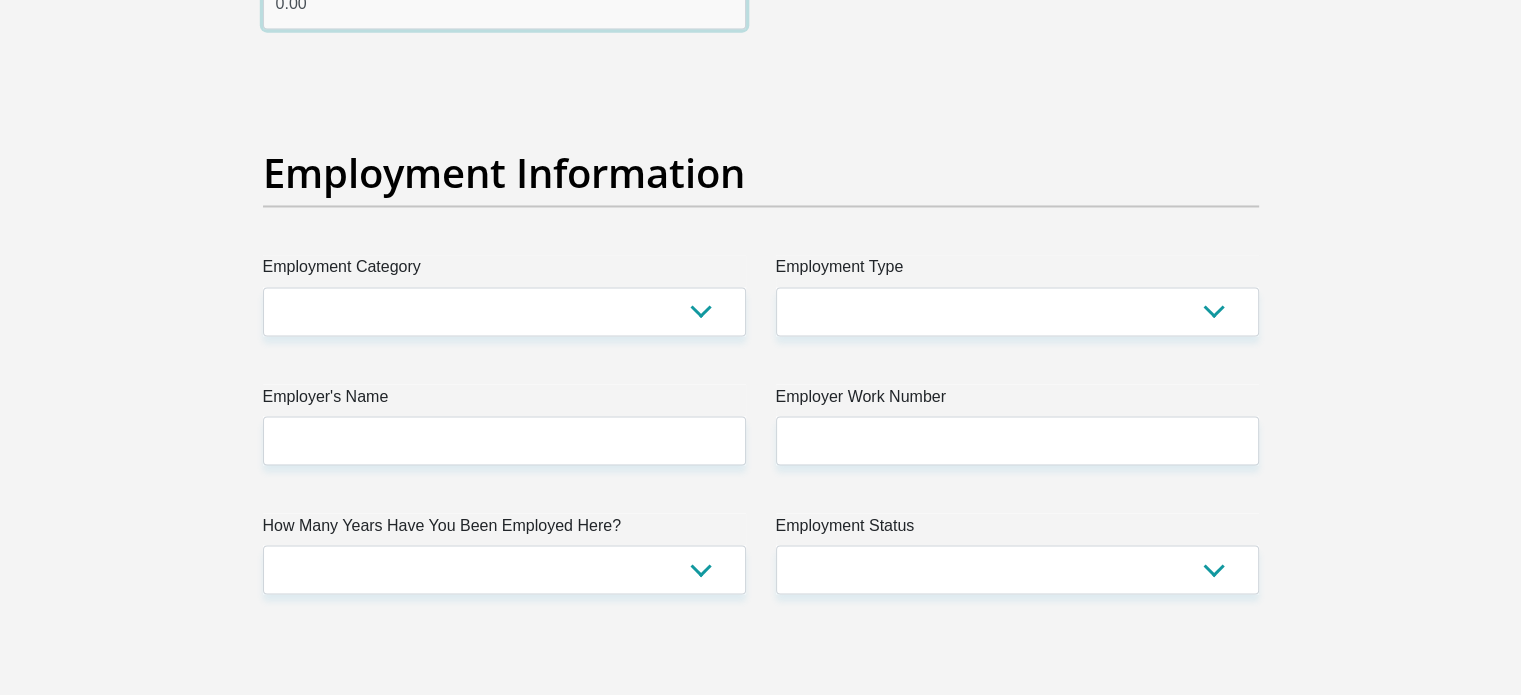 type on "0.00" 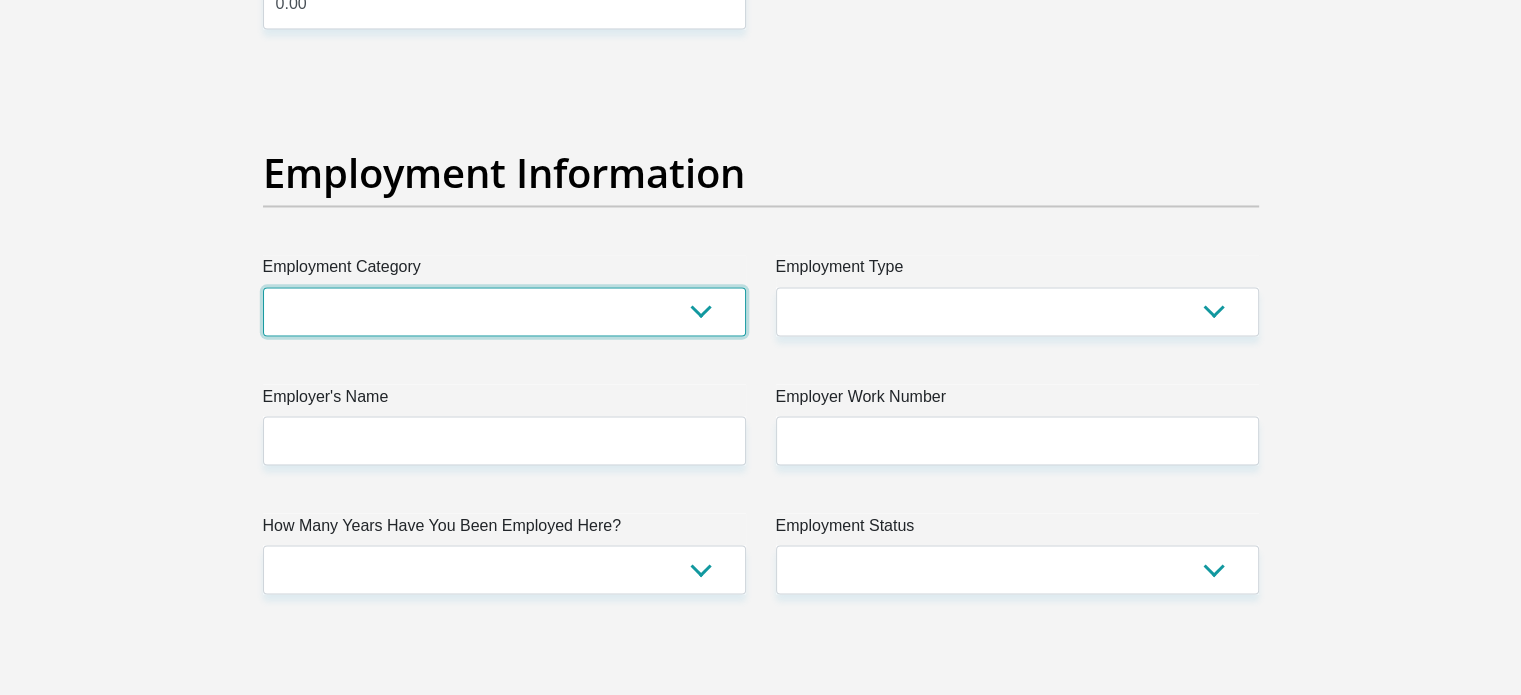click on "AGRICULTURE
ALCOHOL & TOBACCO
CONSTRUCTION MATERIALS
METALLURGY
EQUIPMENT FOR RENEWABLE ENERGY
SPECIALIZED CONTRACTORS
CAR
GAMING (INCL. INTERNET
OTHER WHOLESALE
UNLICENSED PHARMACEUTICALS
CURRENCY EXCHANGE HOUSES
OTHER FINANCIAL INSTITUTIONS & INSURANCE
REAL ESTATE AGENTS
OIL & GAS
OTHER MATERIALS (E.G. IRON ORE)
PRECIOUS STONES & PRECIOUS METALS
POLITICAL ORGANIZATIONS
RELIGIOUS ORGANIZATIONS(NOT SECTS)
ACTI. HAVING BUSINESS DEAL WITH PUBLIC ADMINISTRATION
LAUNDROMATS" at bounding box center [504, 311] 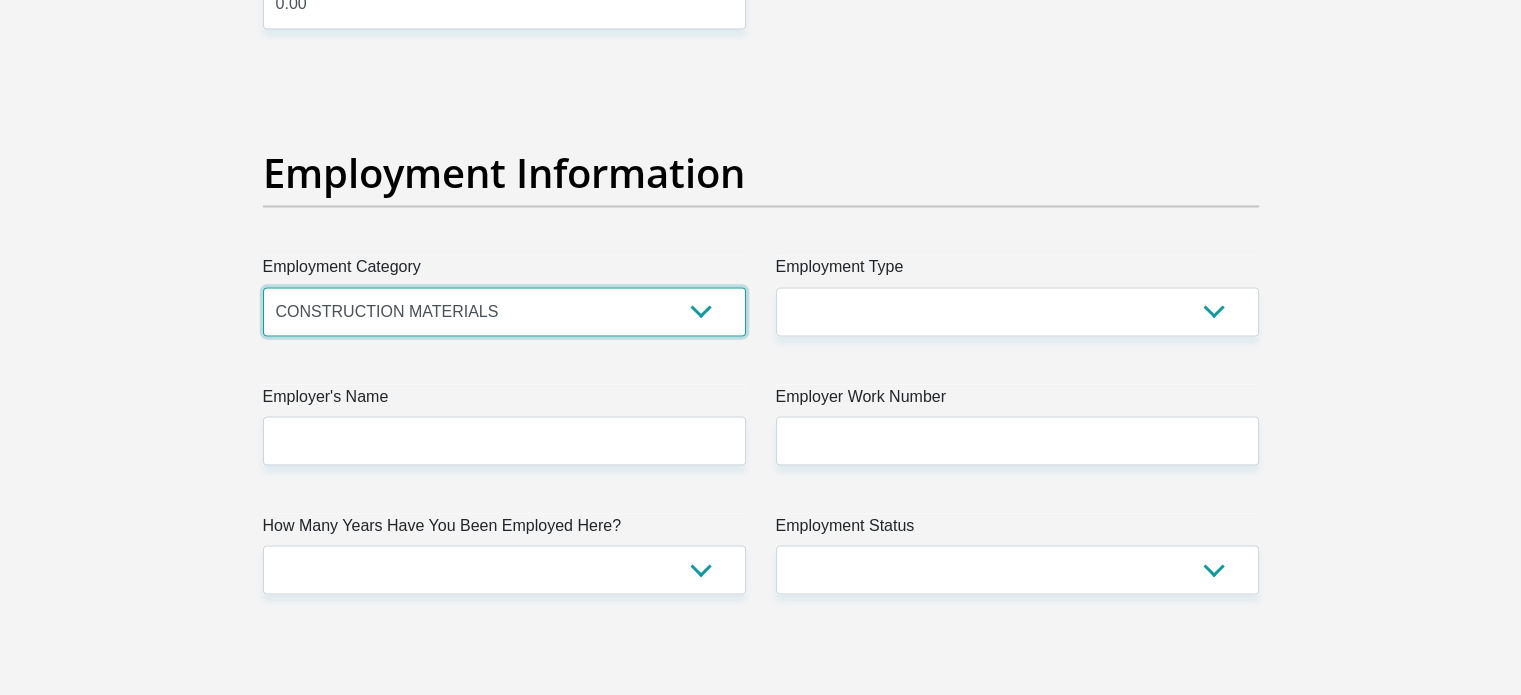 click on "AGRICULTURE
ALCOHOL & TOBACCO
CONSTRUCTION MATERIALS
METALLURGY
EQUIPMENT FOR RENEWABLE ENERGY
SPECIALIZED CONTRACTORS
CAR
GAMING (INCL. INTERNET
OTHER WHOLESALE
UNLICENSED PHARMACEUTICALS
CURRENCY EXCHANGE HOUSES
OTHER FINANCIAL INSTITUTIONS & INSURANCE
REAL ESTATE AGENTS
OIL & GAS
OTHER MATERIALS (E.G. IRON ORE)
PRECIOUS STONES & PRECIOUS METALS
POLITICAL ORGANIZATIONS
RELIGIOUS ORGANIZATIONS(NOT SECTS)
ACTI. HAVING BUSINESS DEAL WITH PUBLIC ADMINISTRATION
LAUNDROMATS" at bounding box center (504, 311) 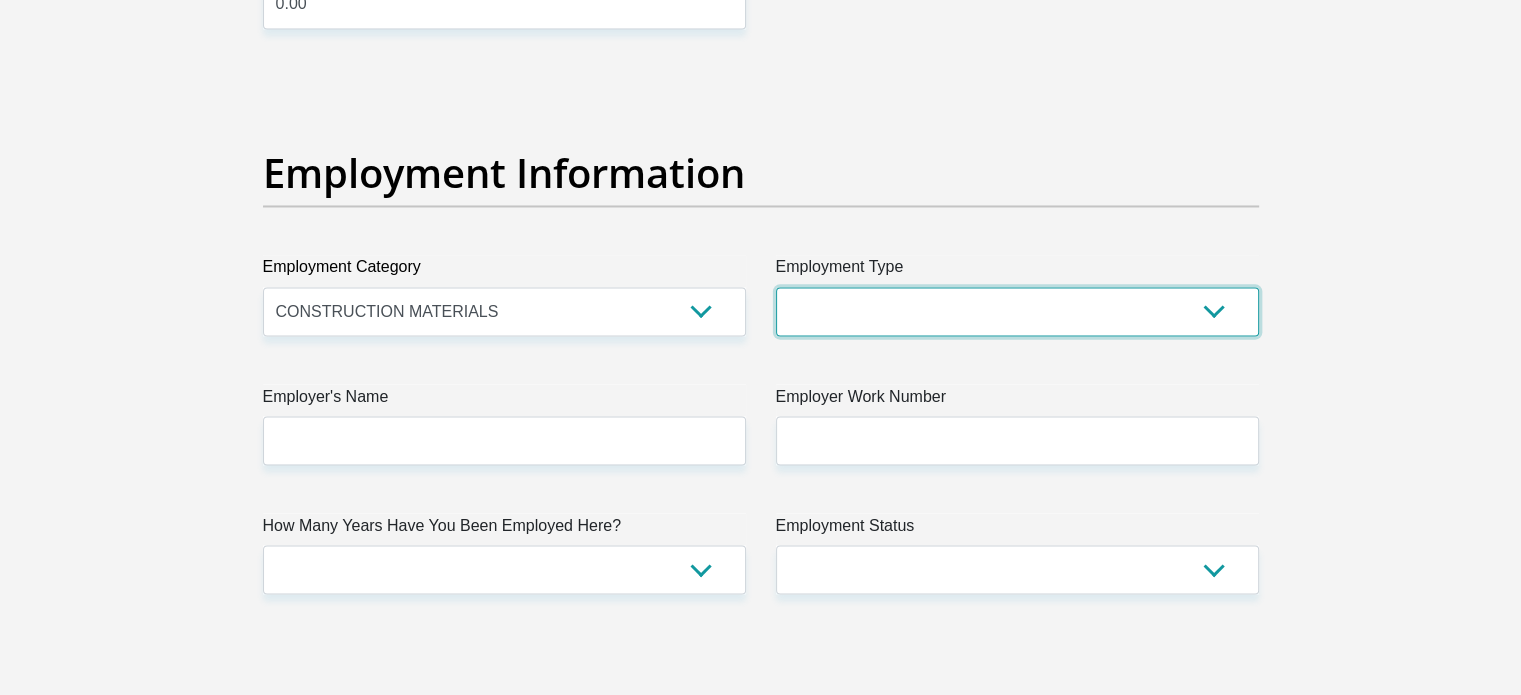 click on "College/Lecturer
Craft Seller
Creative
Driver
Executive
Farmer
Forces - Non Commissioned
Forces - Officer
Hawker
Housewife
Labourer
Licenced Professional
Manager
Miner
Non Licenced Professional
Office Staff/Clerk
Outside Worker
Pensioner
Permanent Teacher
Production/Manufacturing
Sales
Self-Employed
Semi-Professional Worker
Service Industry  Social Worker  Student" at bounding box center (1017, 311) 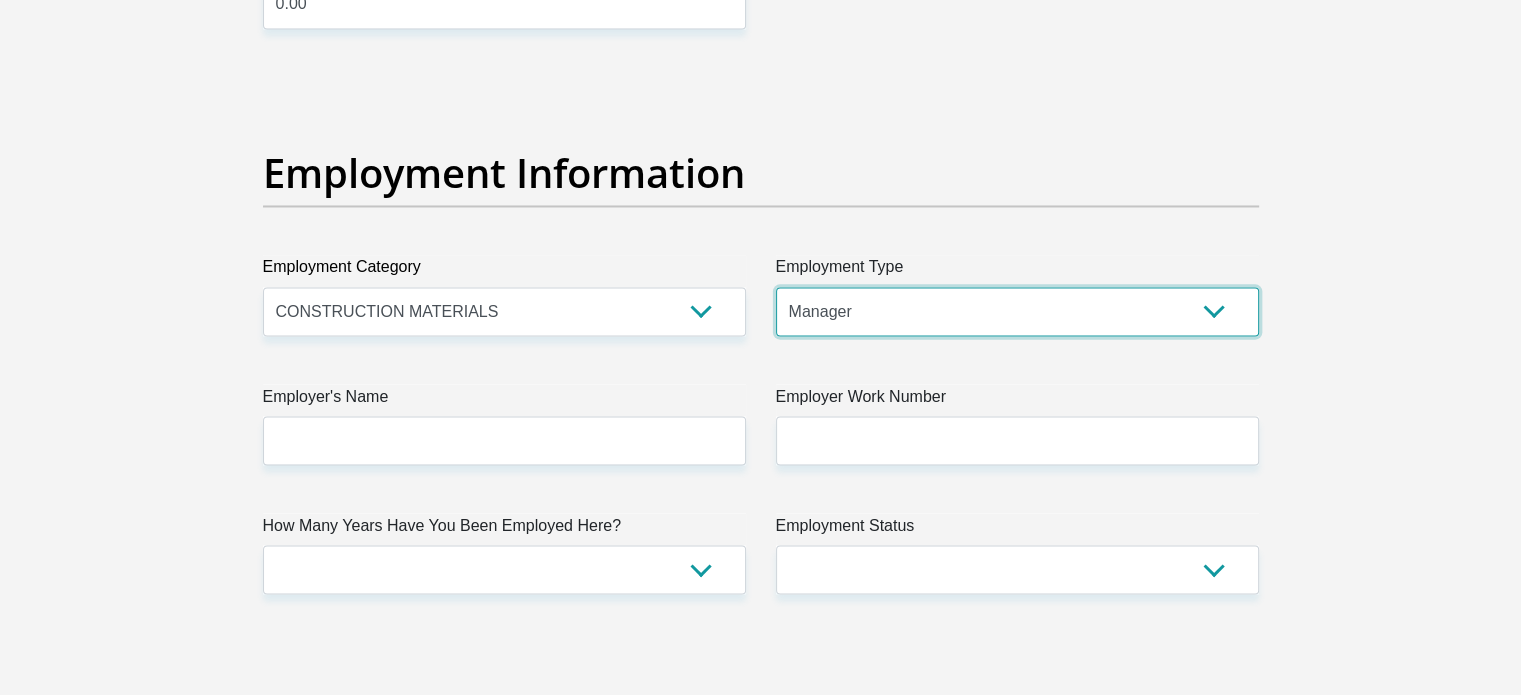 click on "College/Lecturer
Craft Seller
Creative
Driver
Executive
Farmer
Forces - Non Commissioned
Forces - Officer
Hawker
Housewife
Labourer
Licenced Professional
Manager
Miner
Non Licenced Professional
Office Staff/Clerk
Outside Worker
Pensioner
Permanent Teacher
Production/Manufacturing
Sales
Self-Employed
Semi-Professional Worker
Service Industry  Social Worker  Student" at bounding box center (1017, 311) 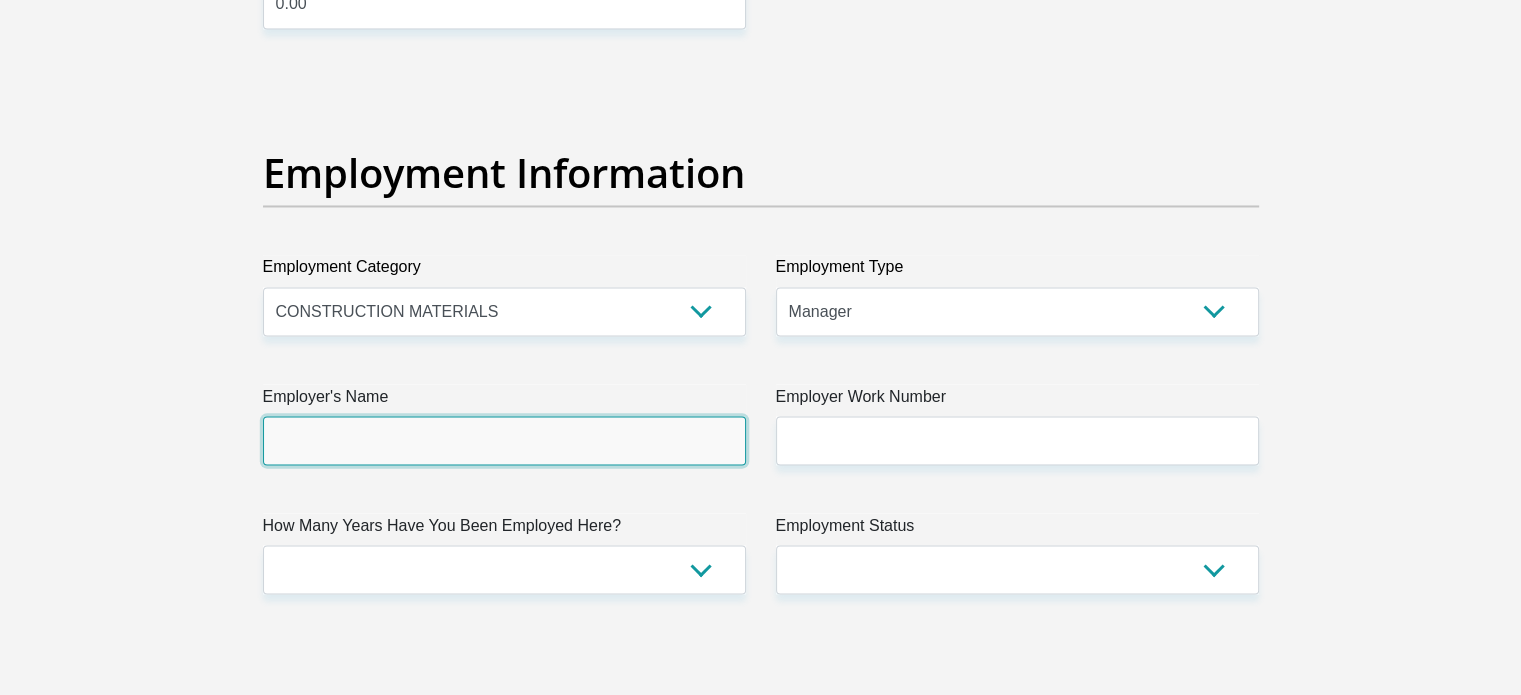 click on "Employer's Name" at bounding box center [504, 440] 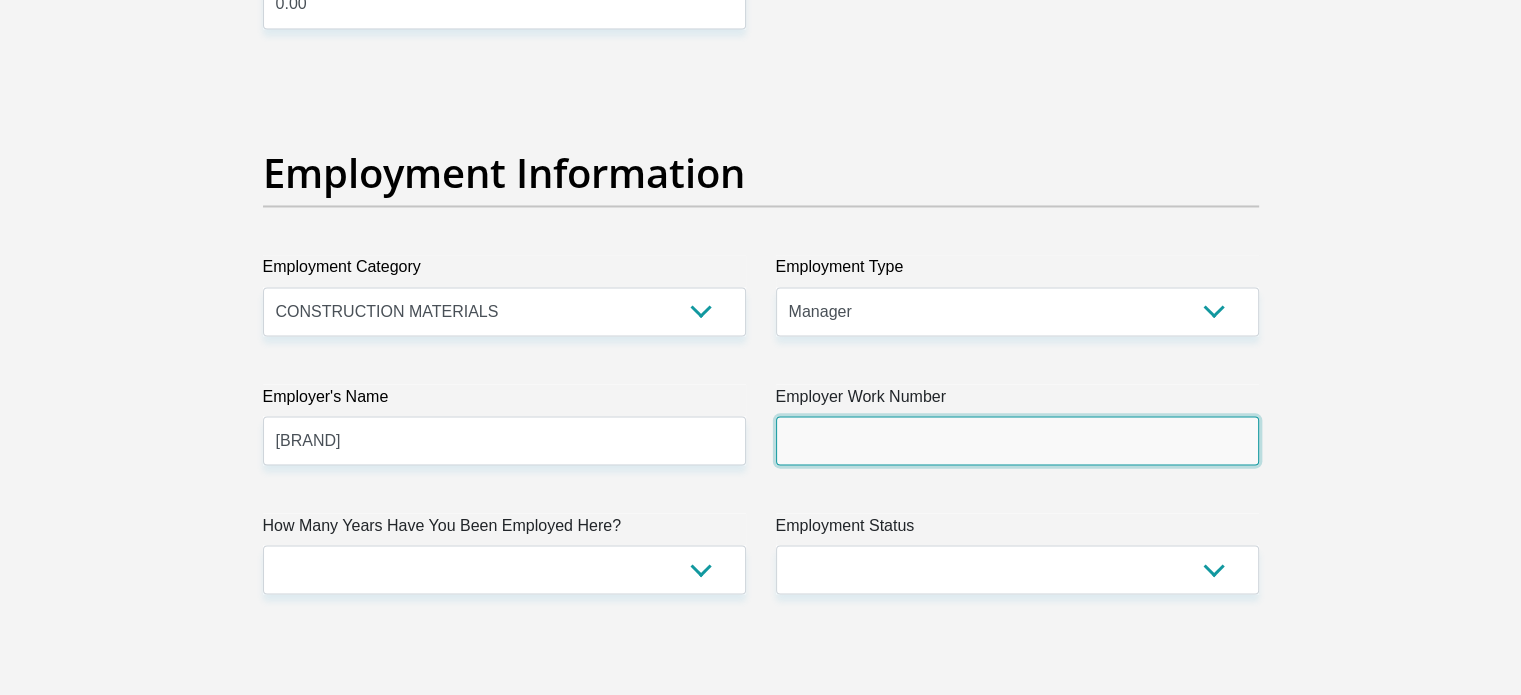 click on "Employer Work Number" at bounding box center (1017, 440) 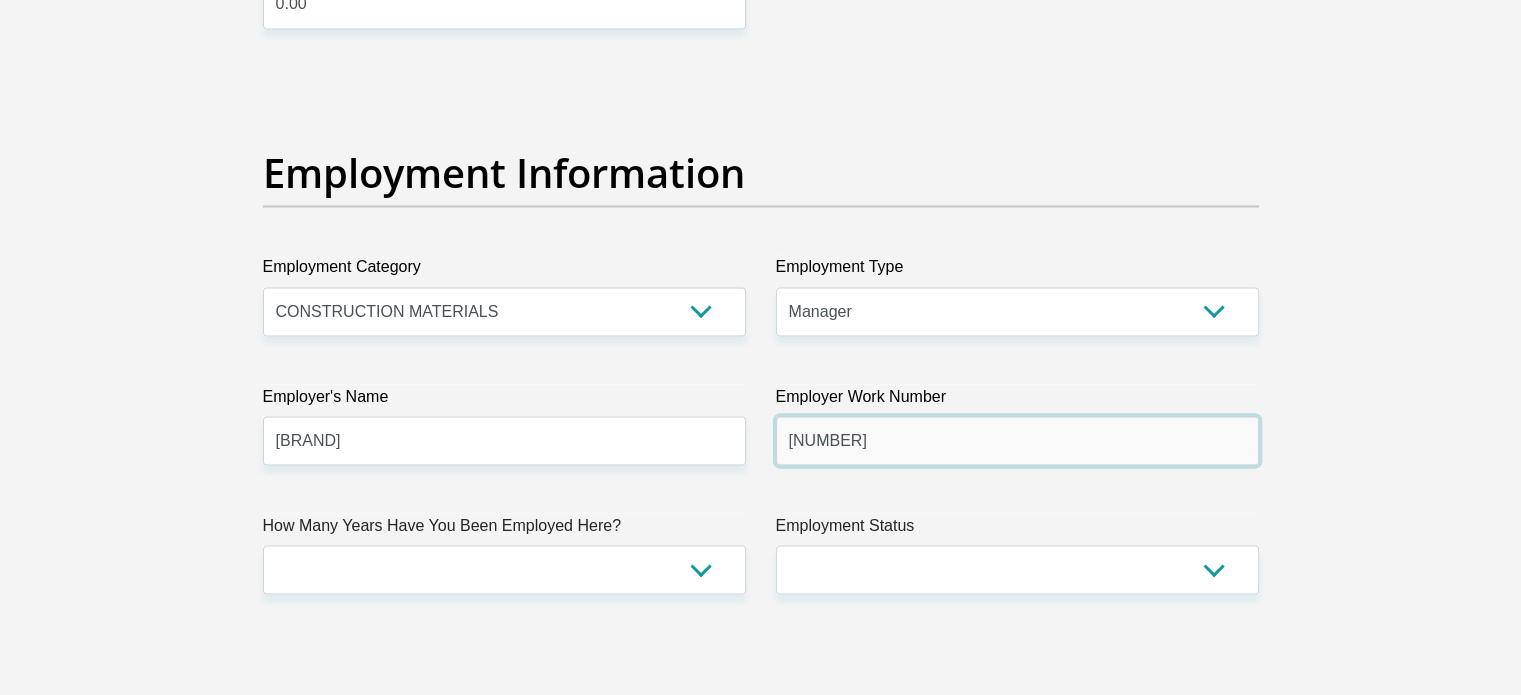 type on "0164237101" 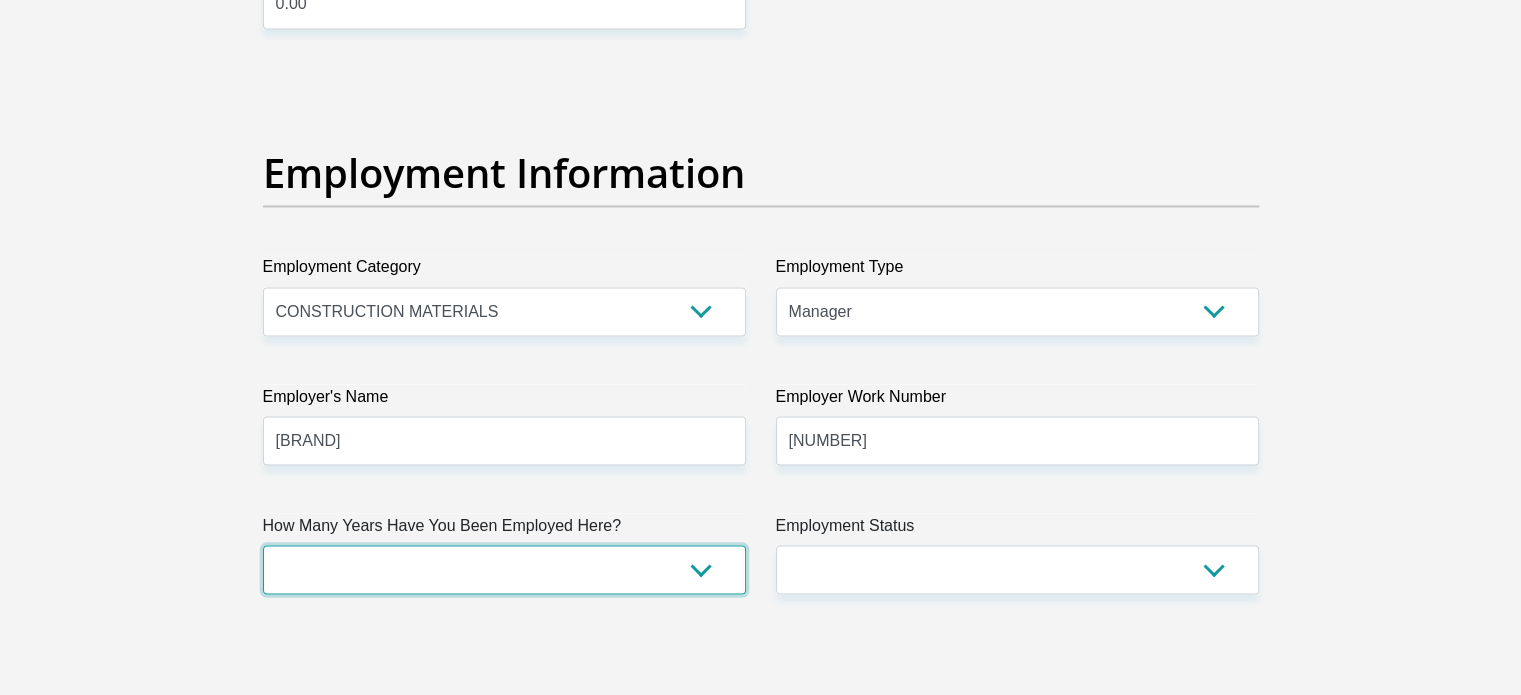 click on "less than 1 year
1-3 years
3-5 years
5+ years" at bounding box center (504, 569) 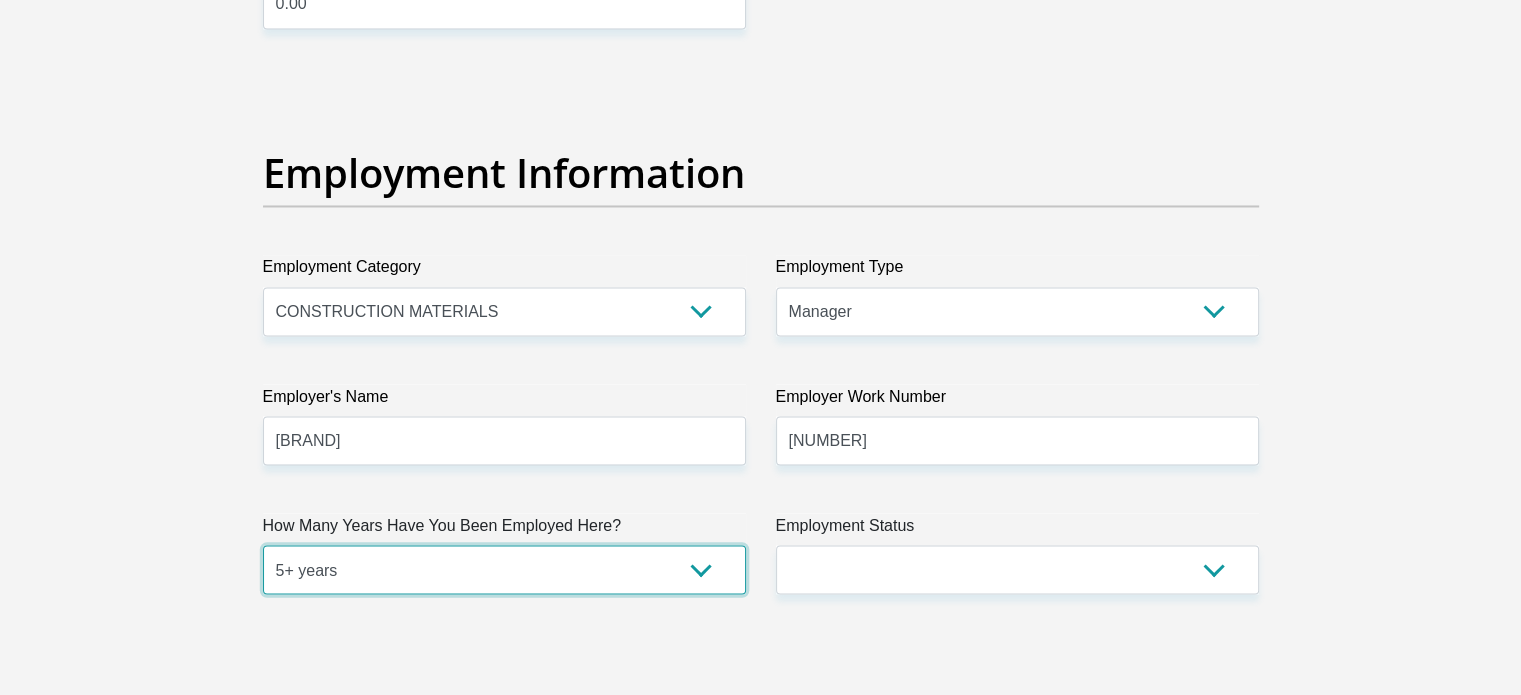 click on "less than 1 year
1-3 years
3-5 years
5+ years" at bounding box center (504, 569) 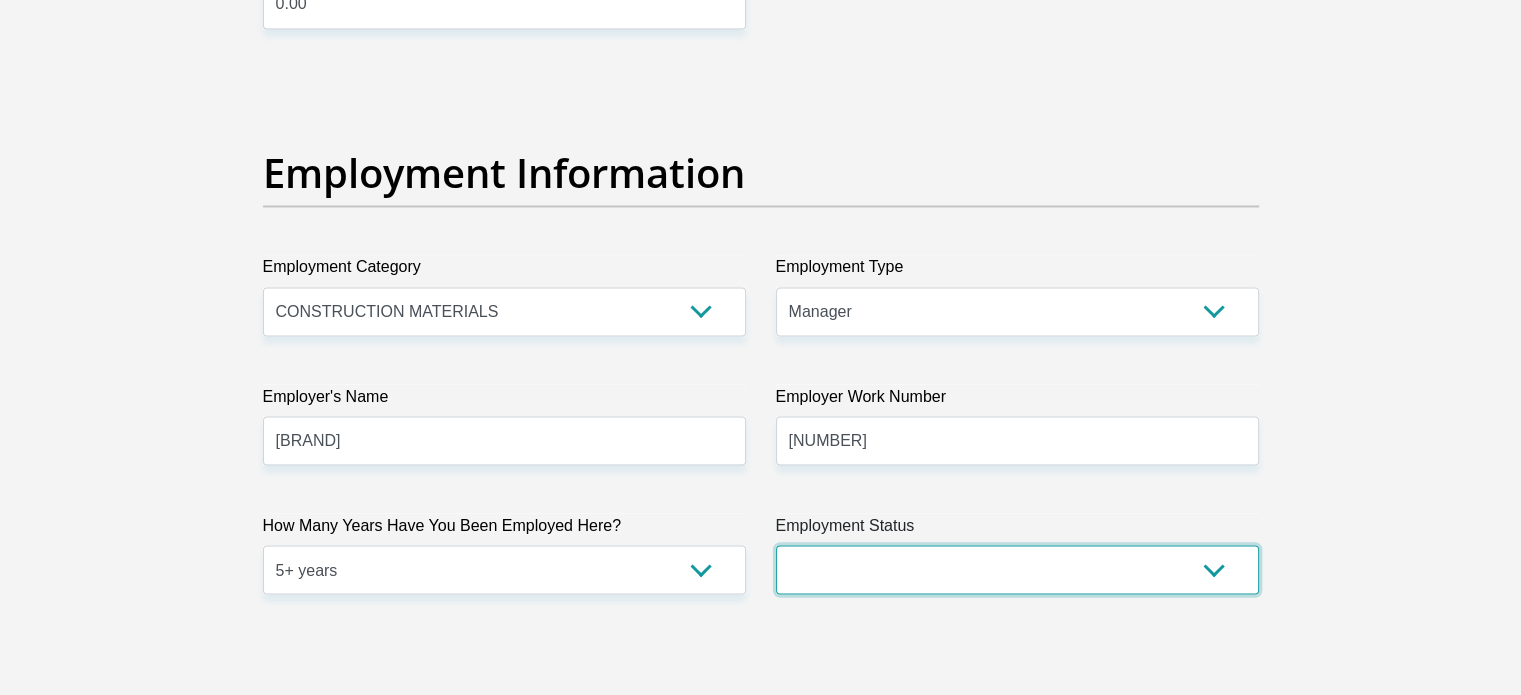 click on "Permanent/Full-time
Part-time/Casual
Contract Worker
Self-Employed
Housewife
Retired
Student
Medically Boarded
Disability
Unemployed" at bounding box center [1017, 569] 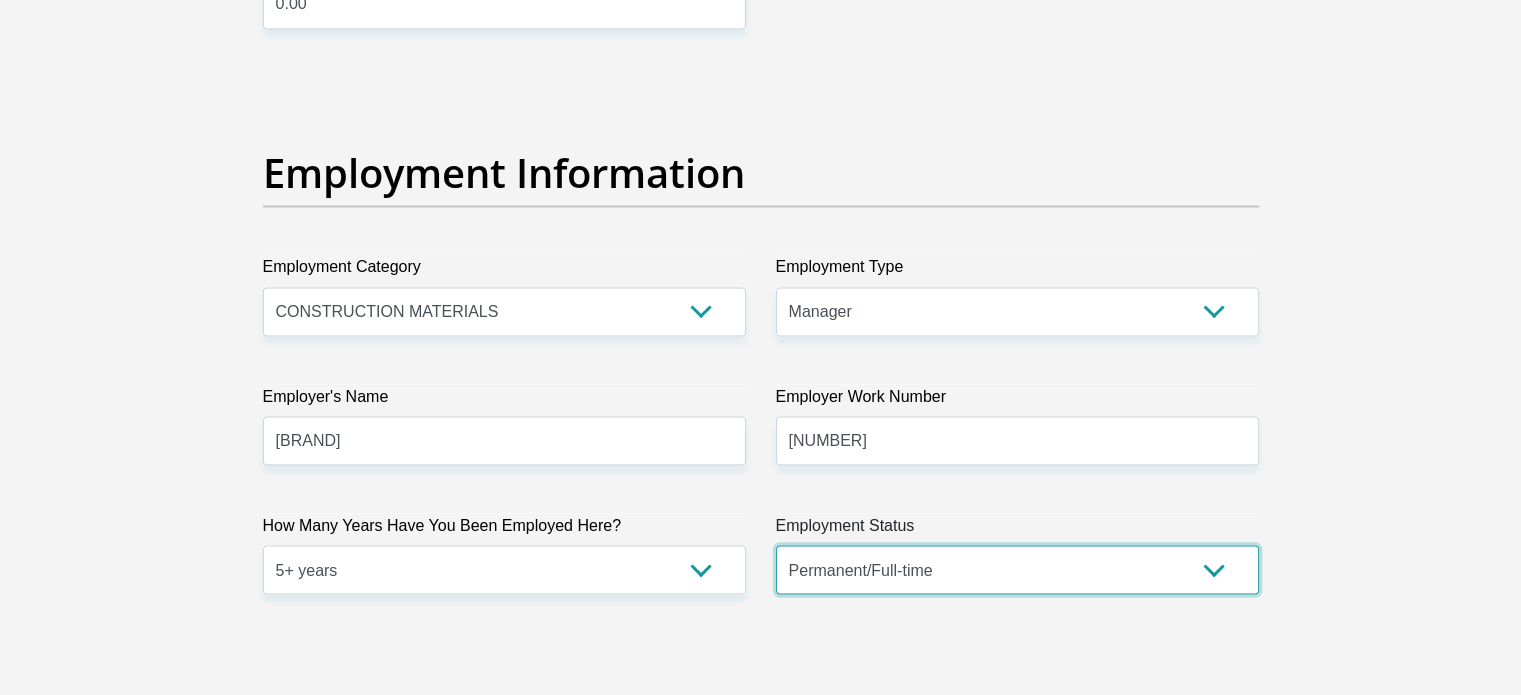 click on "Permanent/Full-time
Part-time/Casual
Contract Worker
Self-Employed
Housewife
Retired
Student
Medically Boarded
Disability
Unemployed" at bounding box center (1017, 569) 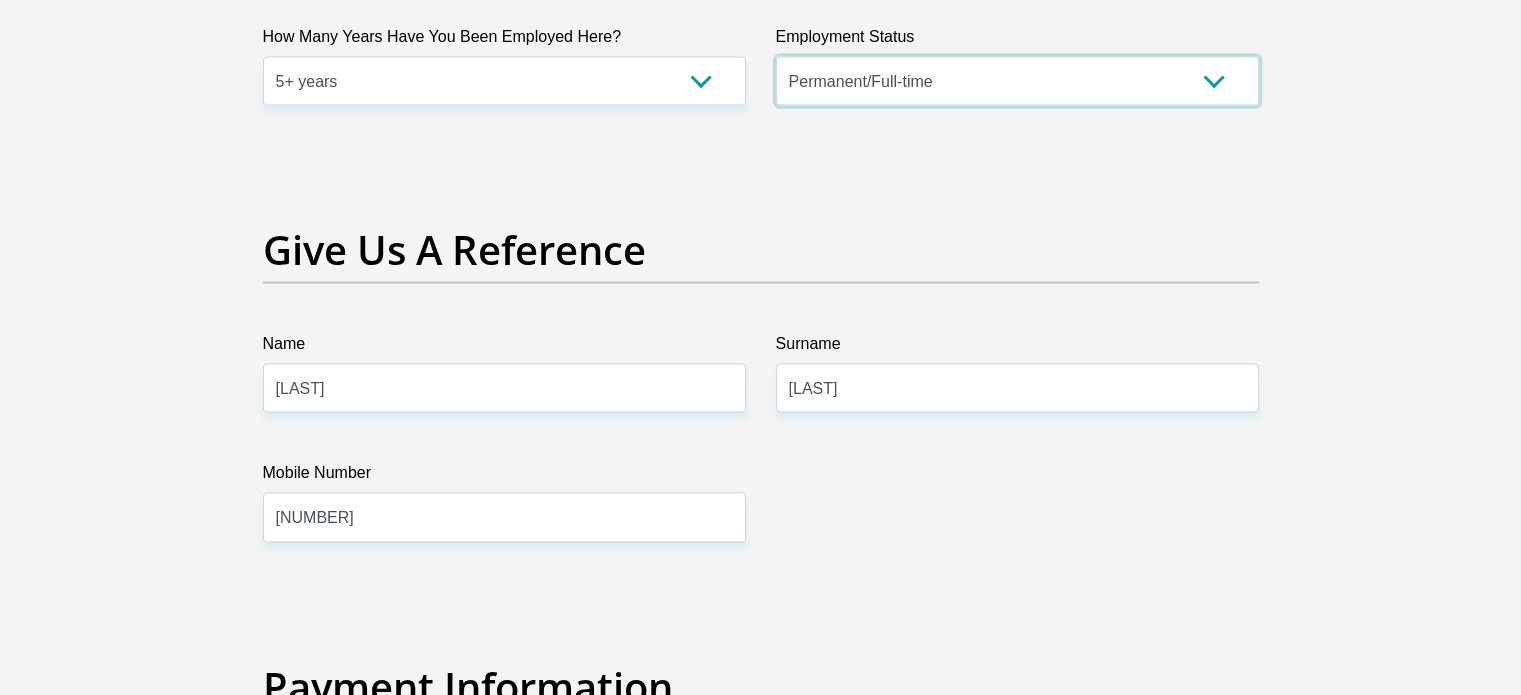 scroll, scrollTop: 4000, scrollLeft: 0, axis: vertical 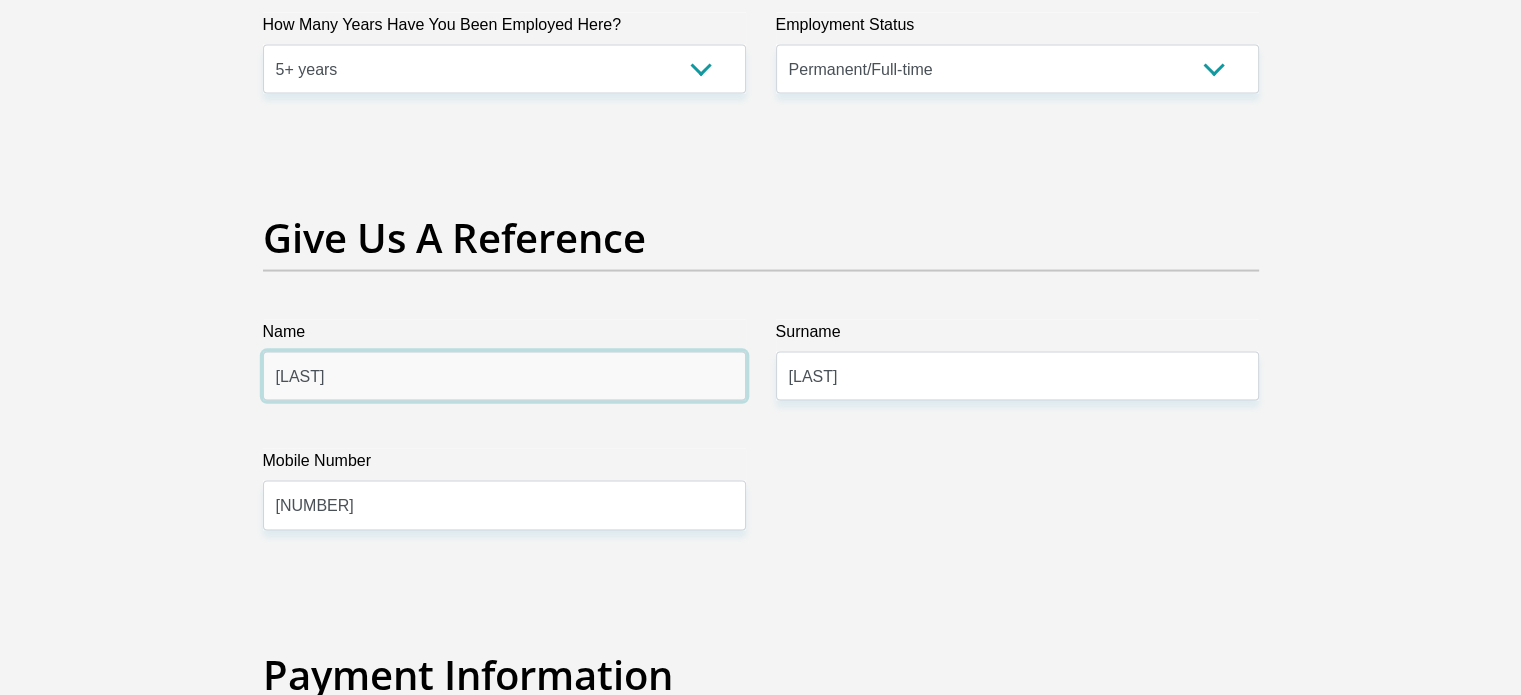 click on "christa" at bounding box center [504, 376] 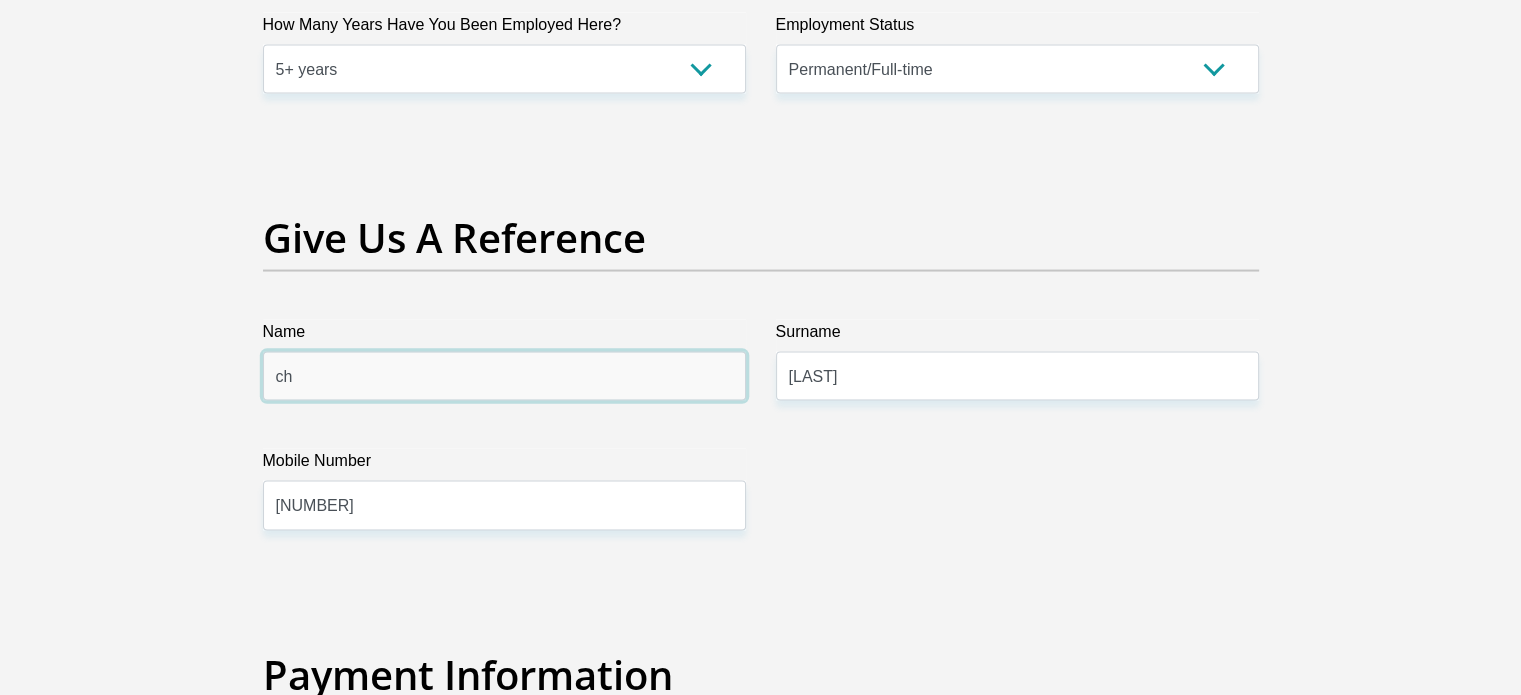 type on "c" 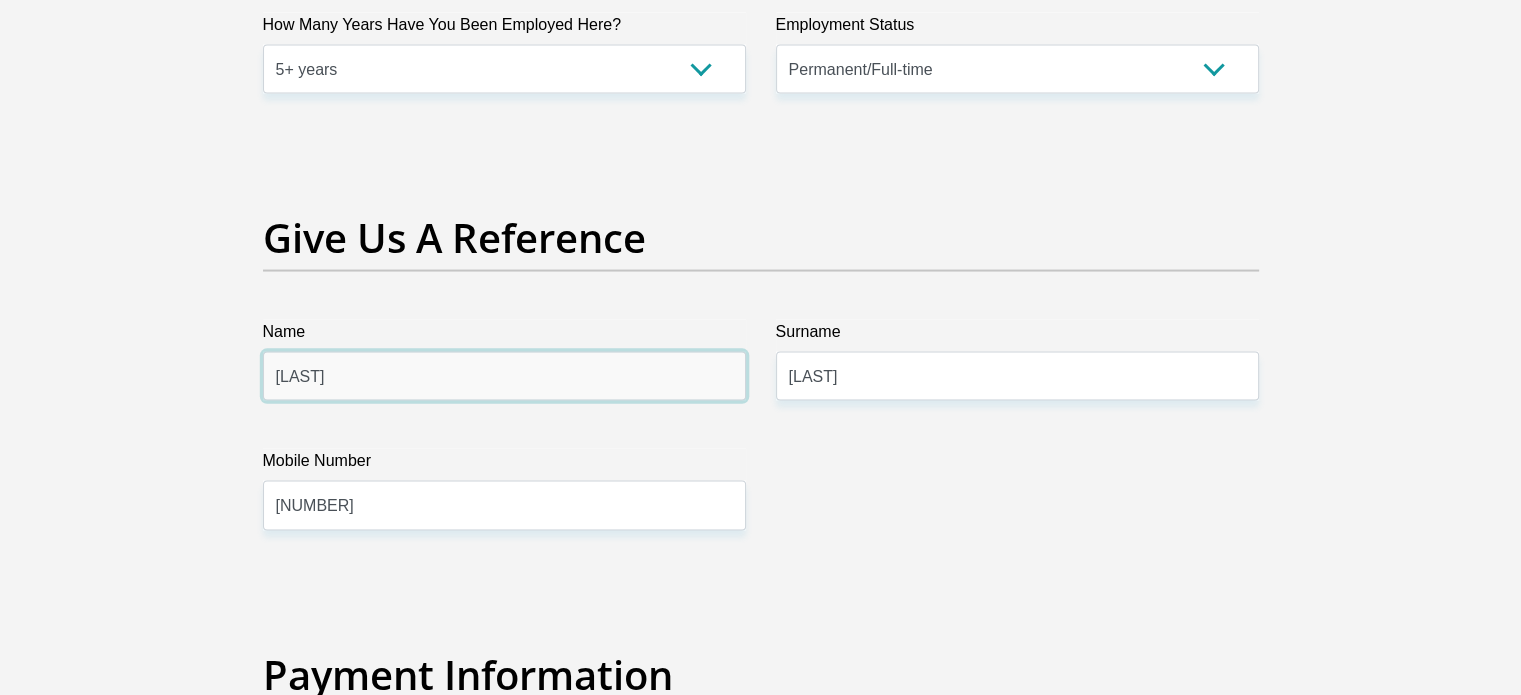 type on "niel" 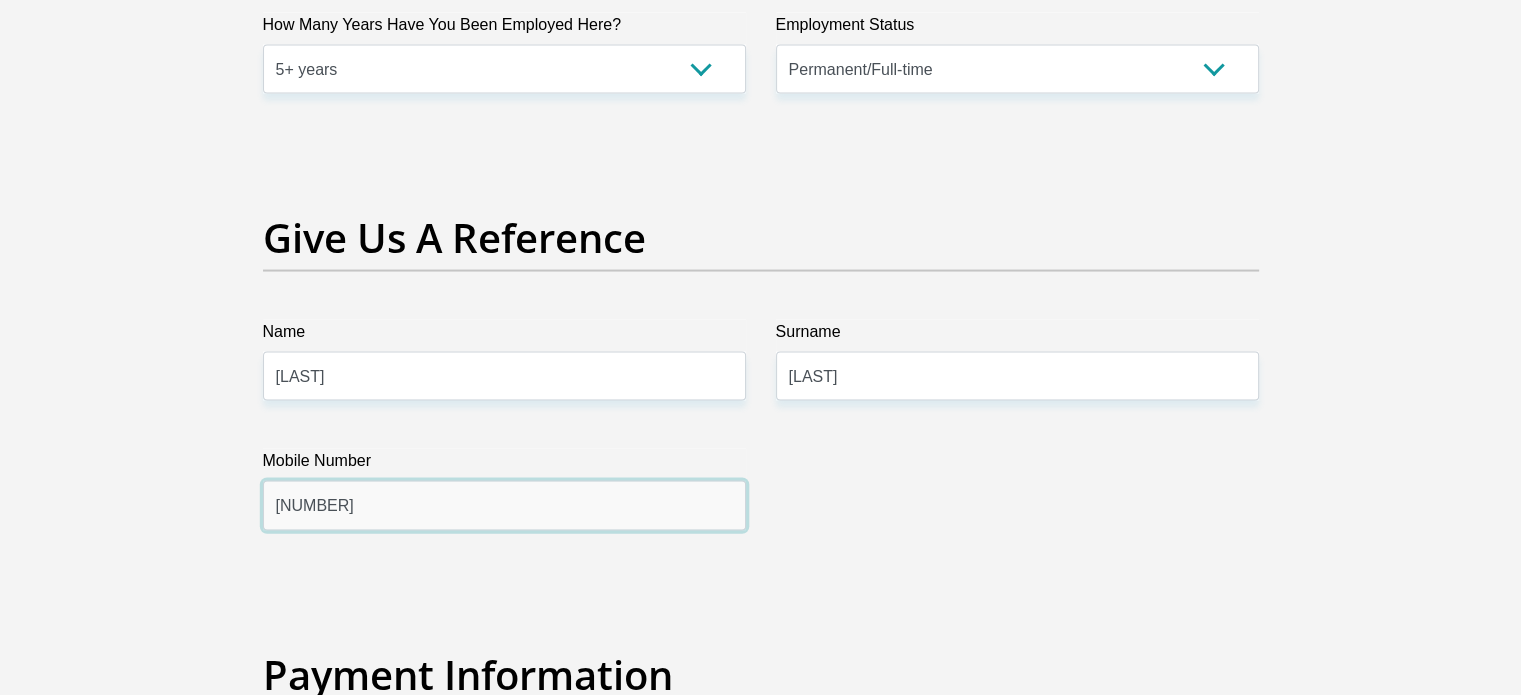 click on "0651043112" at bounding box center (504, 505) 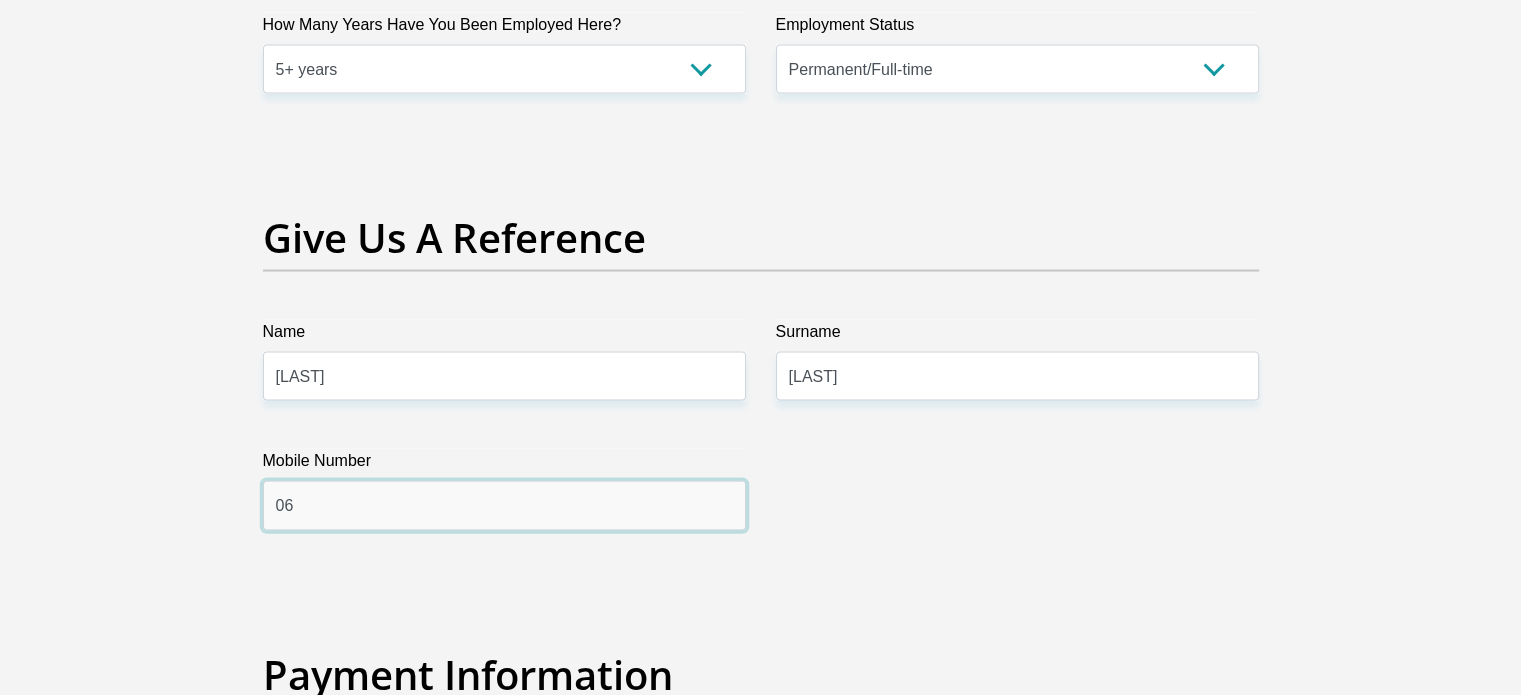 type on "0" 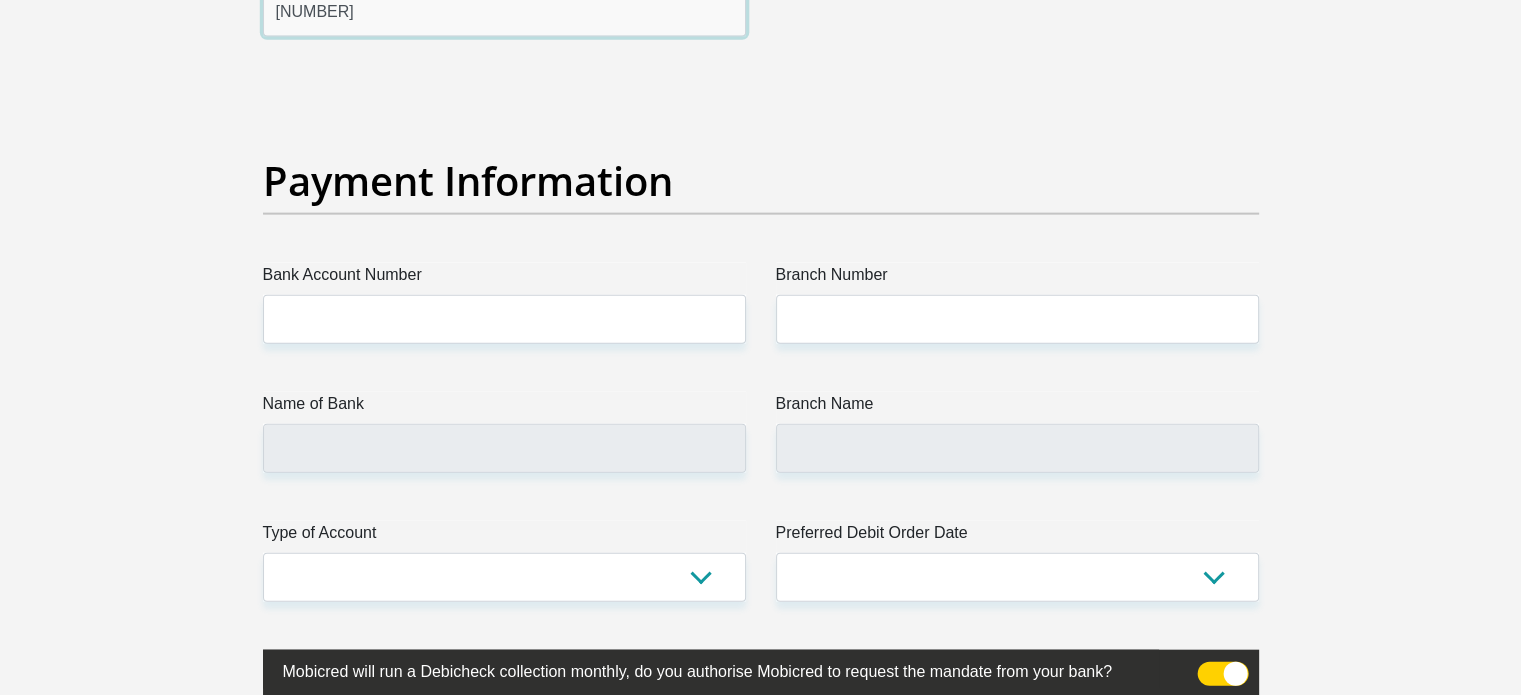 scroll, scrollTop: 4500, scrollLeft: 0, axis: vertical 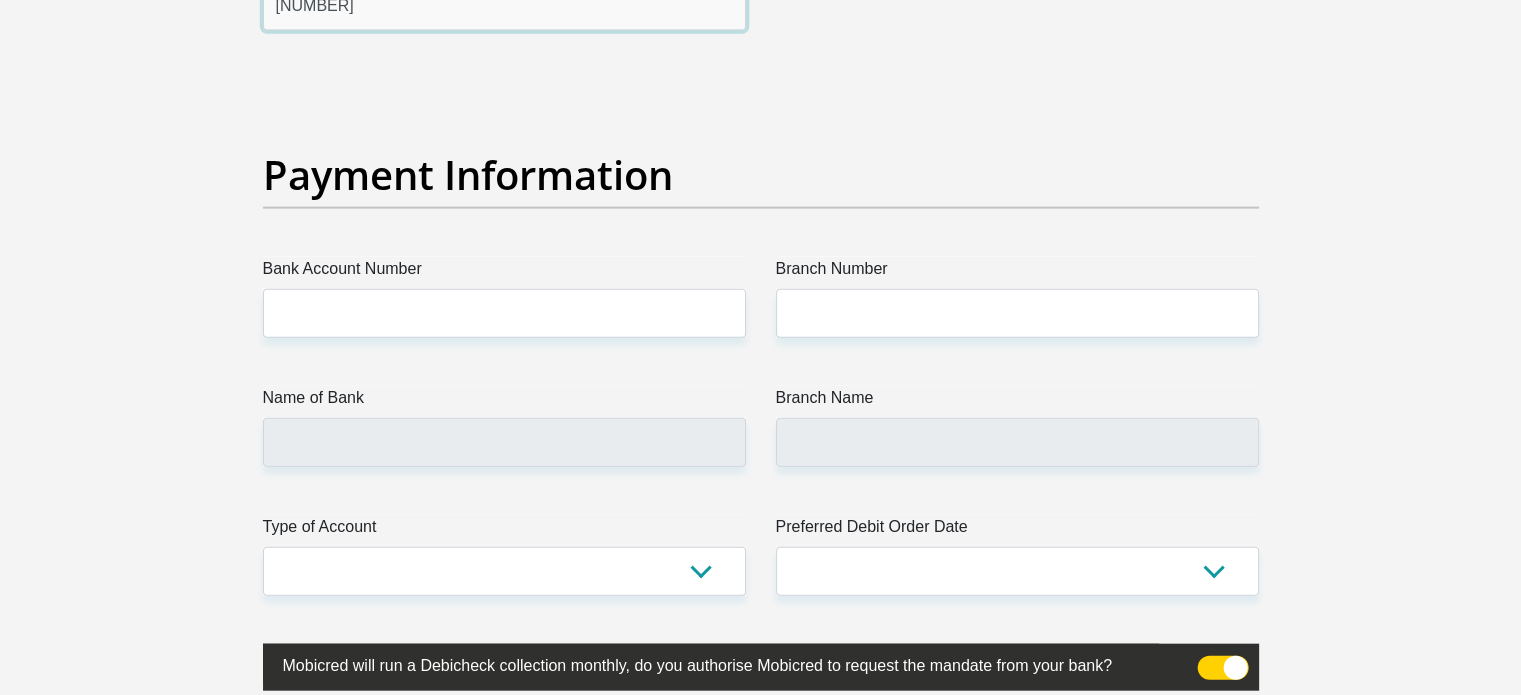 type on "0846965004" 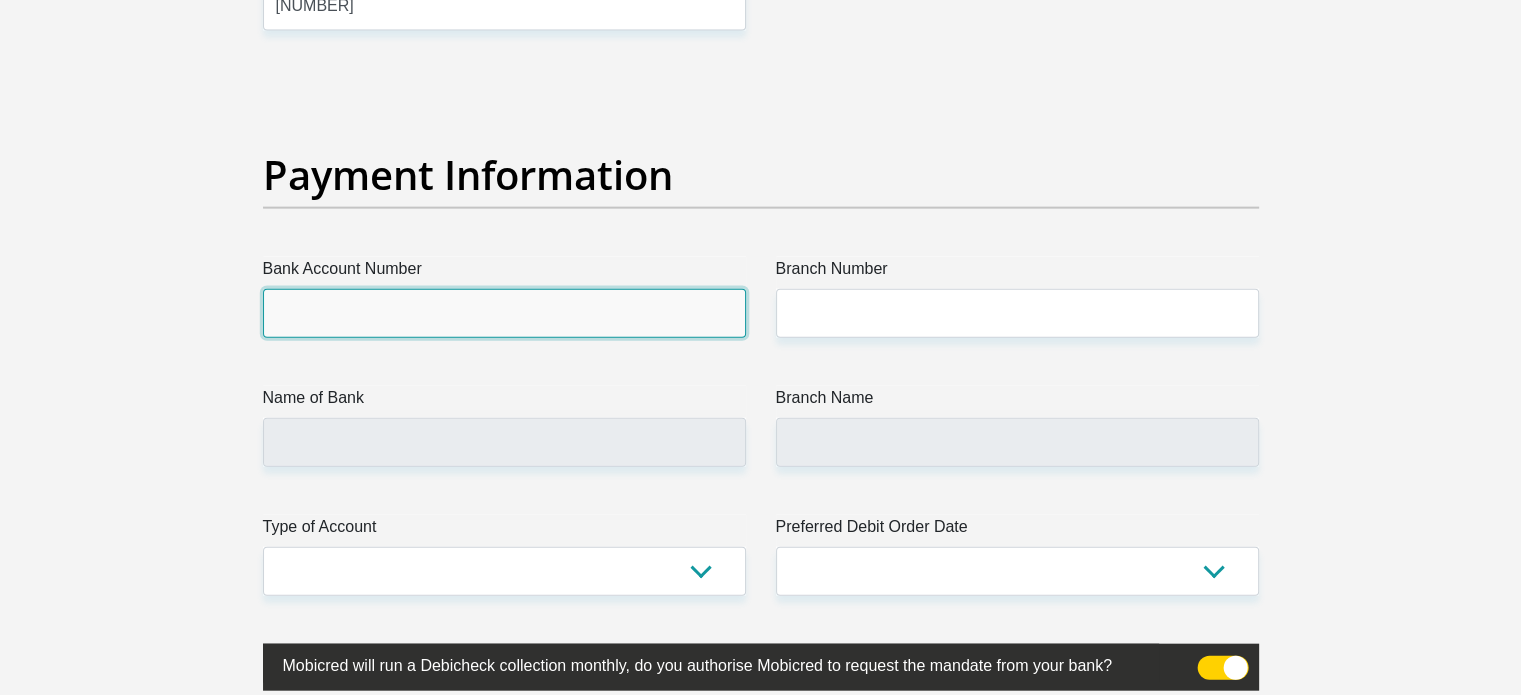 click on "Bank Account Number" at bounding box center (504, 313) 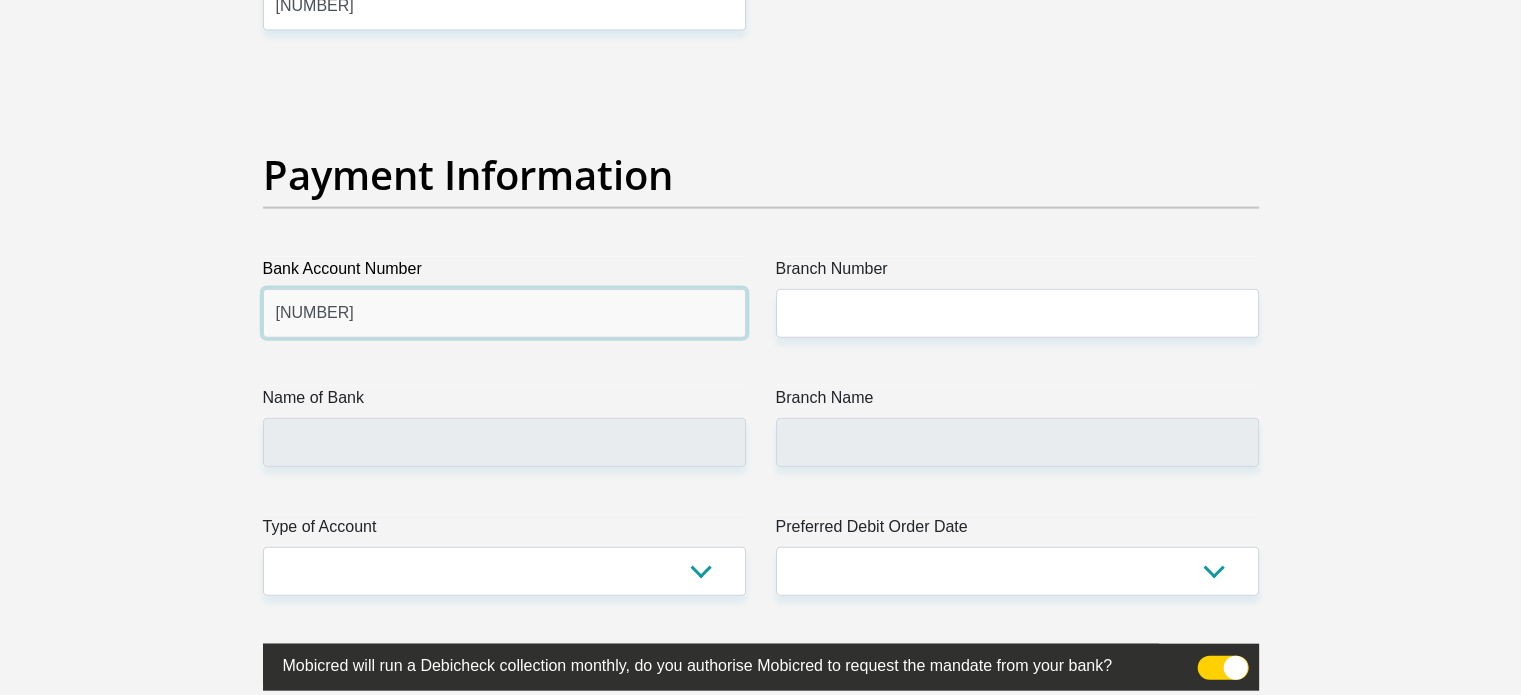 type on "1725156847" 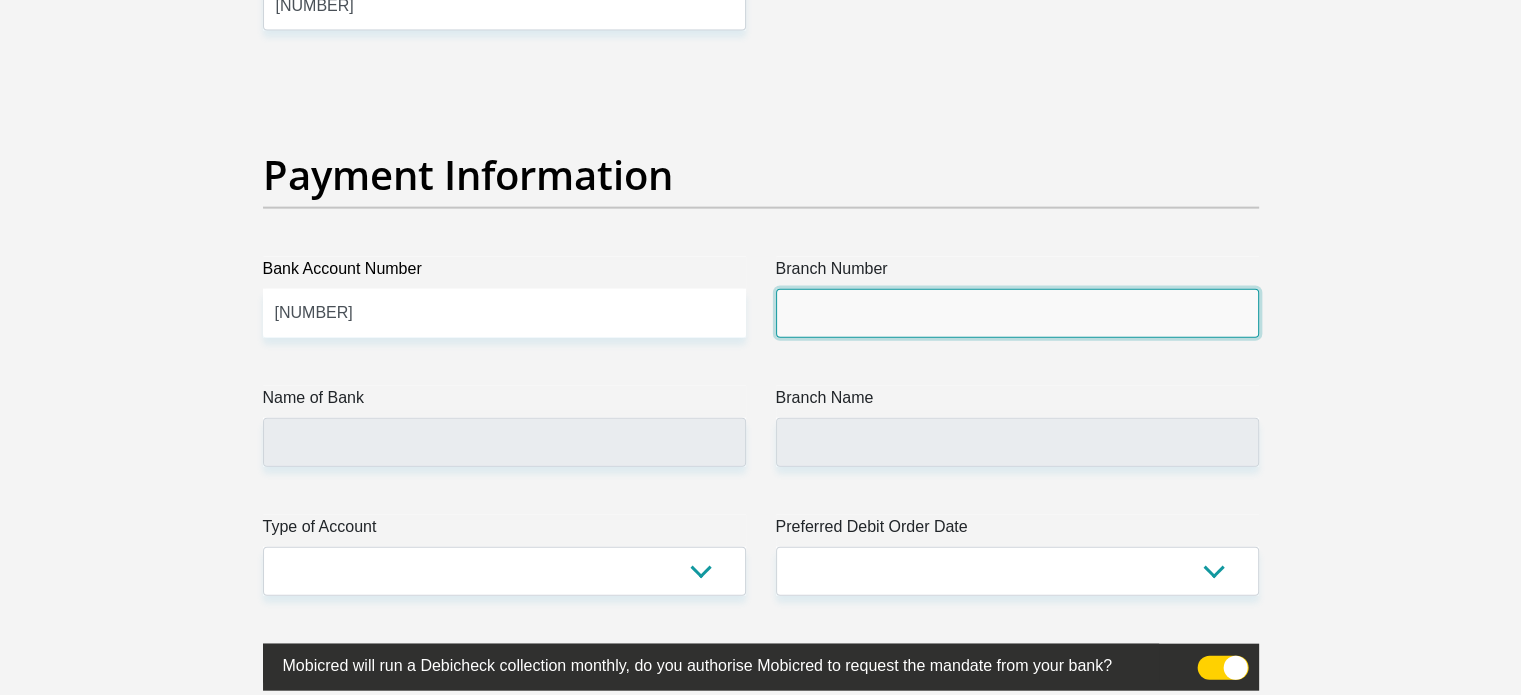 click on "Branch Number" at bounding box center (1017, 313) 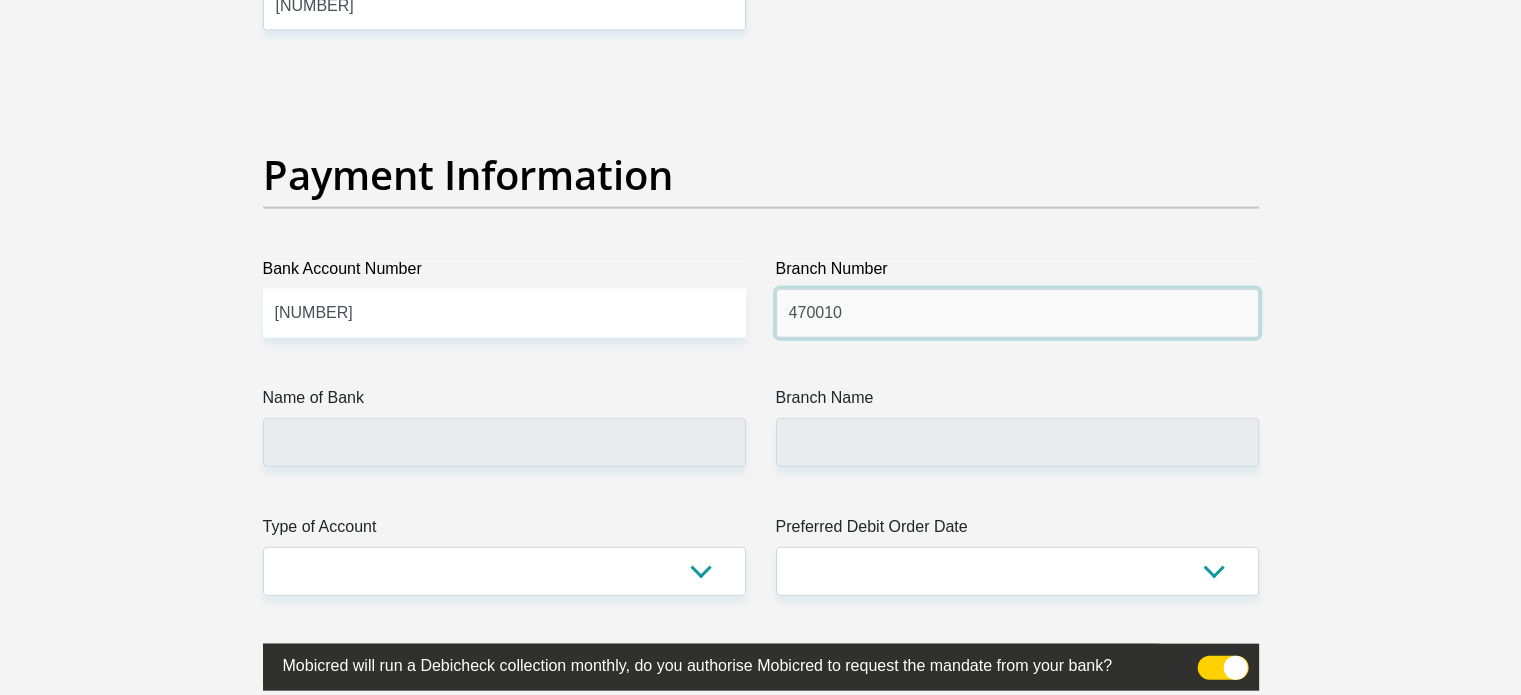 type on "470010" 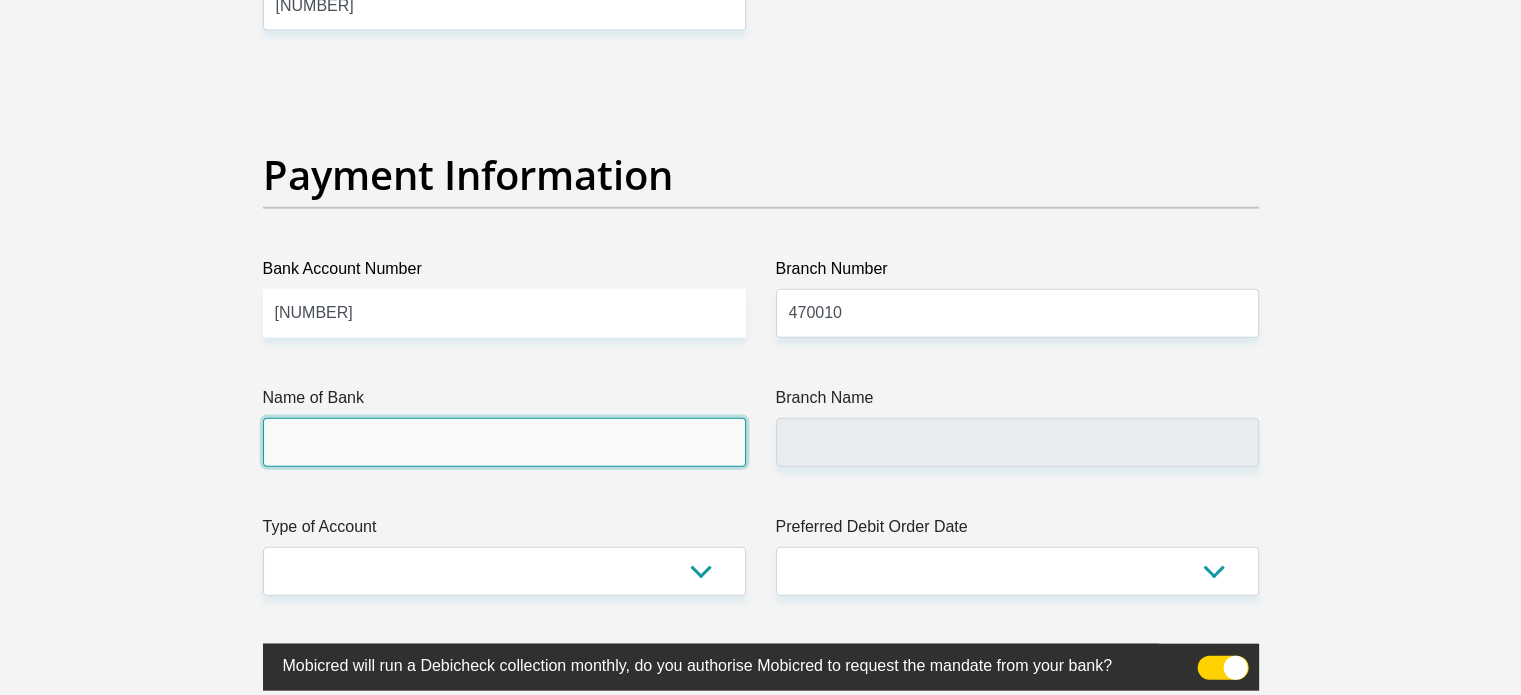 click on "Name of Bank" at bounding box center [504, 442] 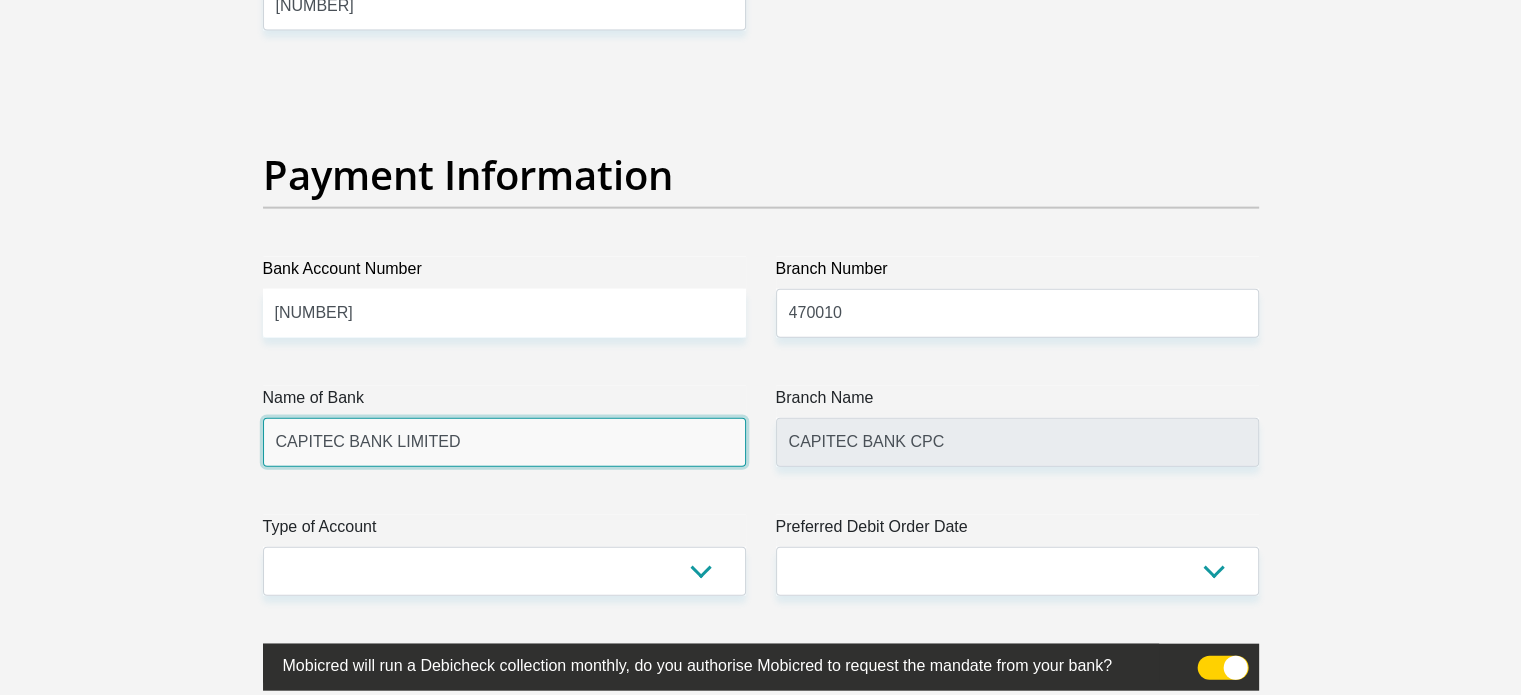 click on "CAPITEC BANK LIMITED" at bounding box center (504, 442) 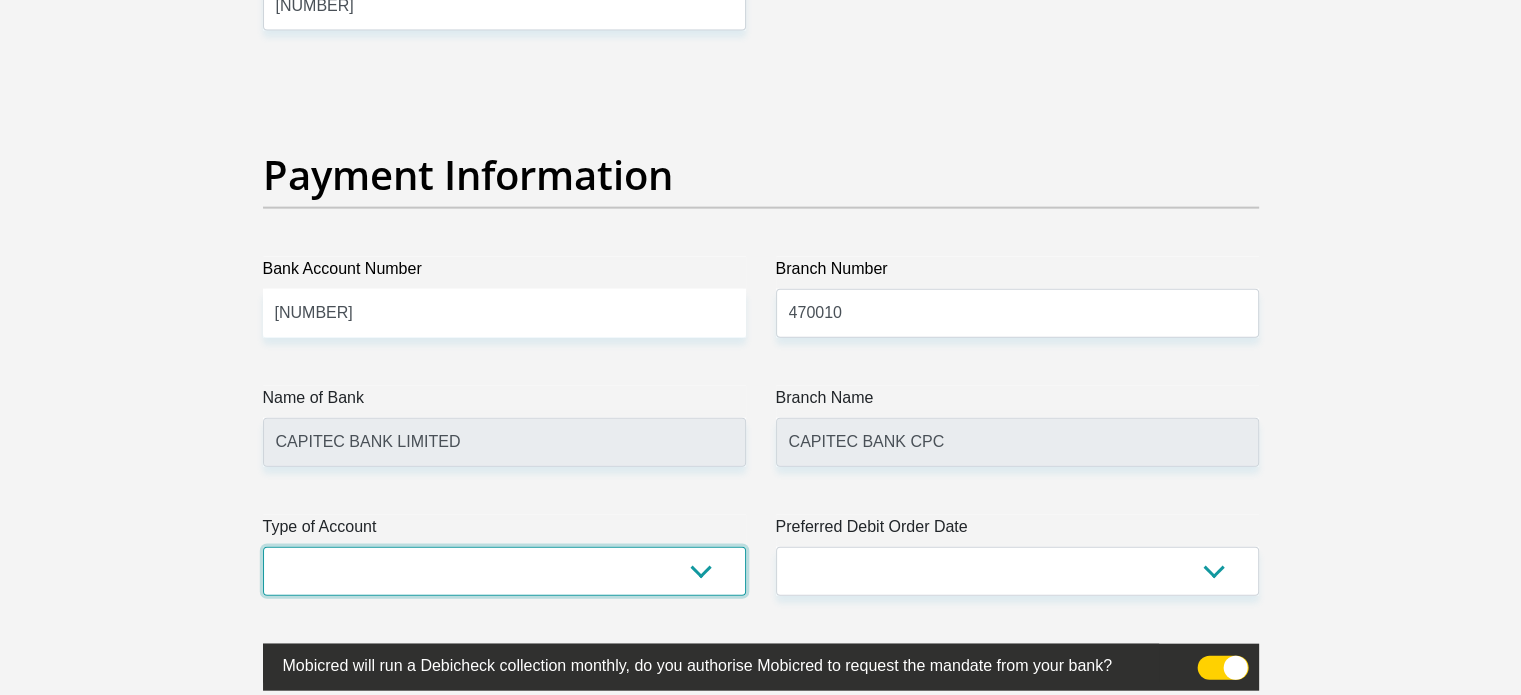 click on "Cheque
Savings" at bounding box center [504, 571] 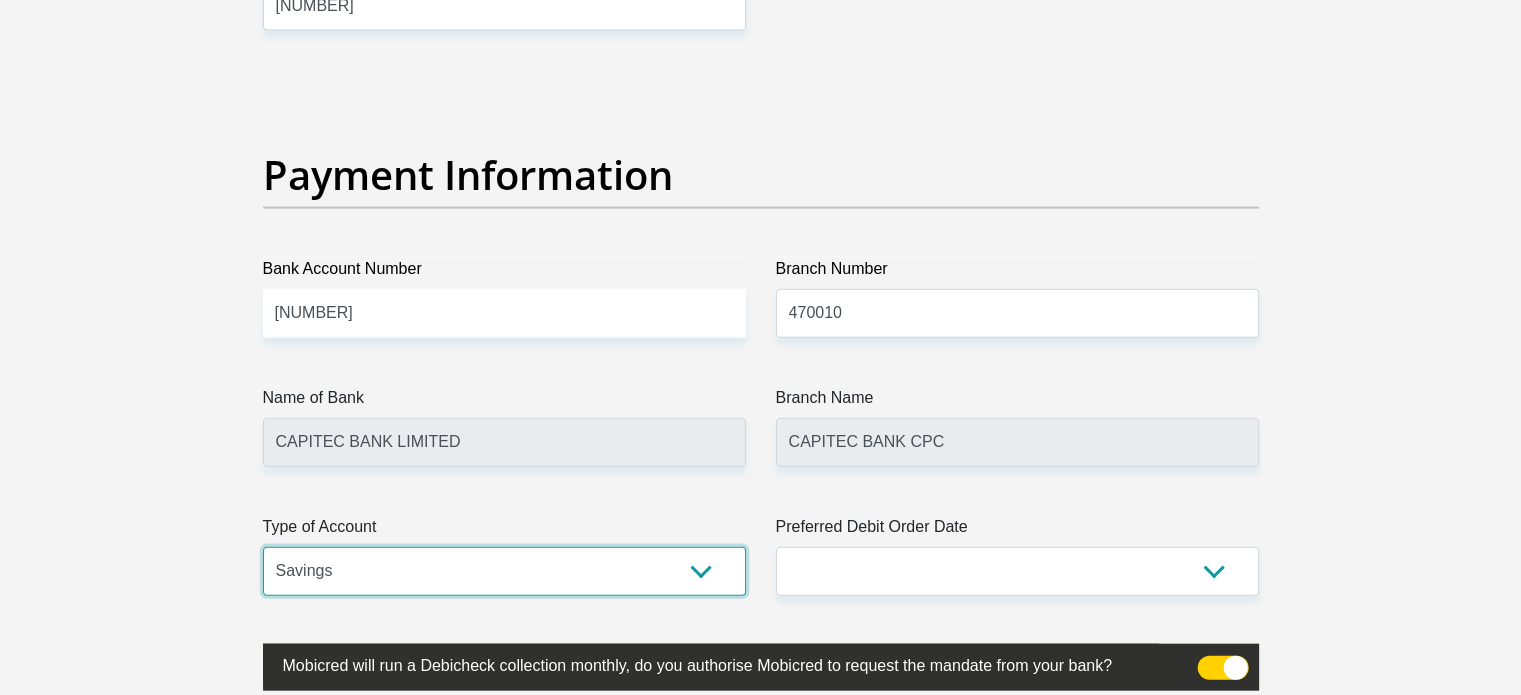 click on "Cheque
Savings" at bounding box center [504, 571] 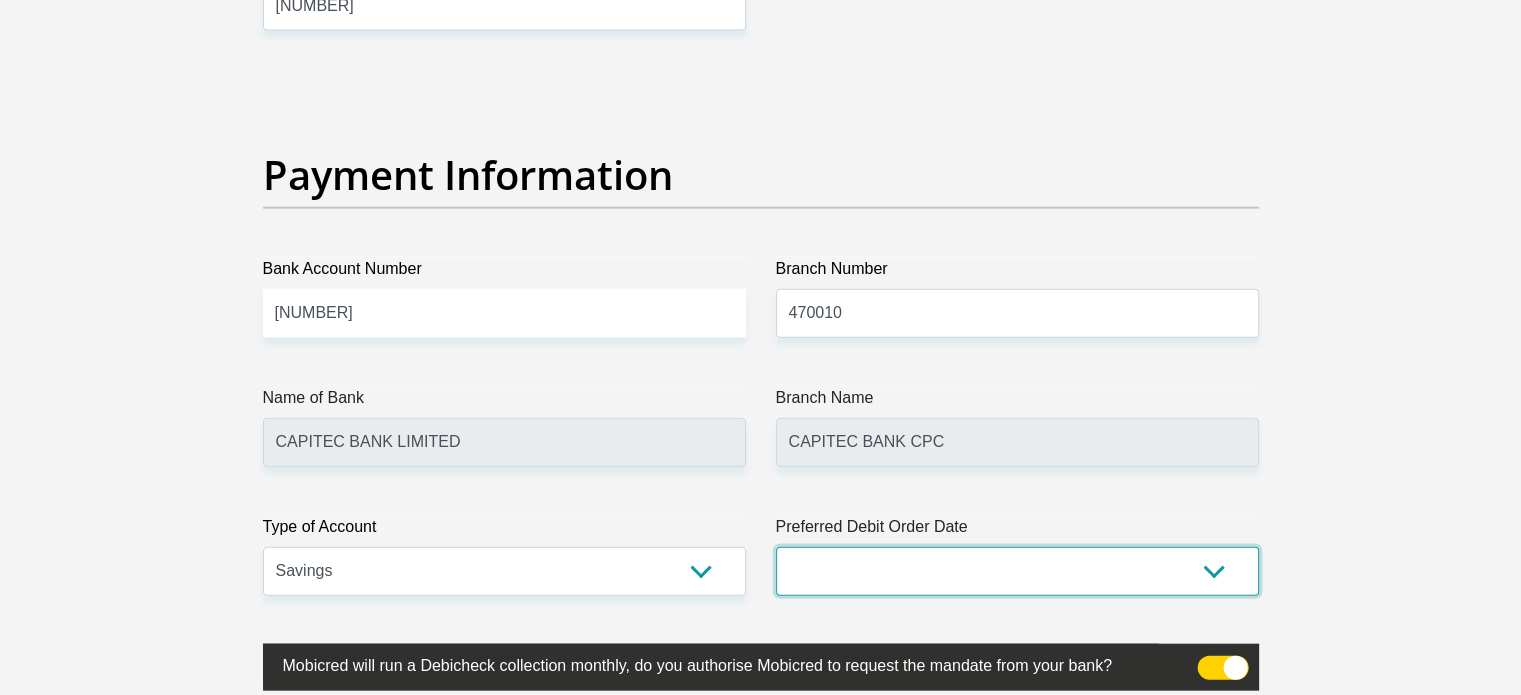 click on "1st
2nd
3rd
4th
5th
7th
18th
19th
20th
21st
22nd
23rd
24th
25th
26th
27th
28th
29th
30th" at bounding box center [1017, 571] 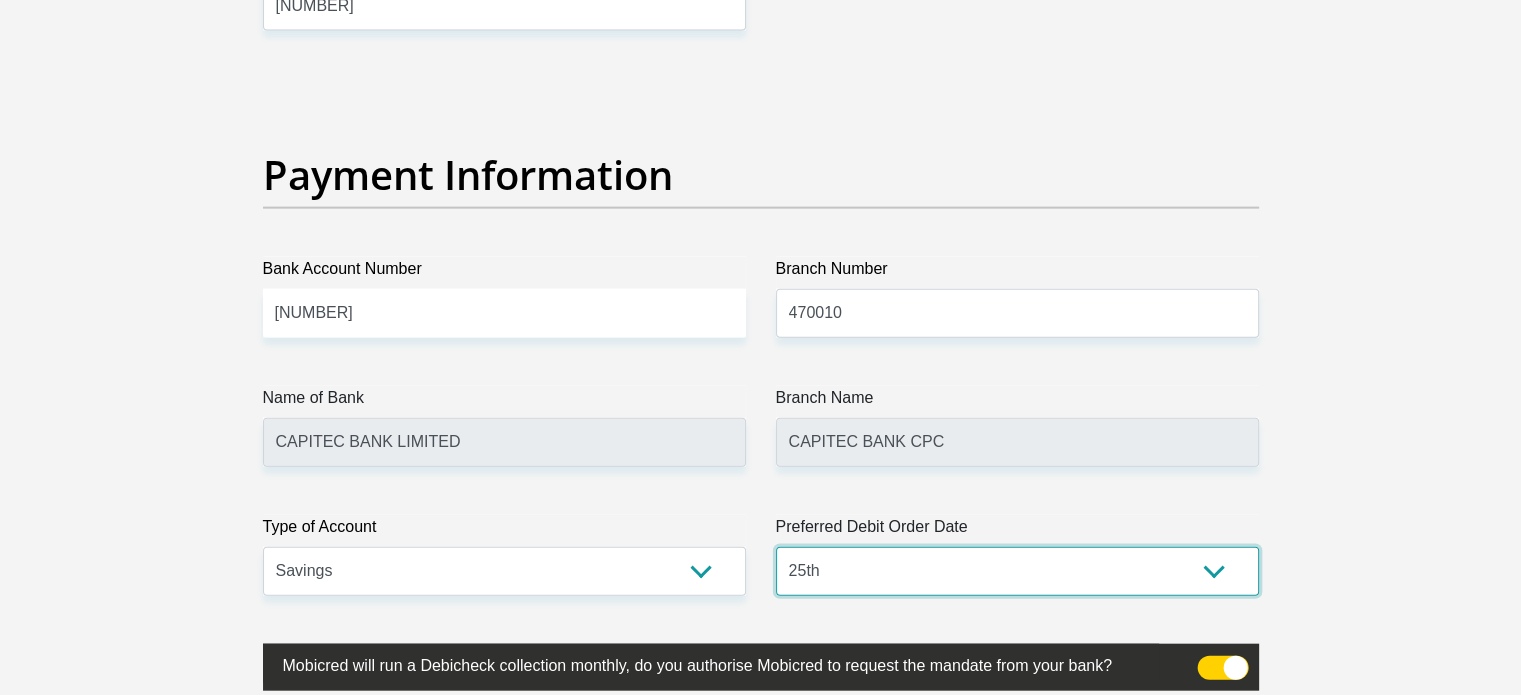 click on "1st
2nd
3rd
4th
5th
7th
18th
19th
20th
21st
22nd
23rd
24th
25th
26th
27th
28th
29th
30th" at bounding box center [1017, 571] 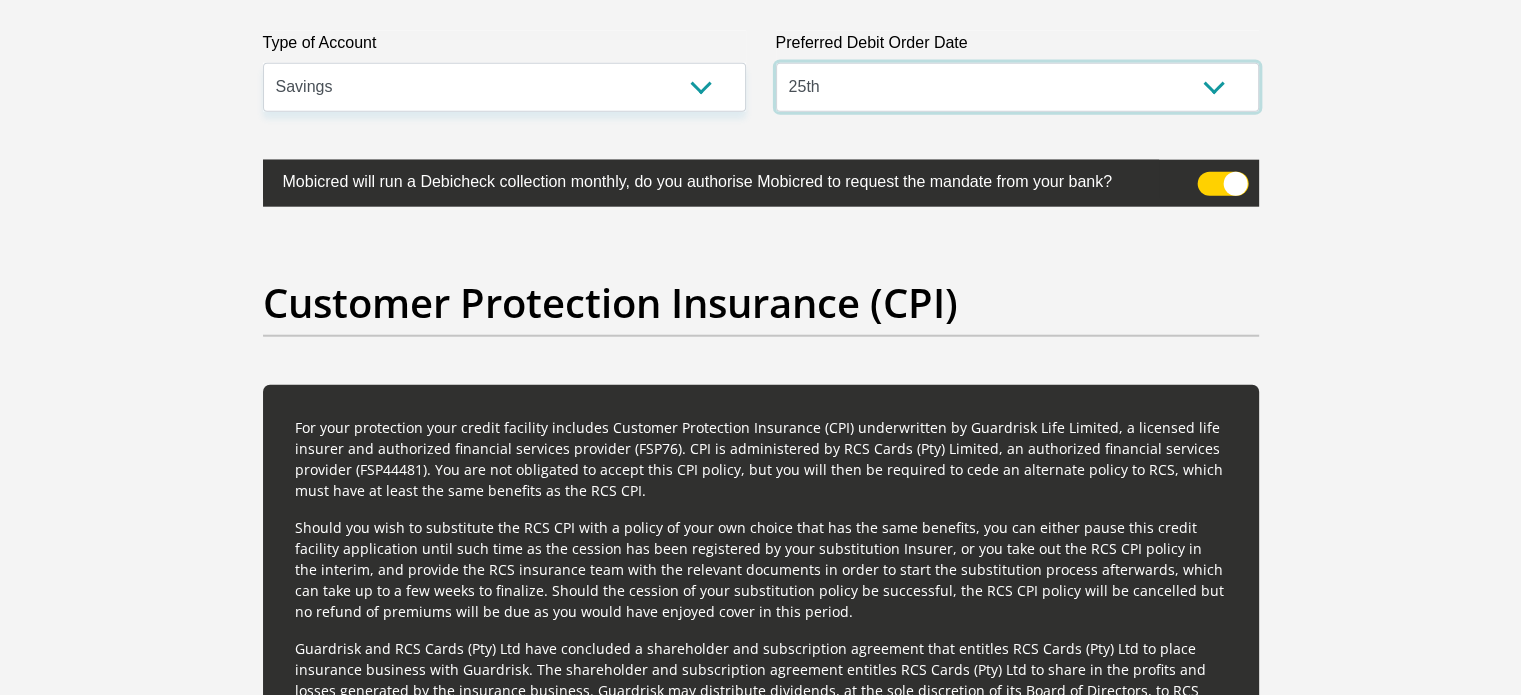 scroll, scrollTop: 5000, scrollLeft: 0, axis: vertical 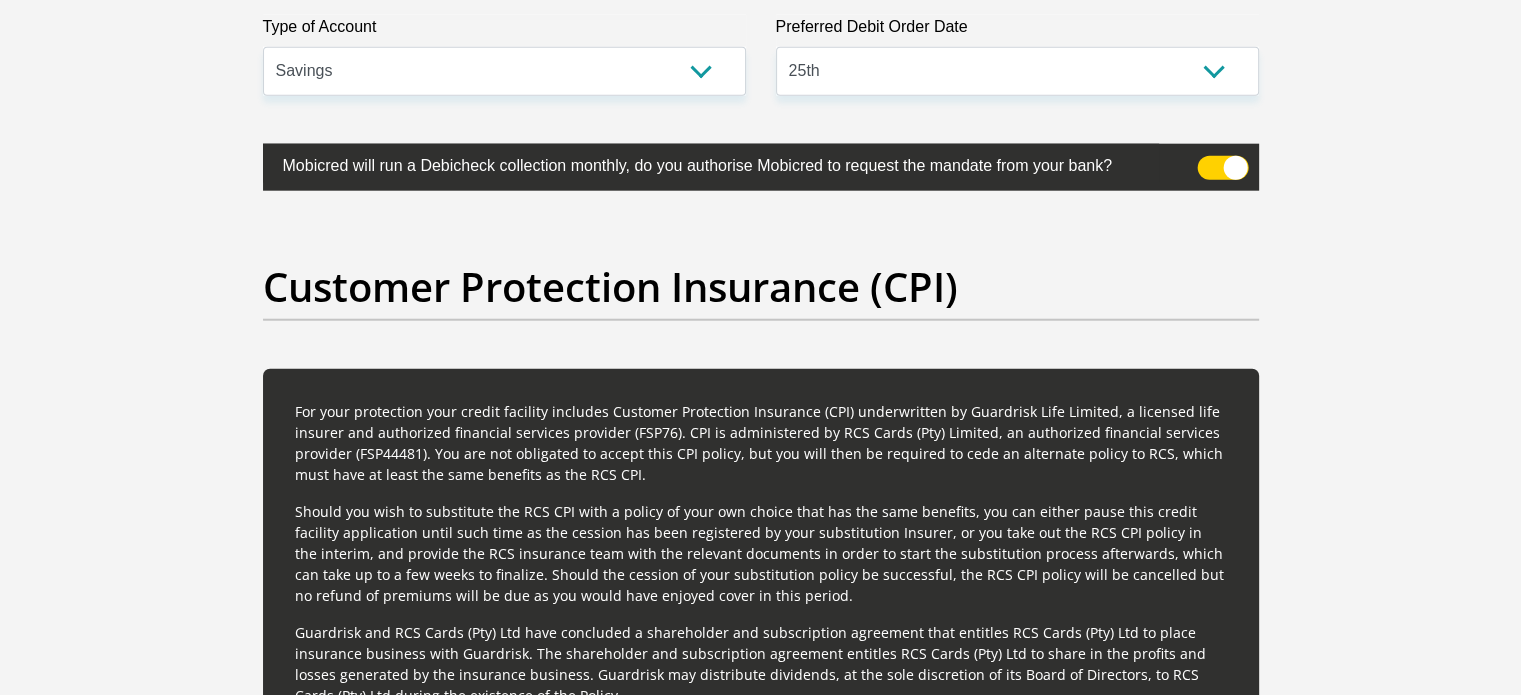 click at bounding box center (1222, 168) 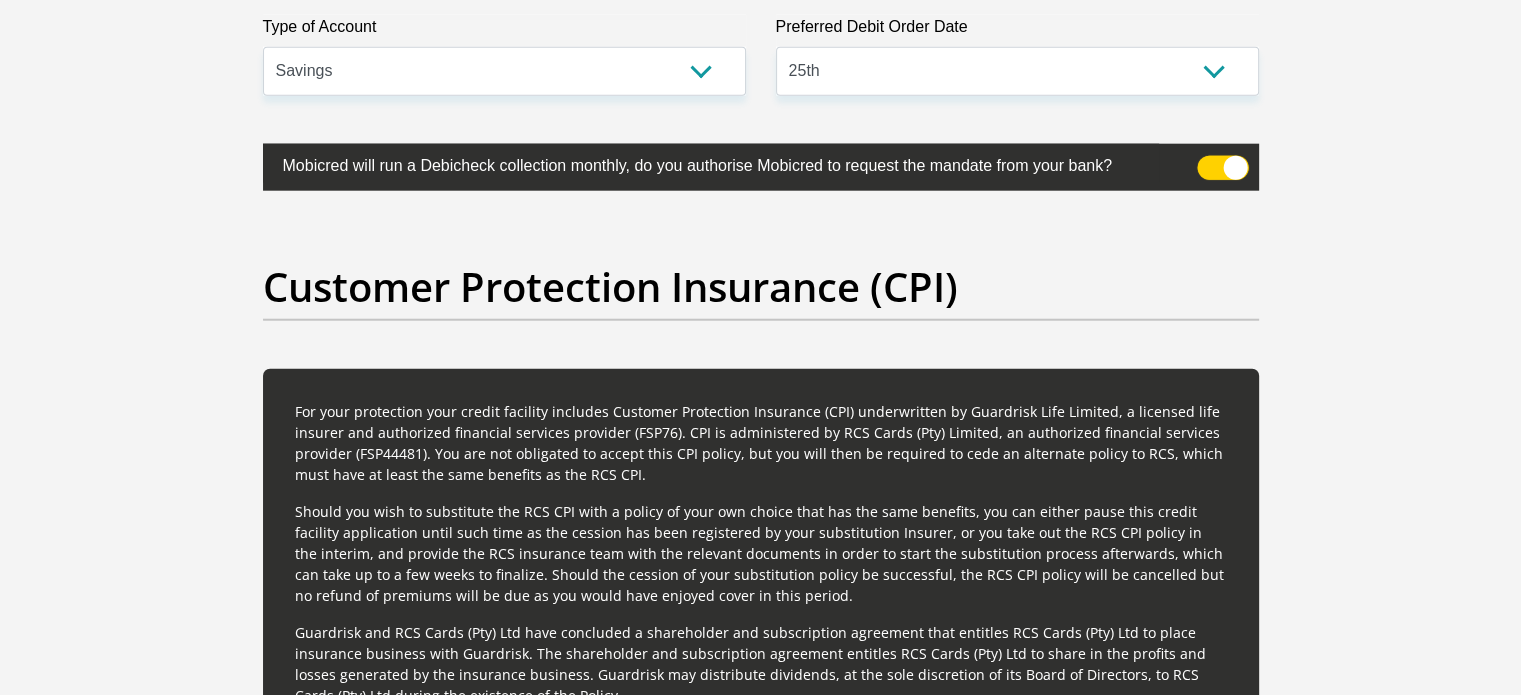 click at bounding box center (1209, 161) 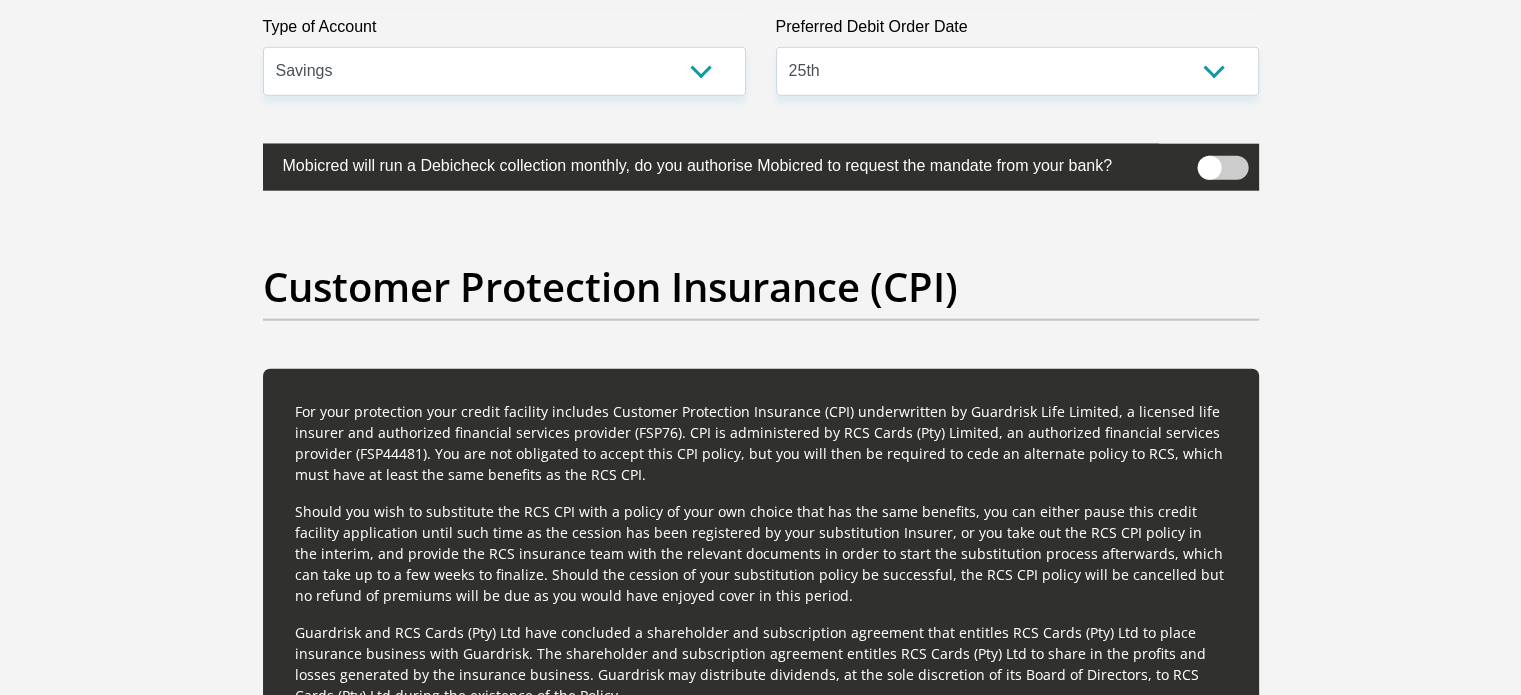 click at bounding box center (1222, 168) 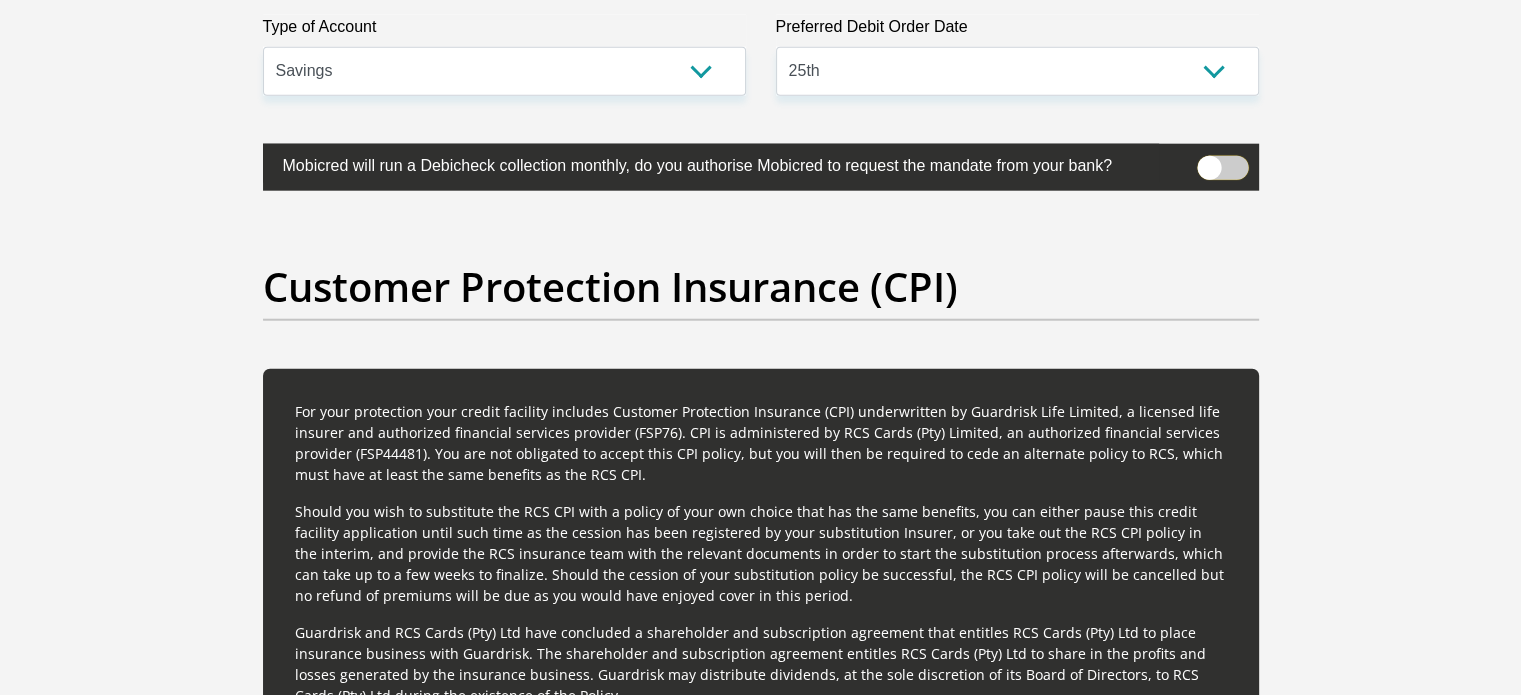 click at bounding box center [1209, 161] 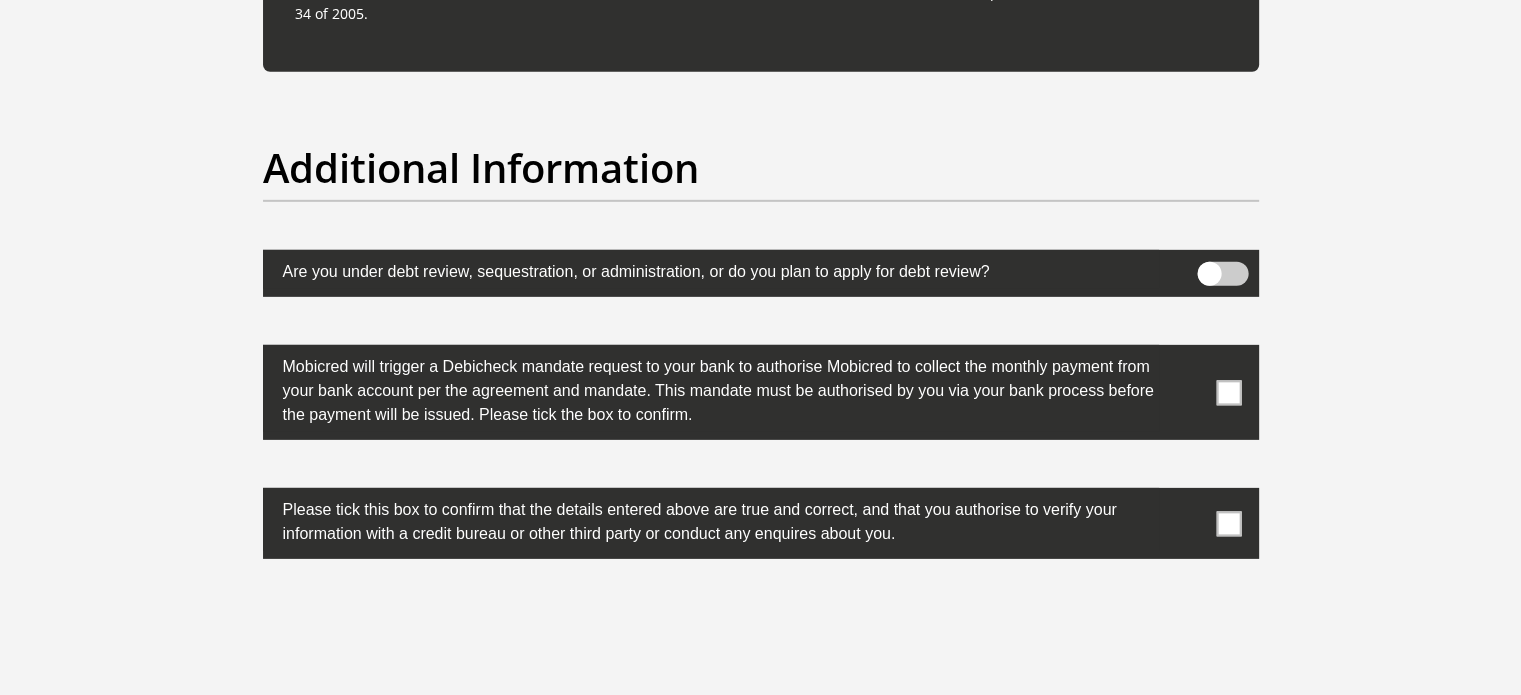 scroll, scrollTop: 6200, scrollLeft: 0, axis: vertical 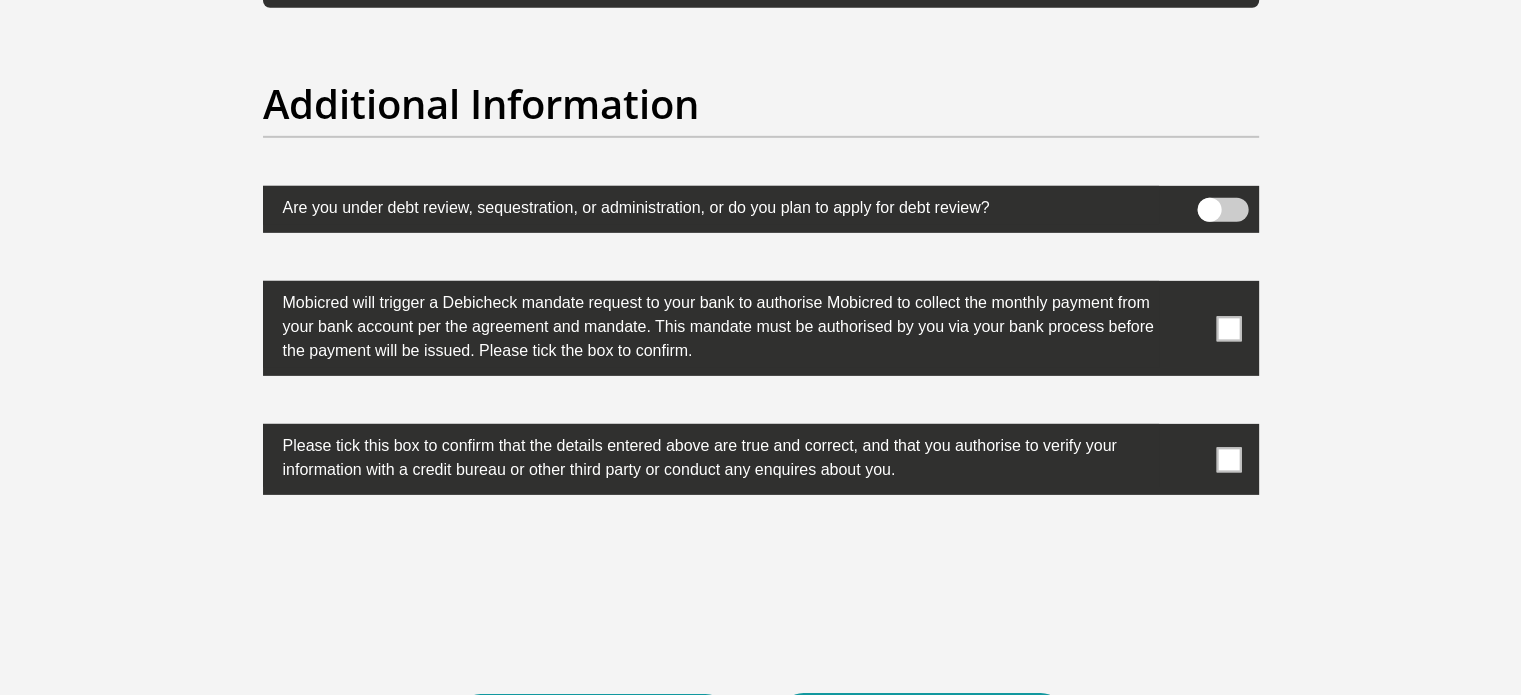 click at bounding box center (1228, 328) 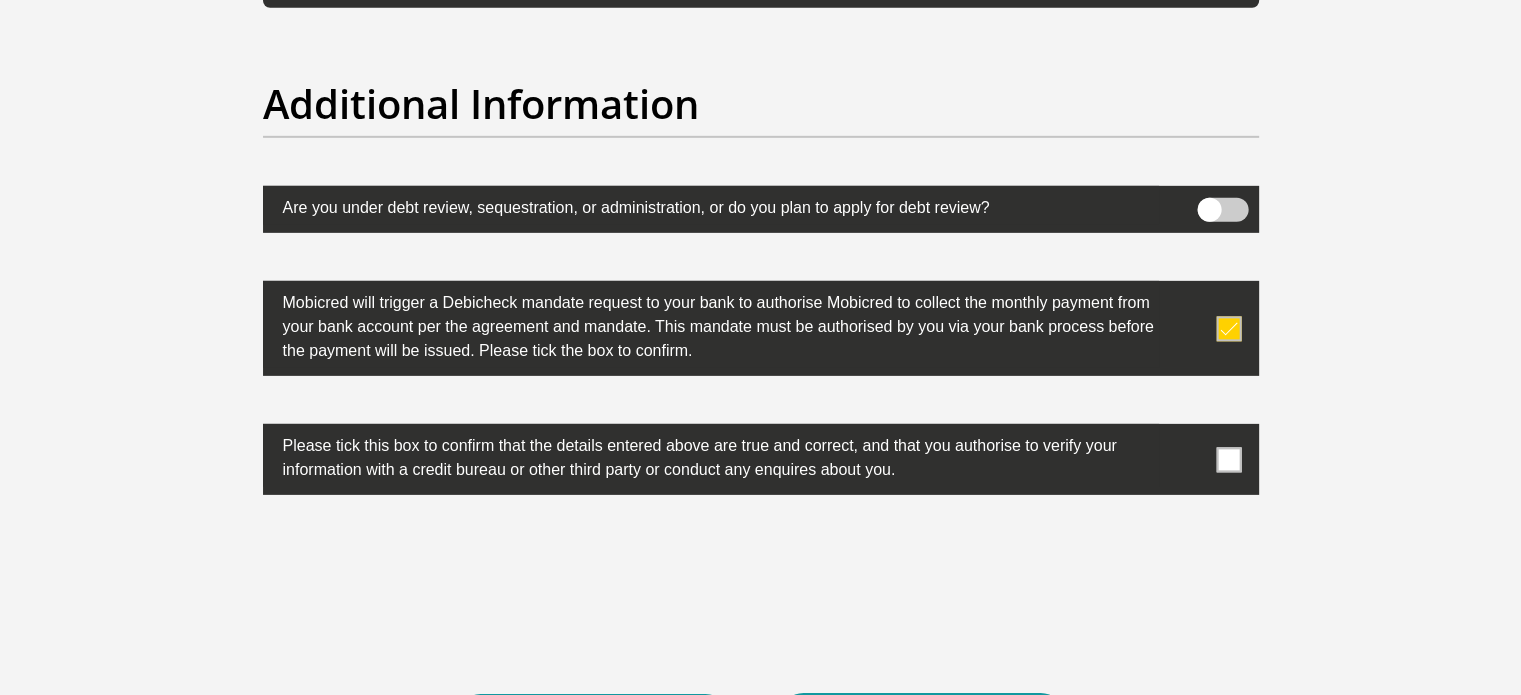 click at bounding box center (1228, 459) 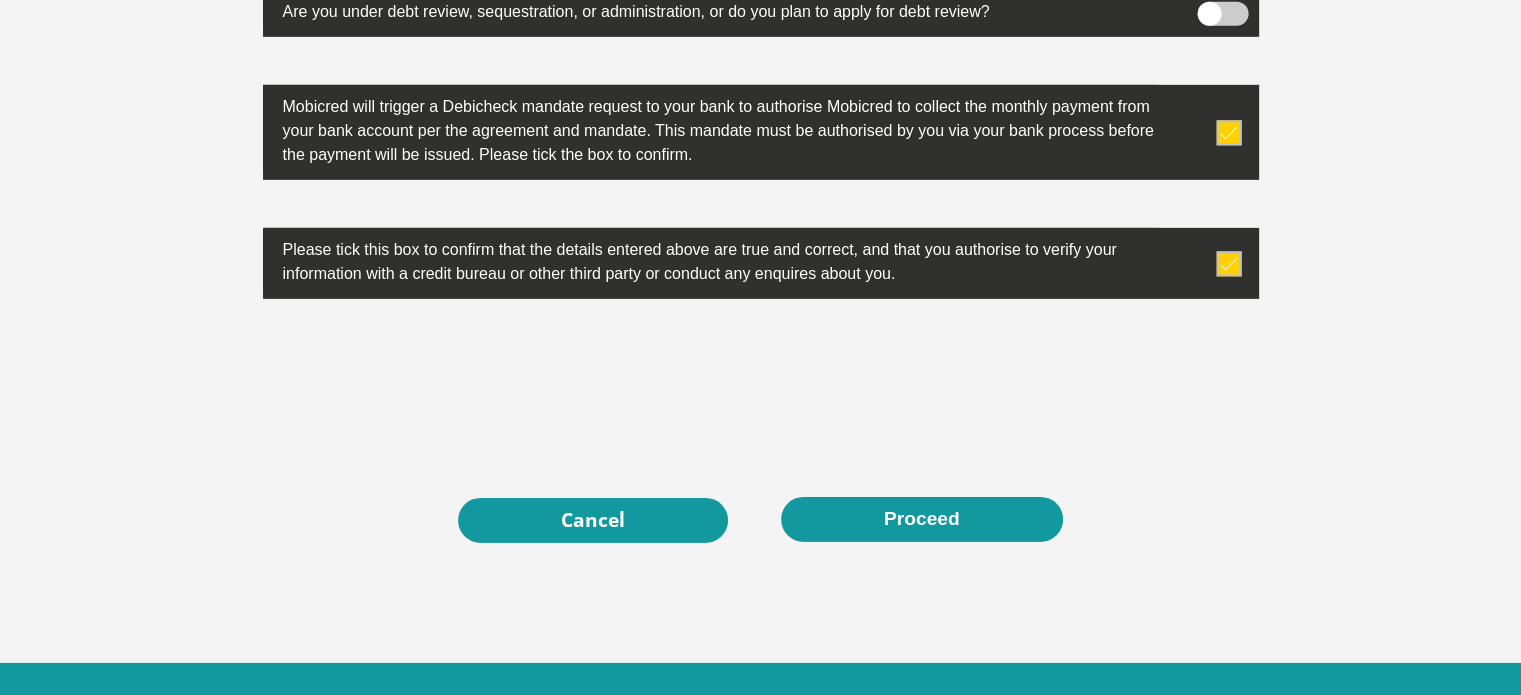 scroll, scrollTop: 6400, scrollLeft: 0, axis: vertical 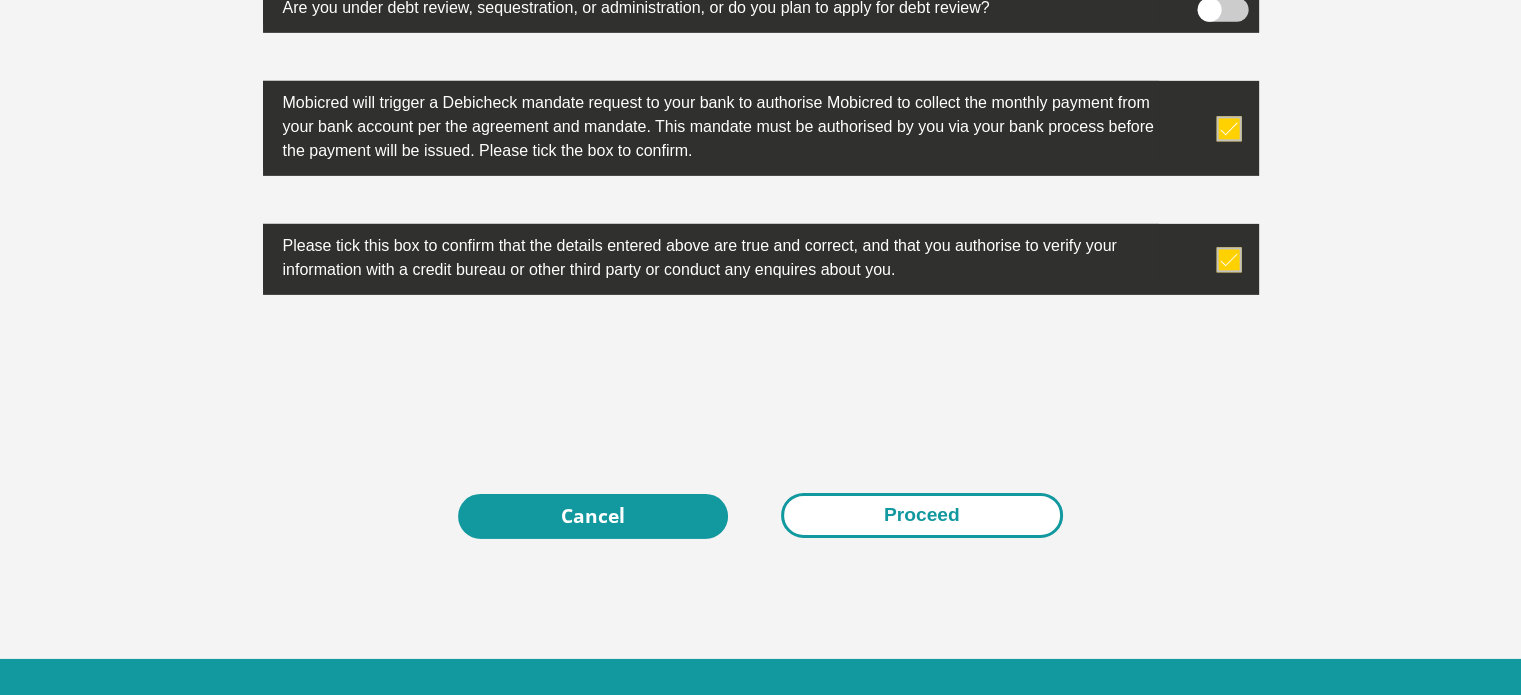 click on "Proceed" at bounding box center (922, 515) 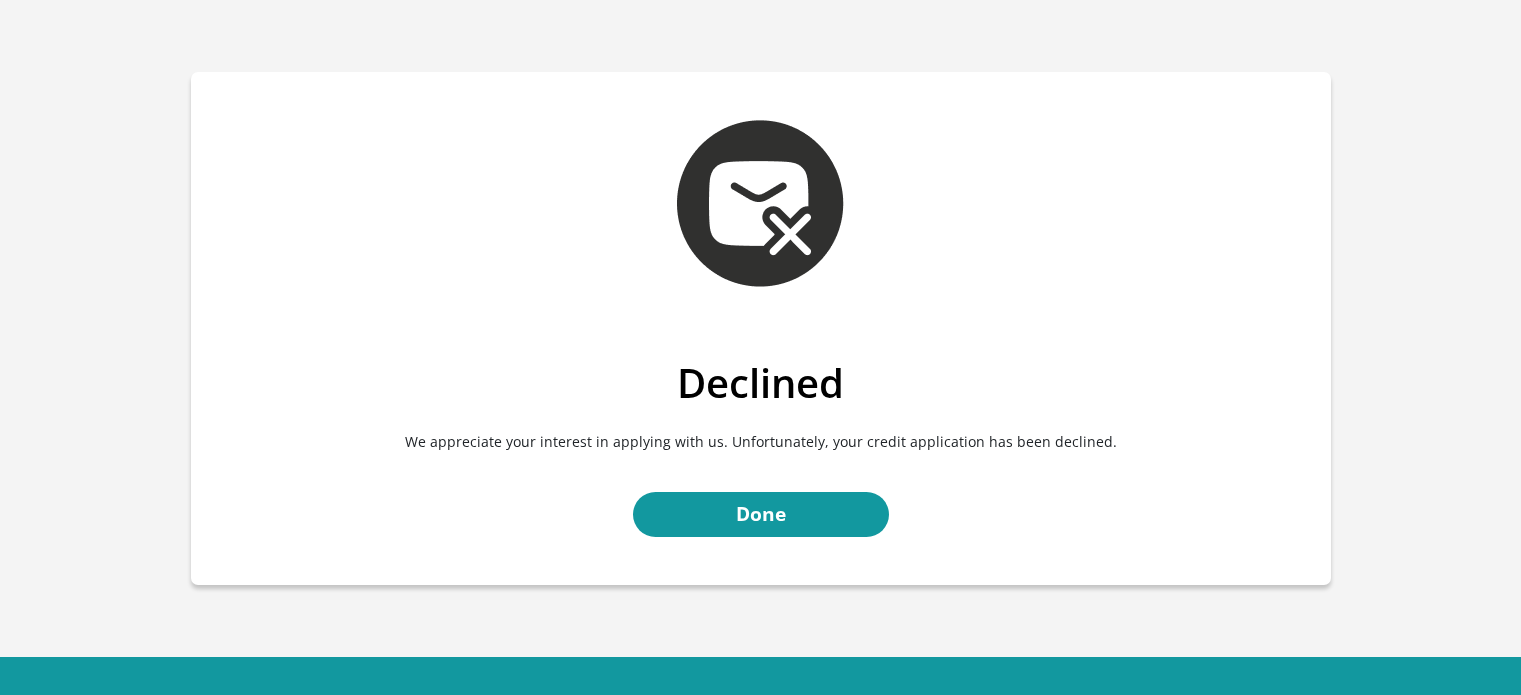 scroll, scrollTop: 0, scrollLeft: 0, axis: both 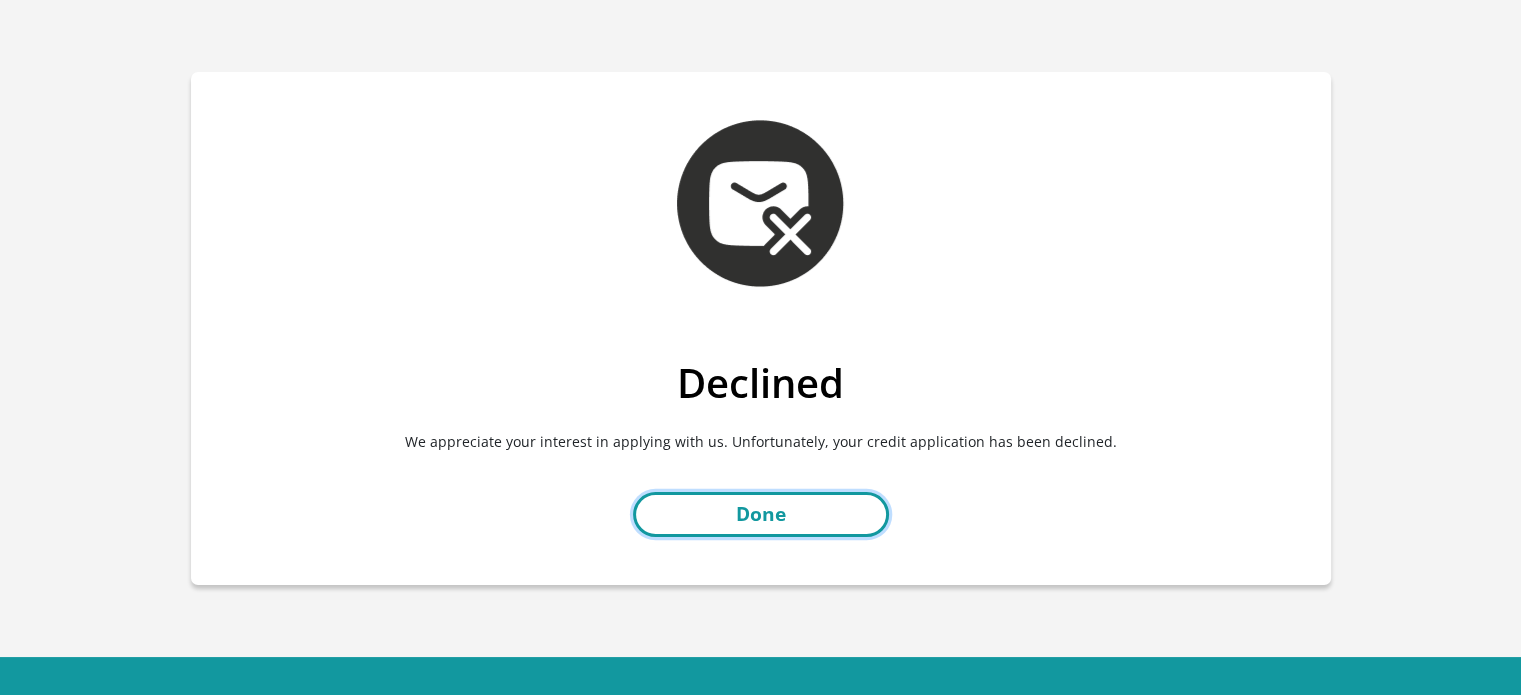 click on "Done" at bounding box center (761, 514) 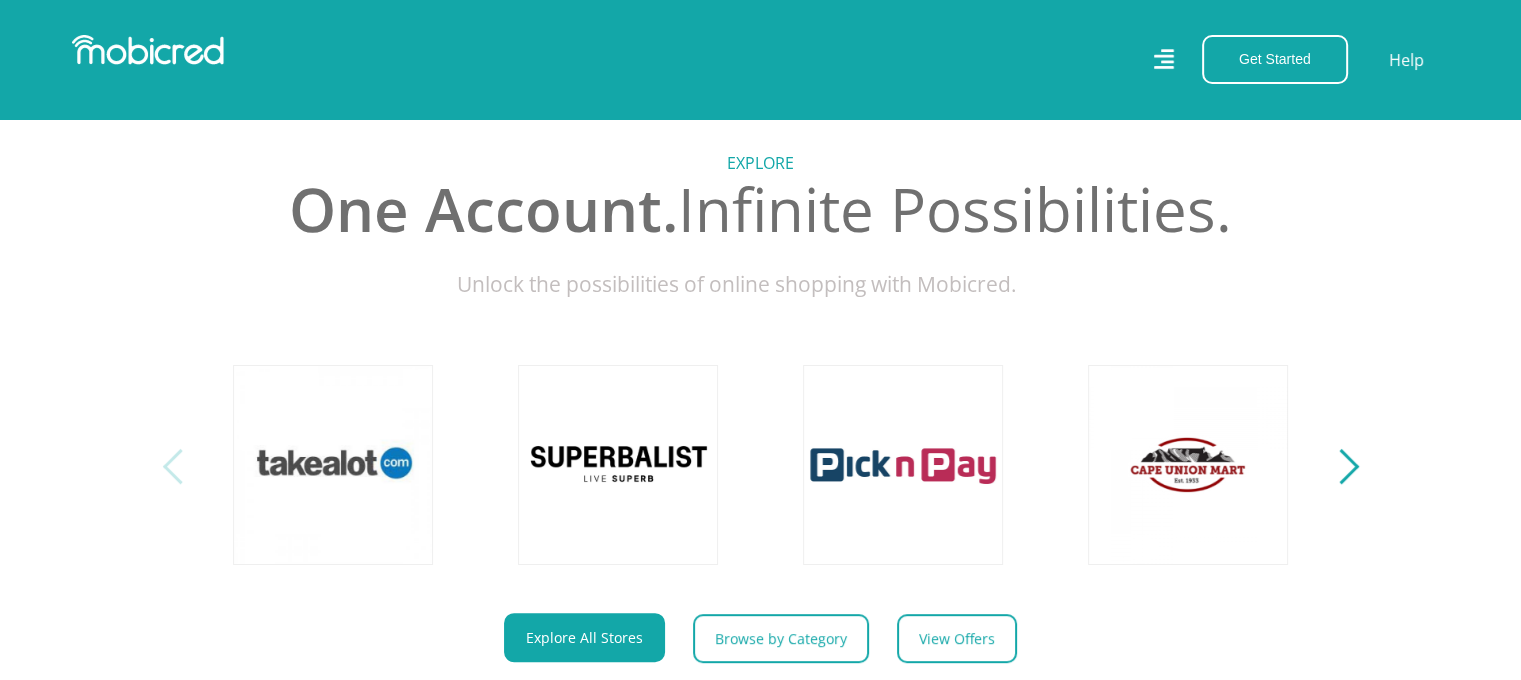 scroll, scrollTop: 700, scrollLeft: 0, axis: vertical 